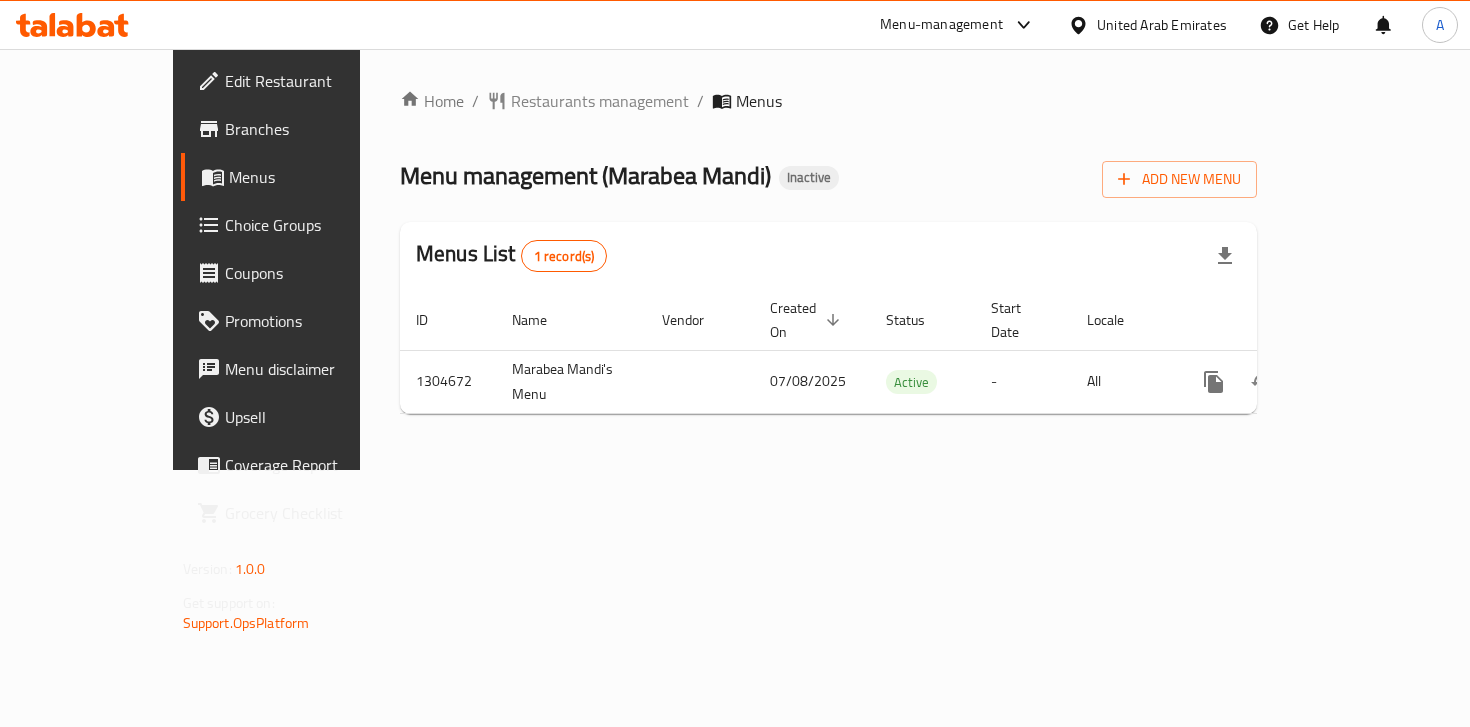 scroll, scrollTop: 0, scrollLeft: 0, axis: both 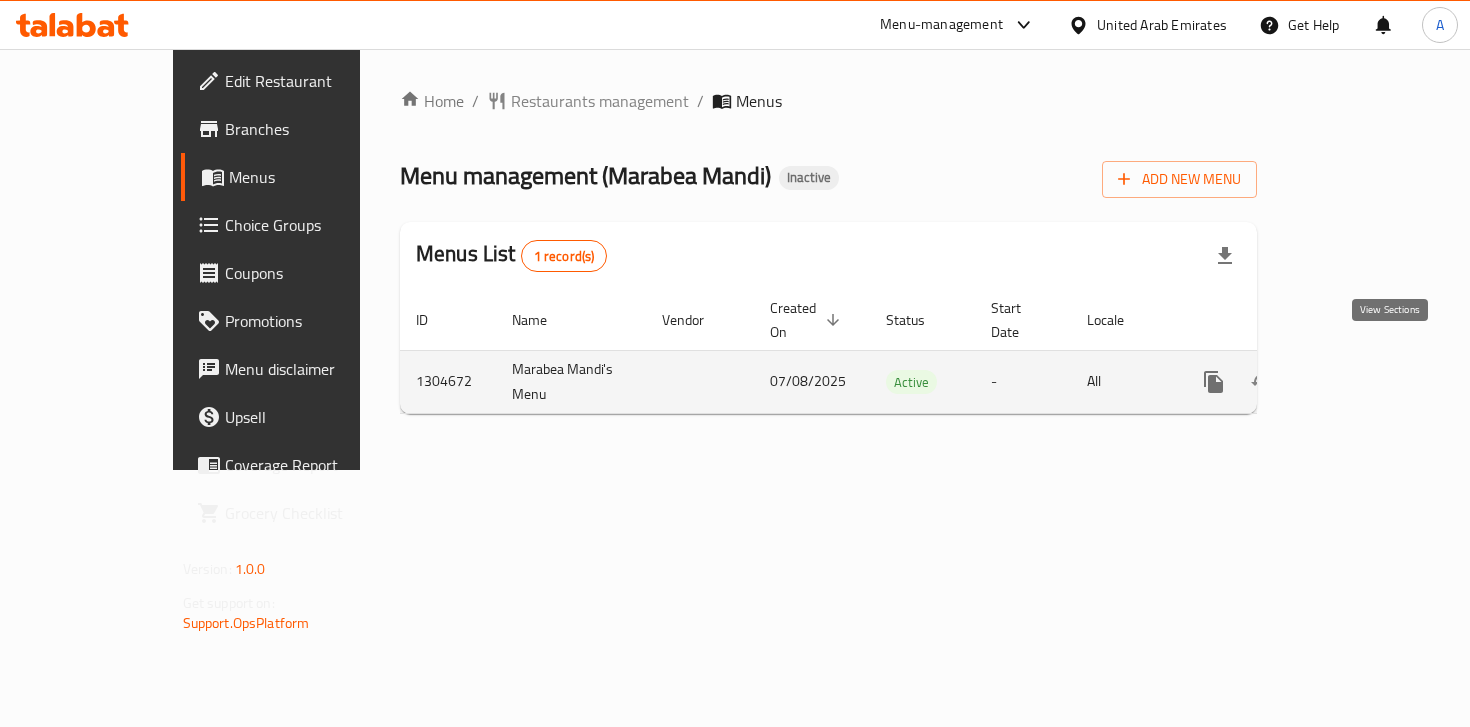 click at bounding box center (1358, 382) 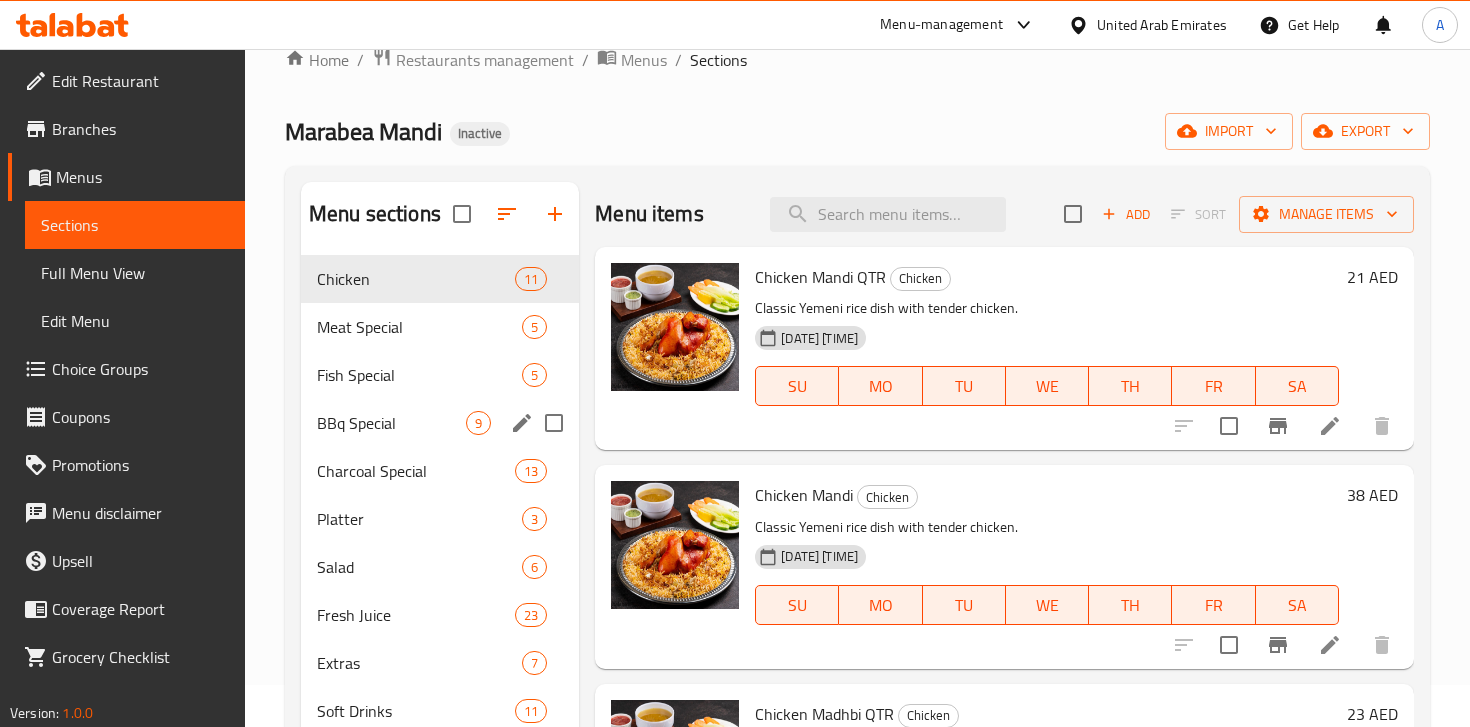 scroll, scrollTop: 57, scrollLeft: 0, axis: vertical 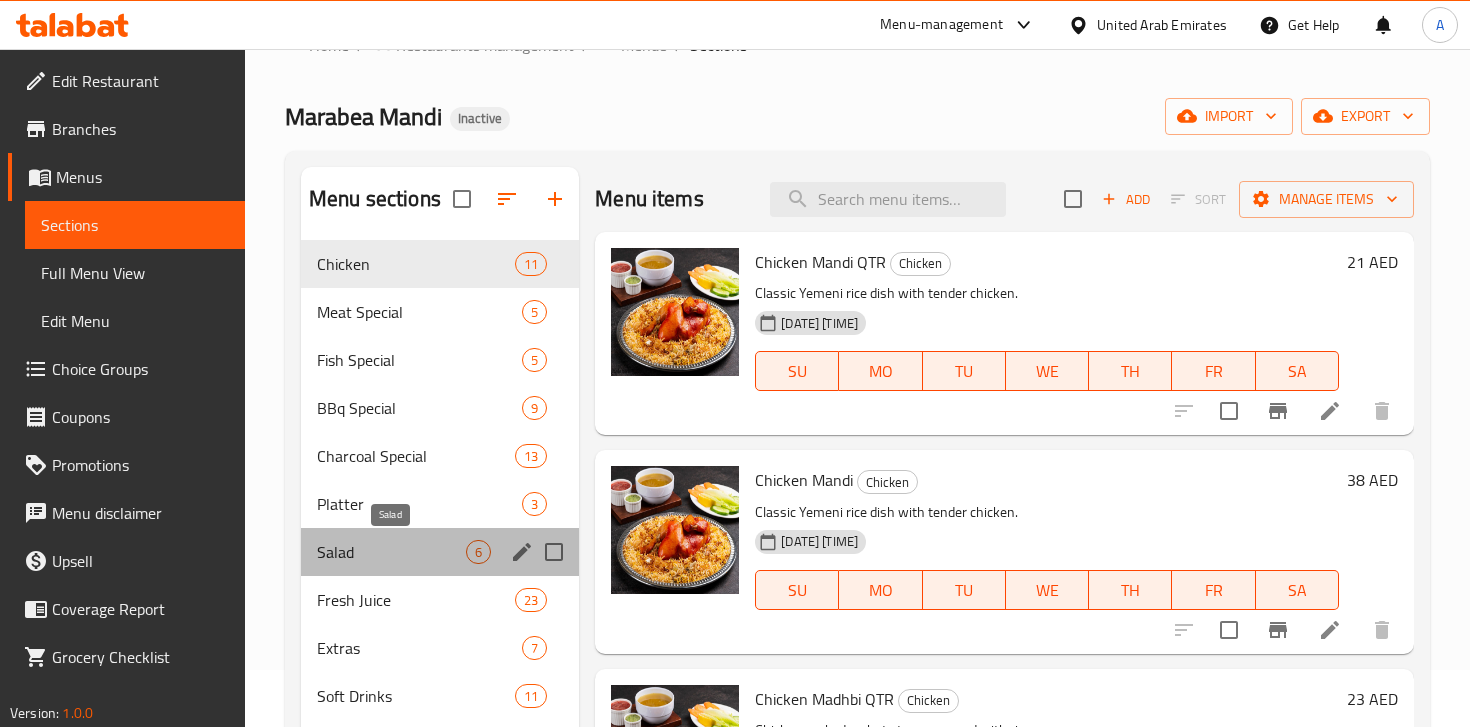 click on "Salad" at bounding box center (391, 552) 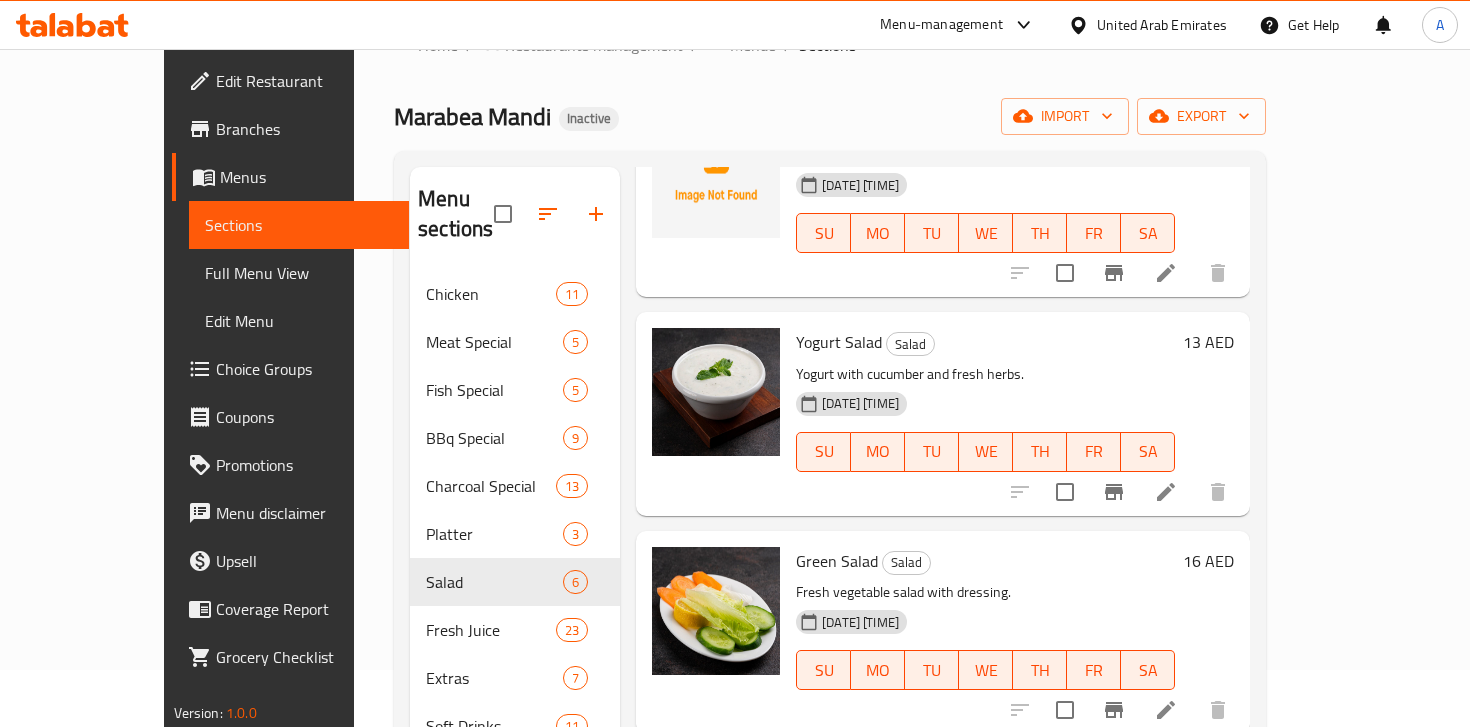 scroll, scrollTop: 633, scrollLeft: 0, axis: vertical 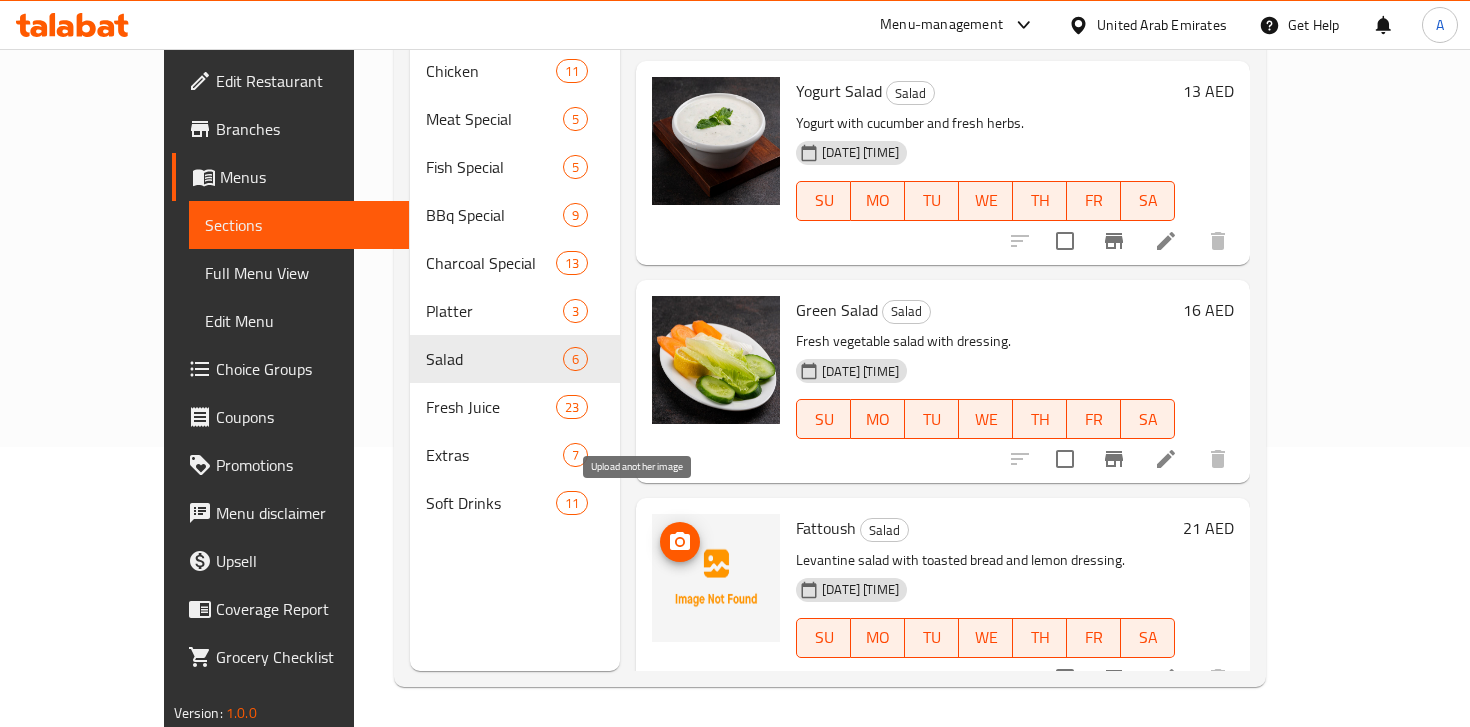 click at bounding box center (680, 542) 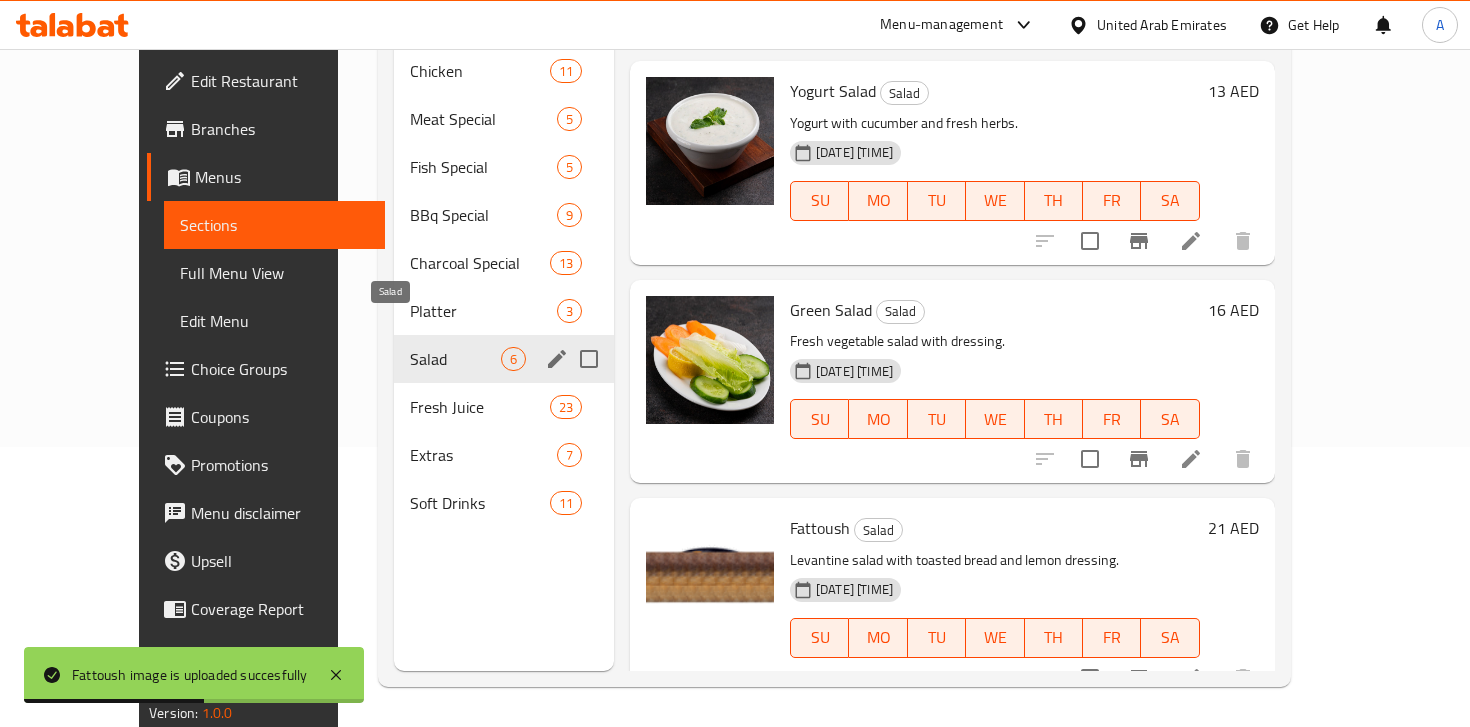 scroll, scrollTop: 0, scrollLeft: 0, axis: both 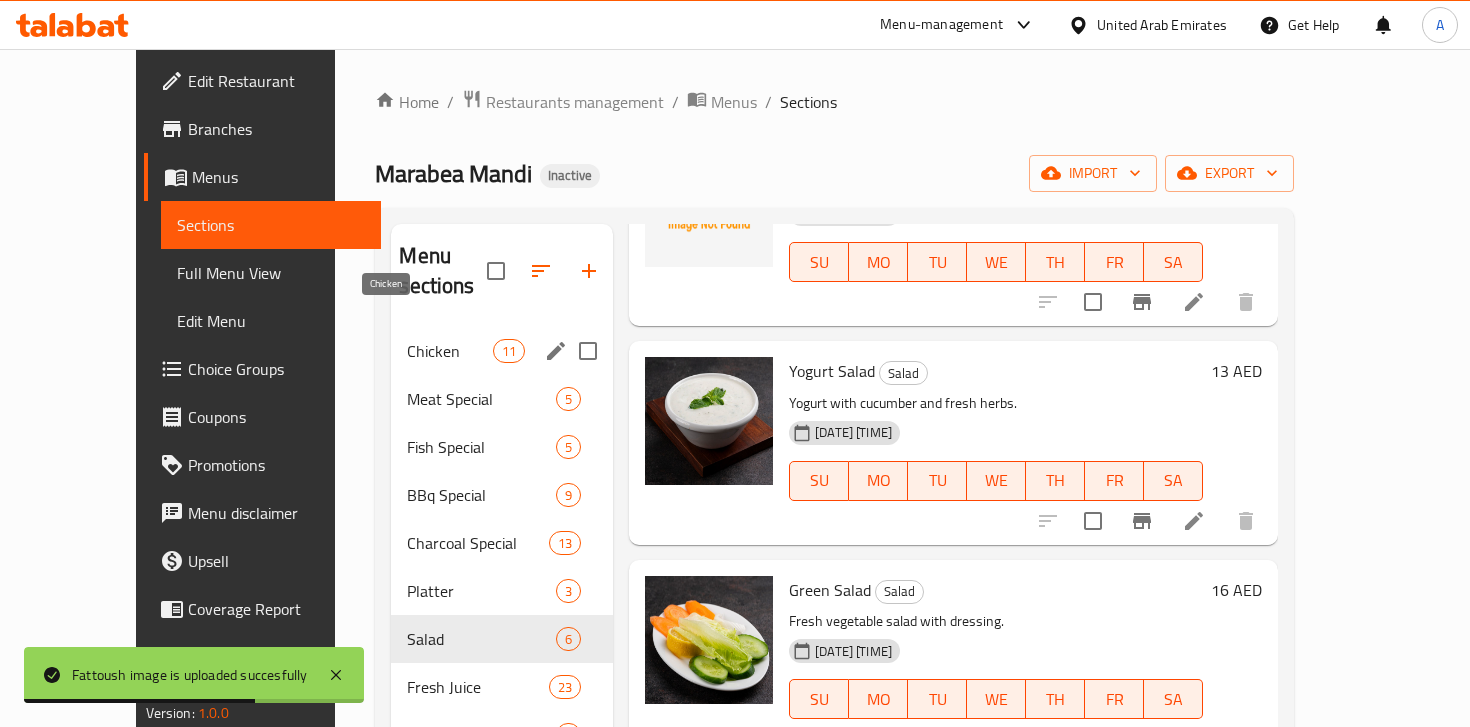 click on "Chicken" at bounding box center [449, 351] 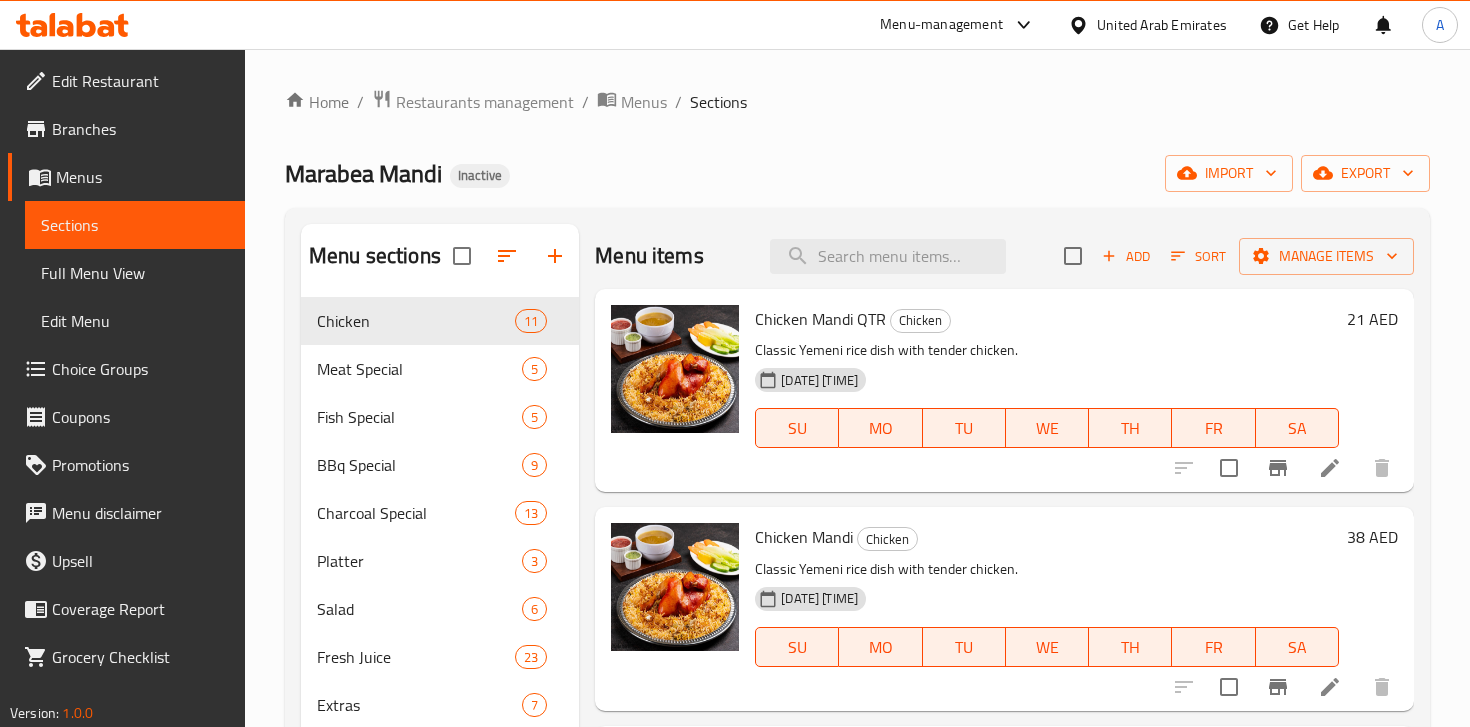 scroll, scrollTop: 277, scrollLeft: 0, axis: vertical 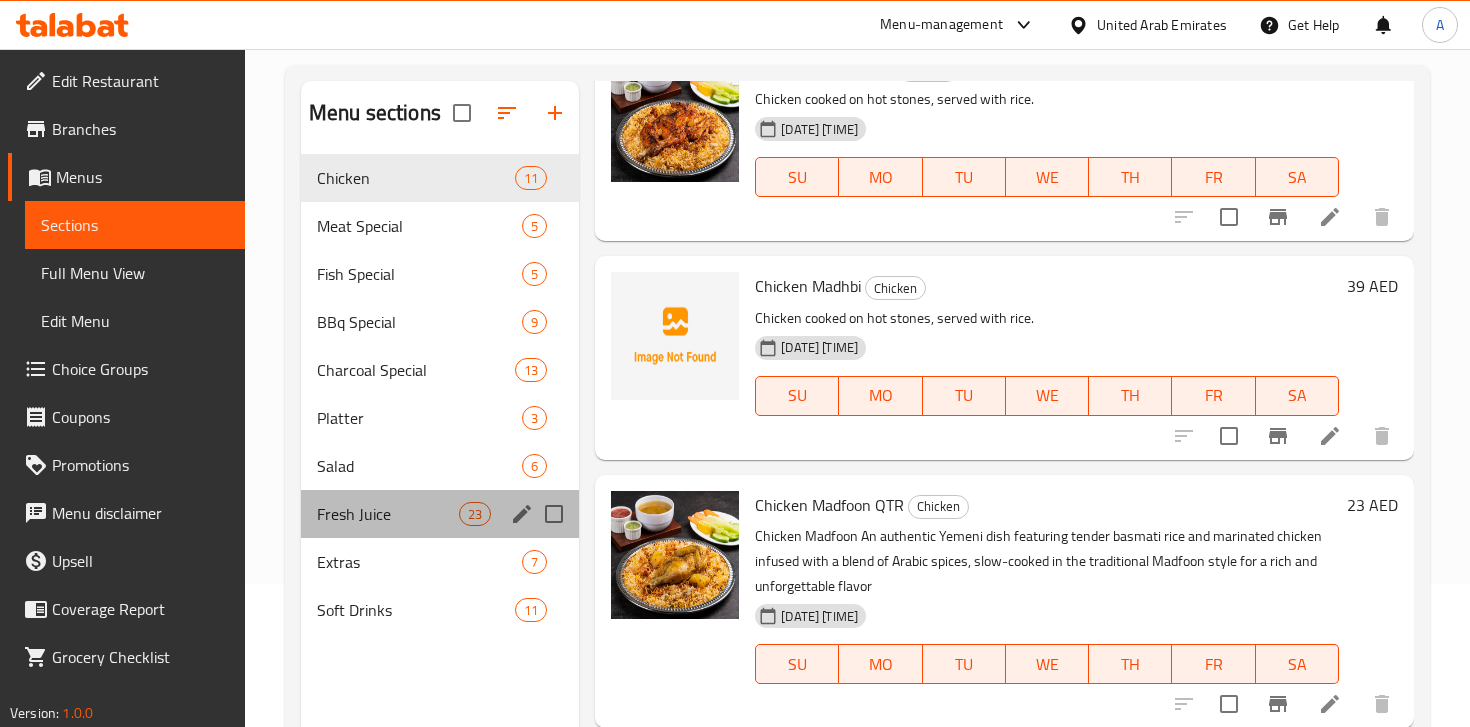 click on "Fresh Juice 23" at bounding box center [440, 514] 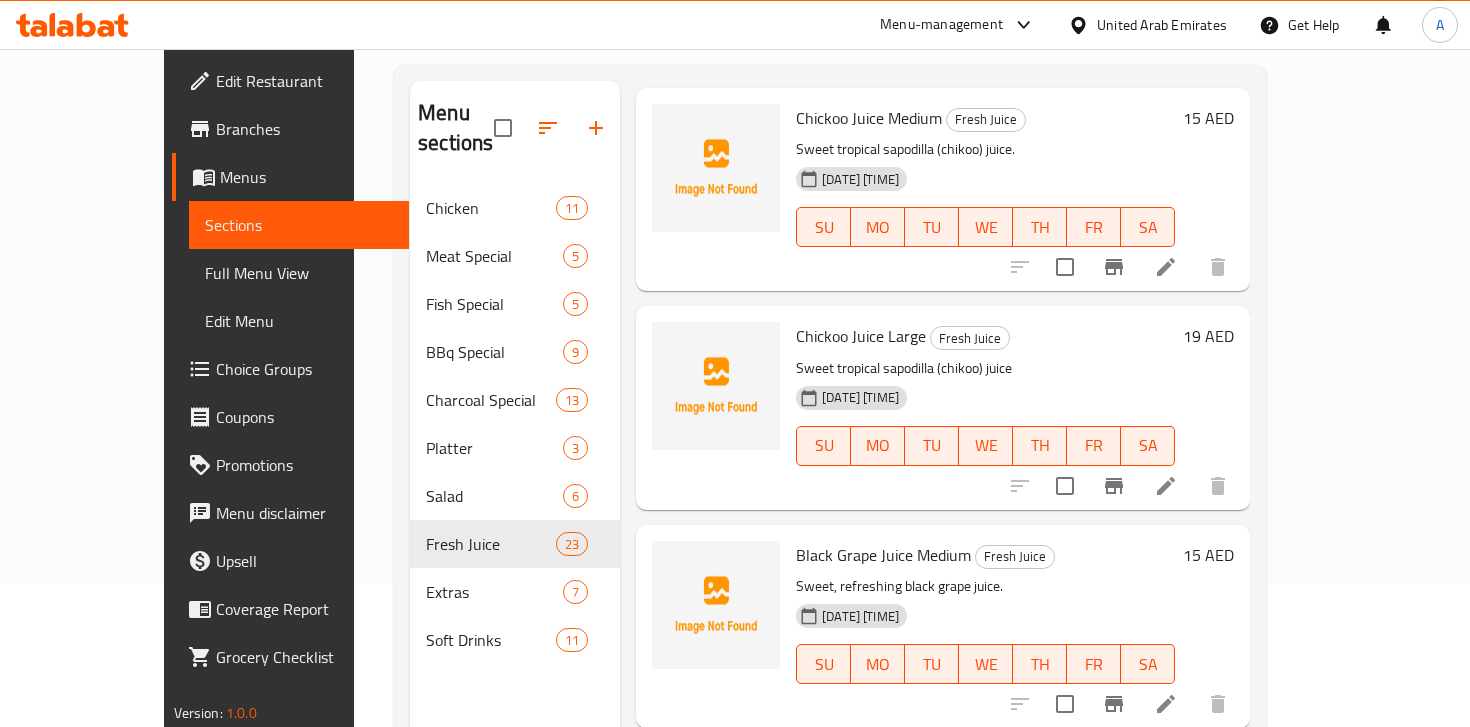 scroll, scrollTop: 521, scrollLeft: 0, axis: vertical 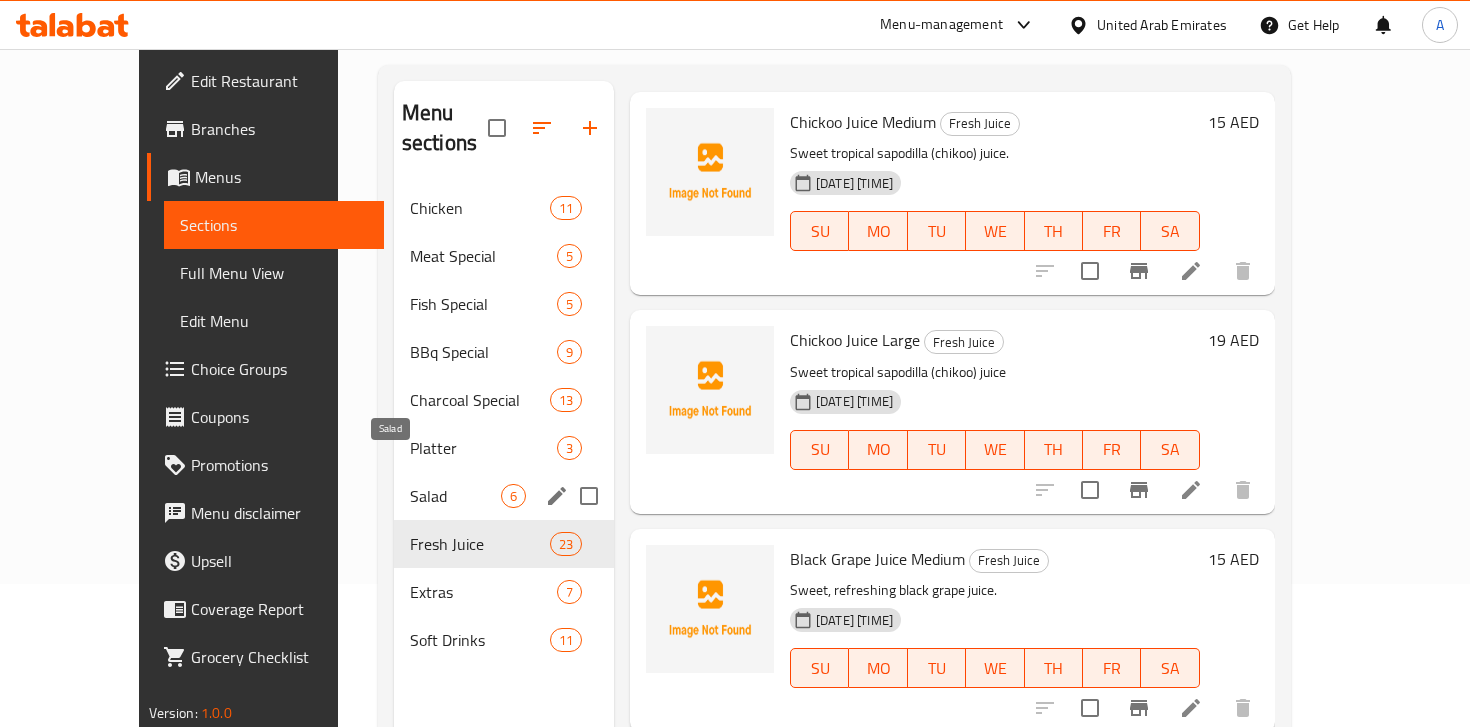 click on "Salad" at bounding box center (455, 496) 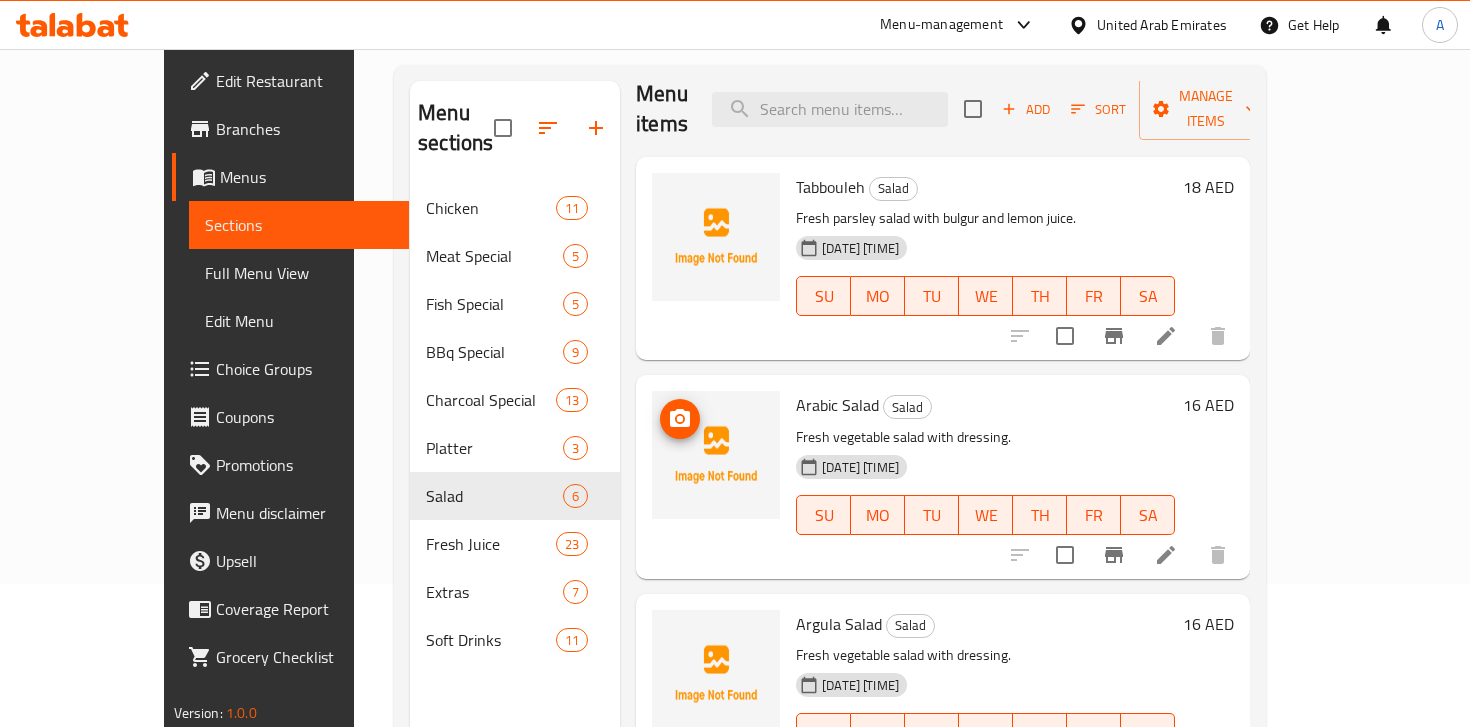 scroll, scrollTop: 0, scrollLeft: 0, axis: both 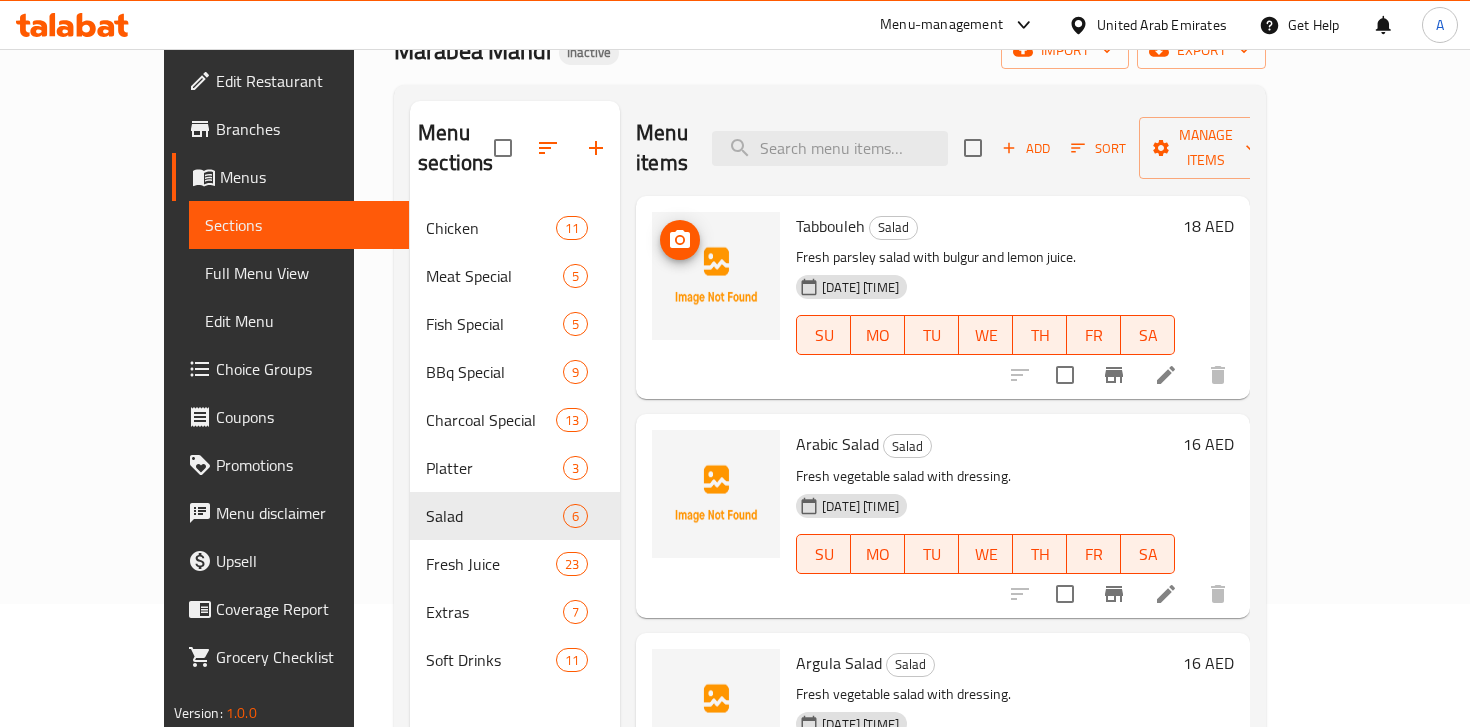 click 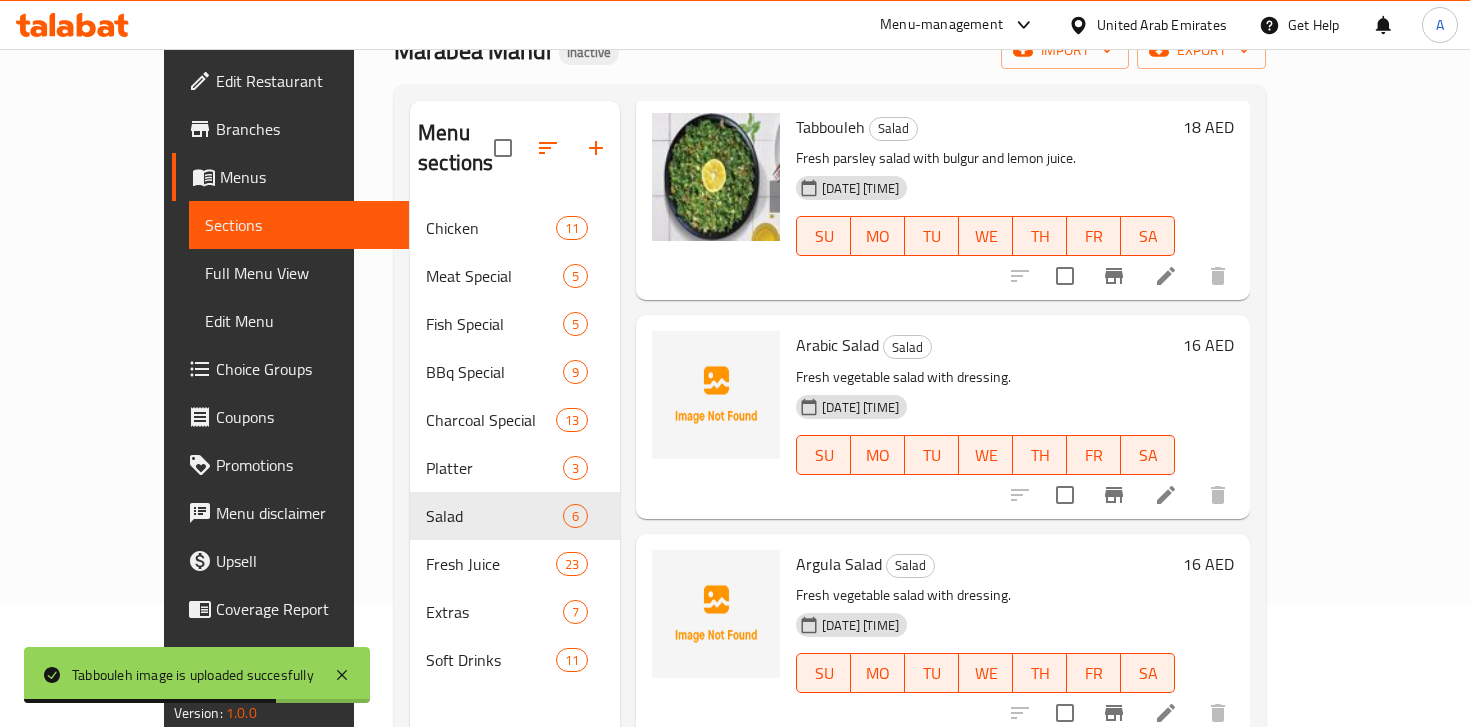scroll, scrollTop: 125, scrollLeft: 0, axis: vertical 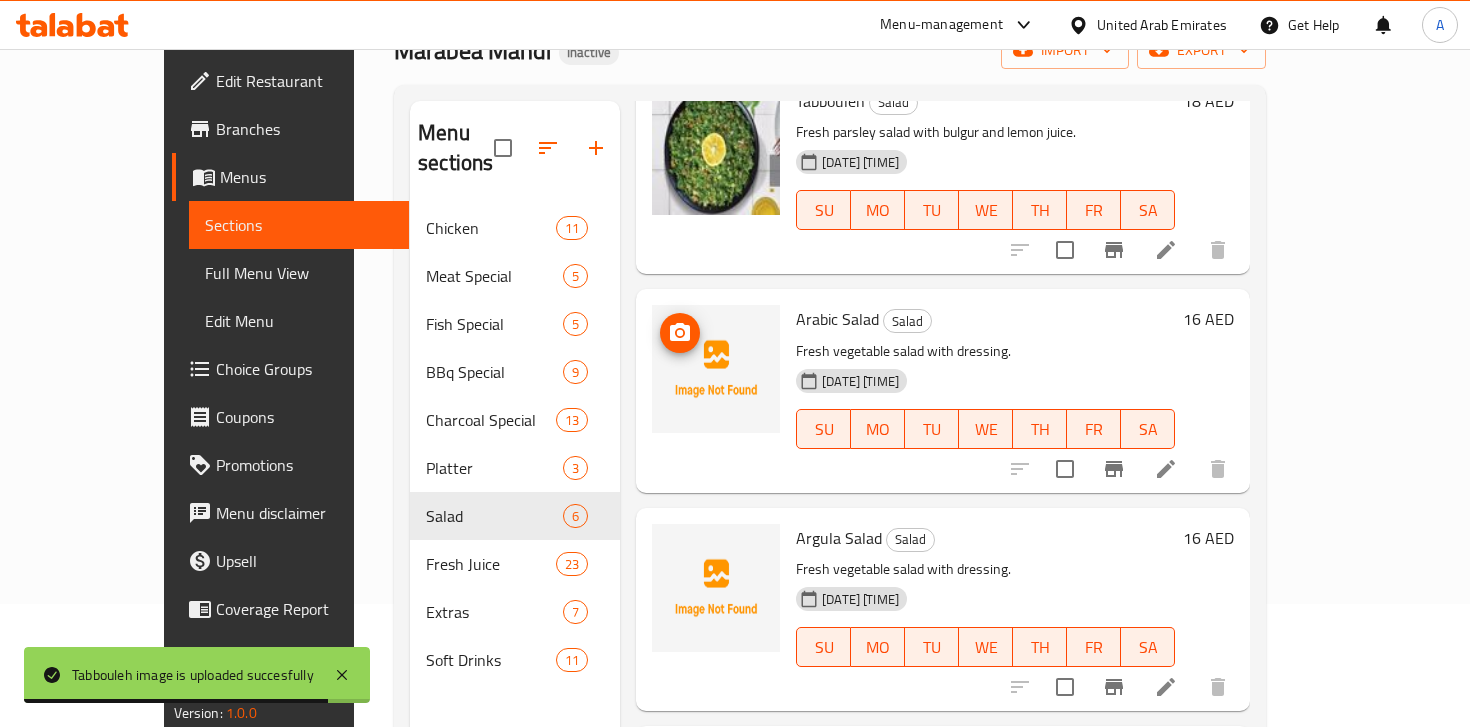 click 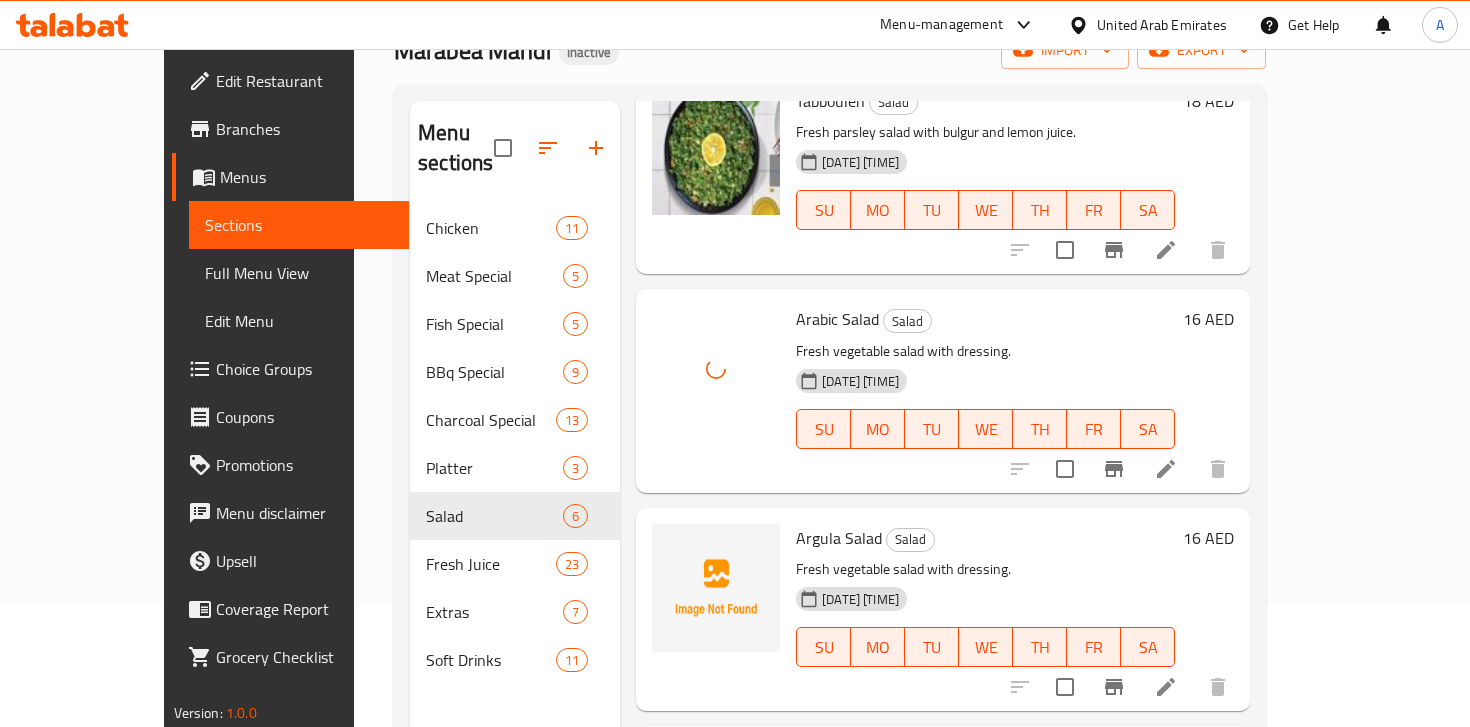 click on "Argula Salad" at bounding box center [839, 538] 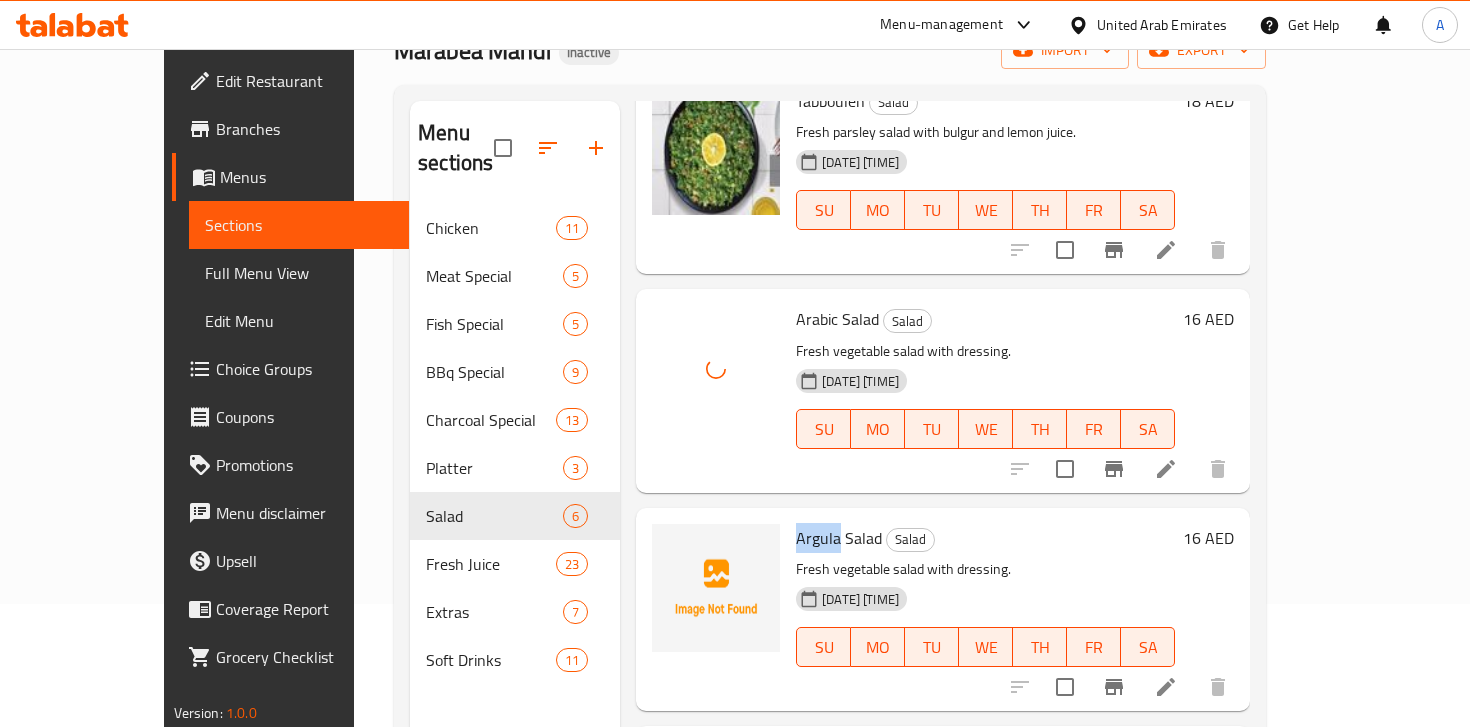 click on "Argula Salad" at bounding box center (839, 538) 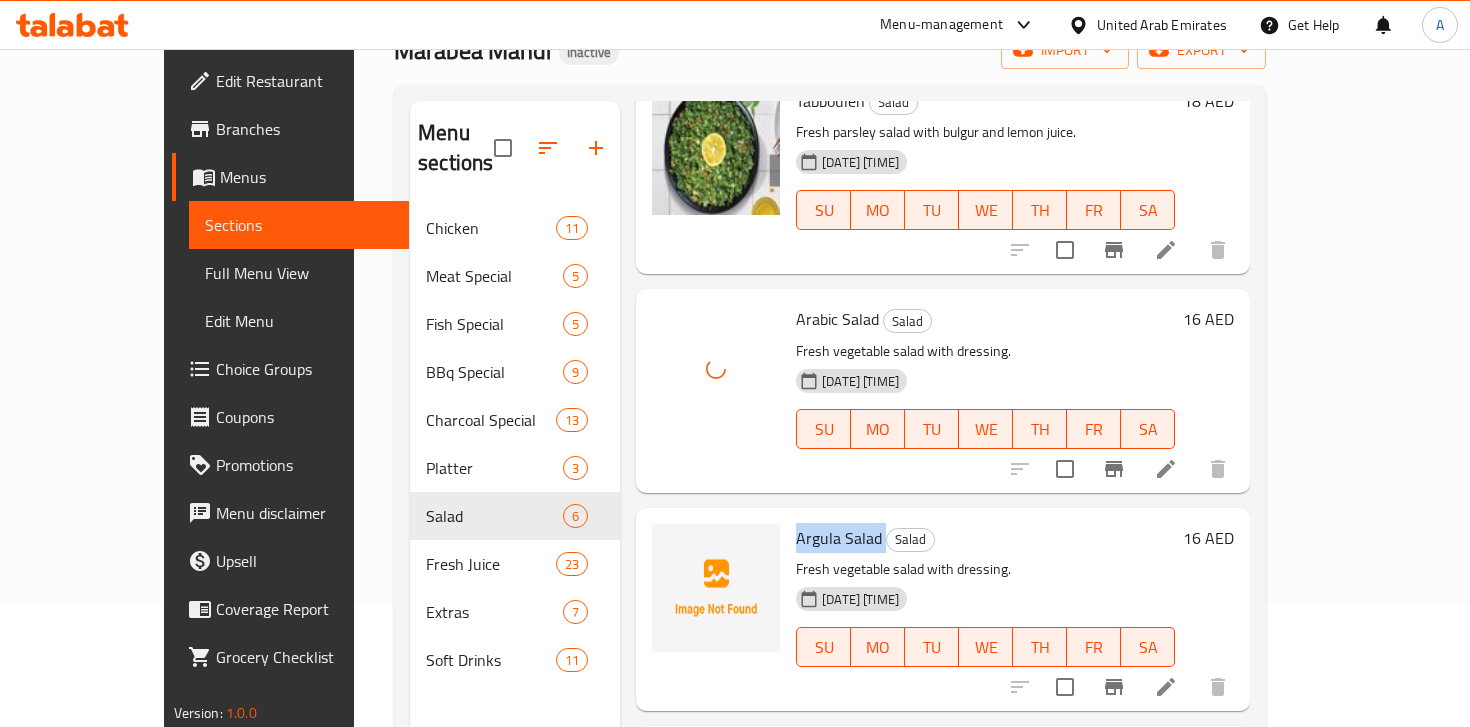 click on "Argula Salad" at bounding box center [839, 538] 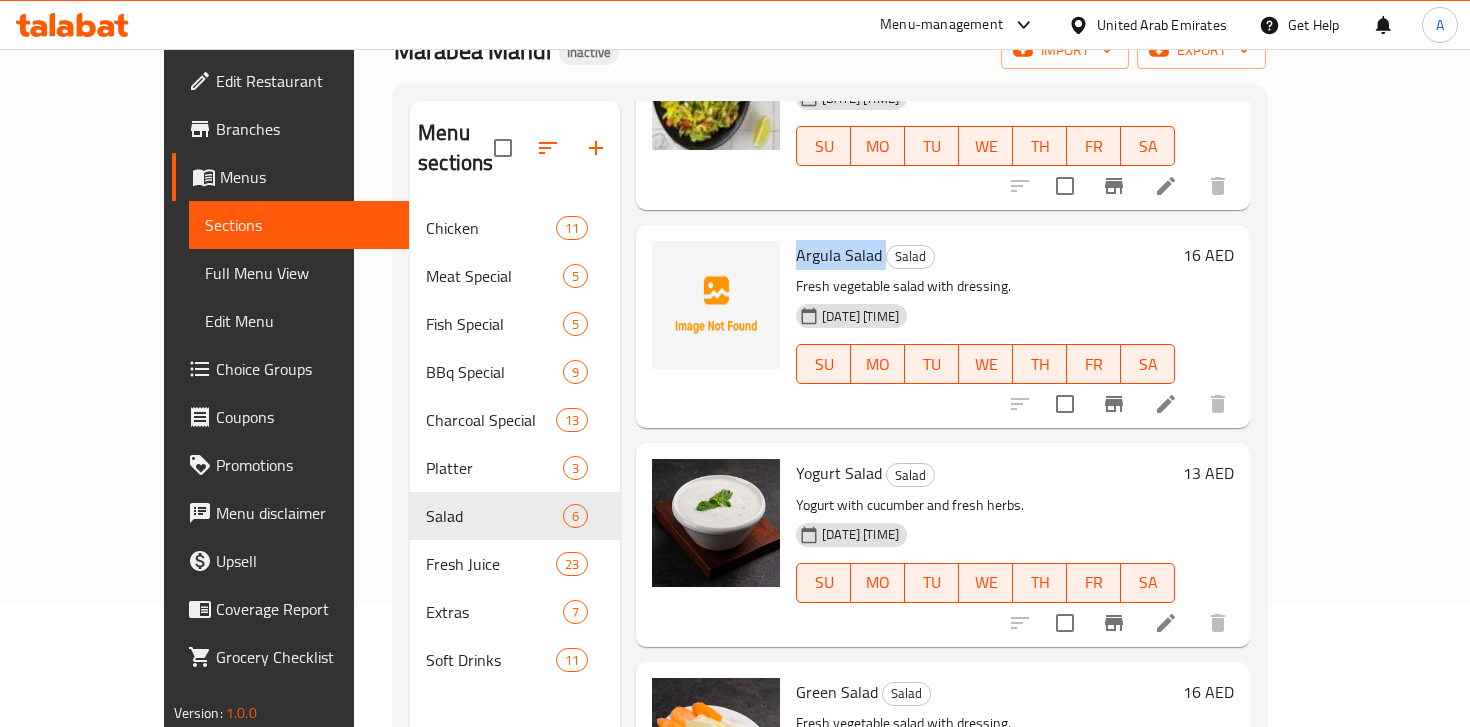 scroll, scrollTop: 554, scrollLeft: 0, axis: vertical 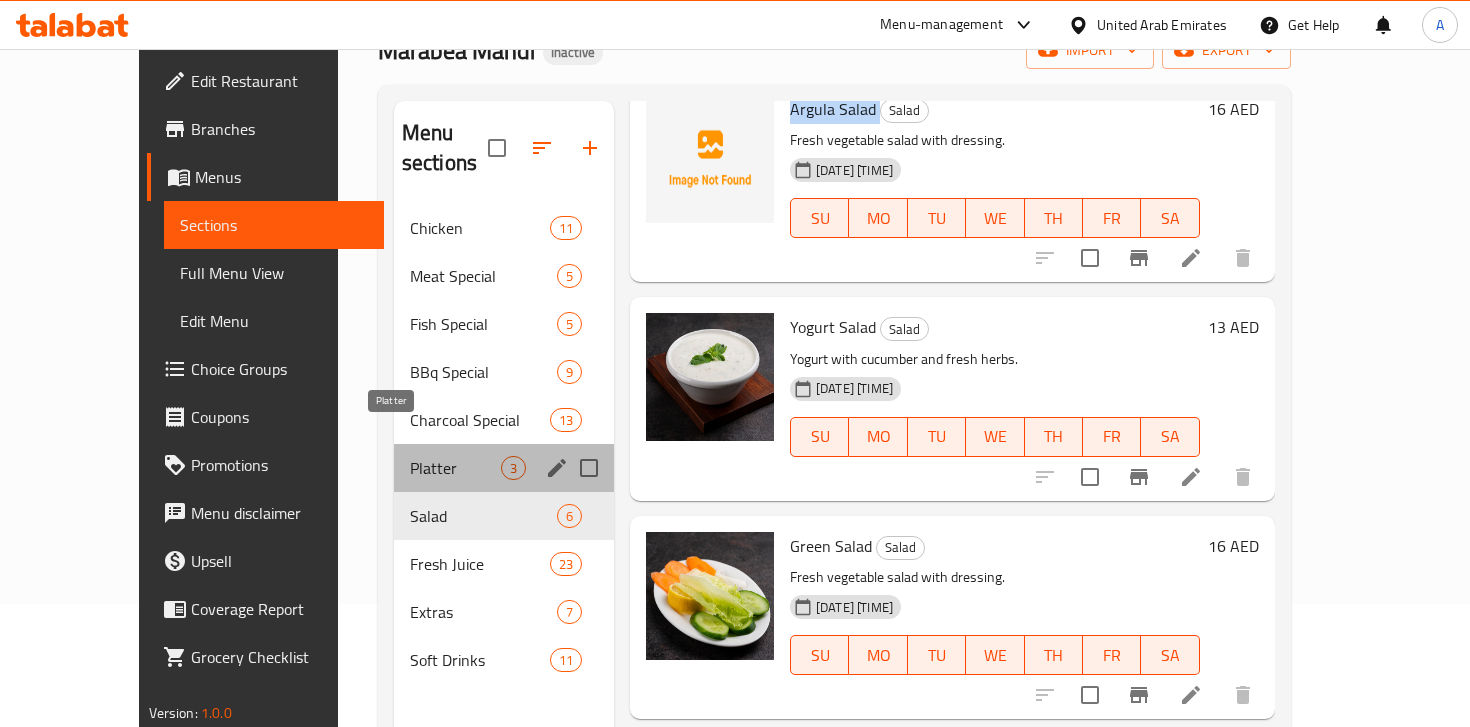 click on "Platter" at bounding box center (455, 468) 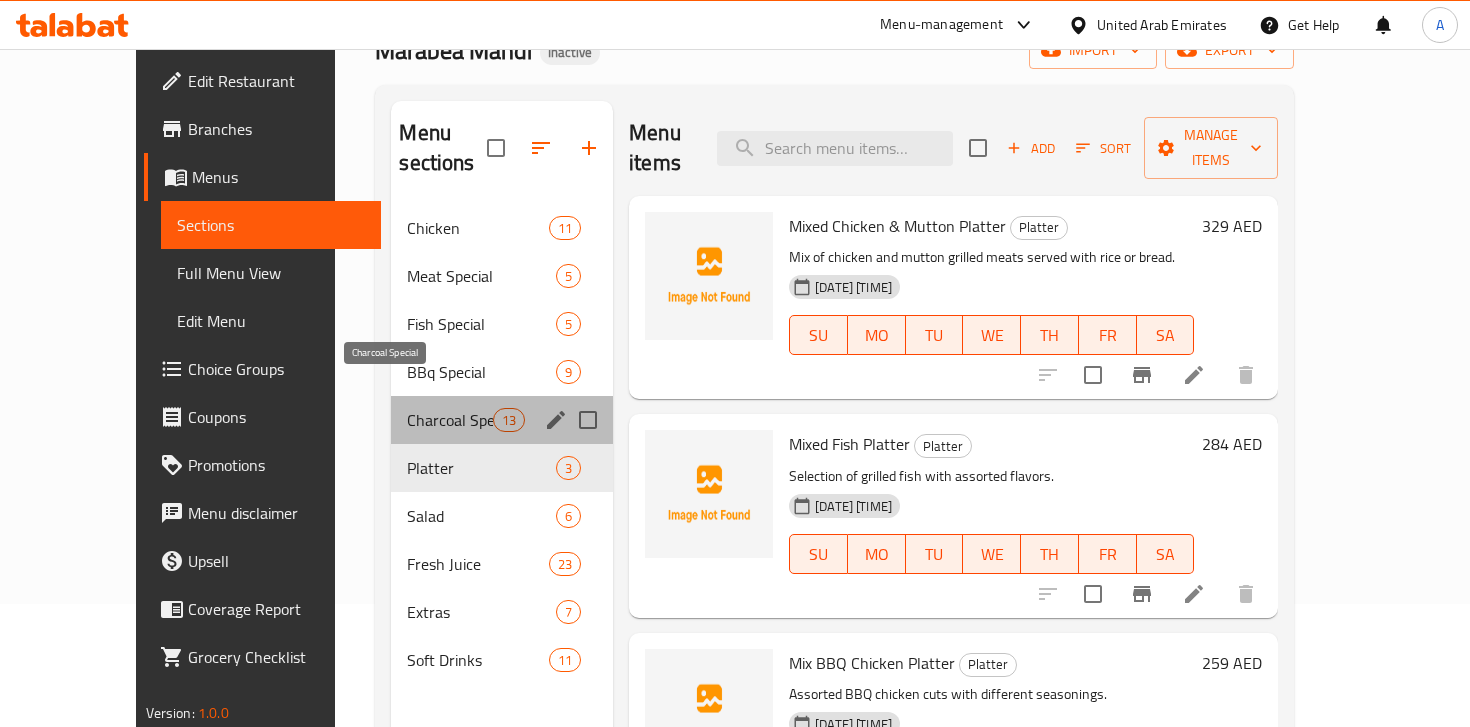 click on "Charcoal Special" at bounding box center (449, 420) 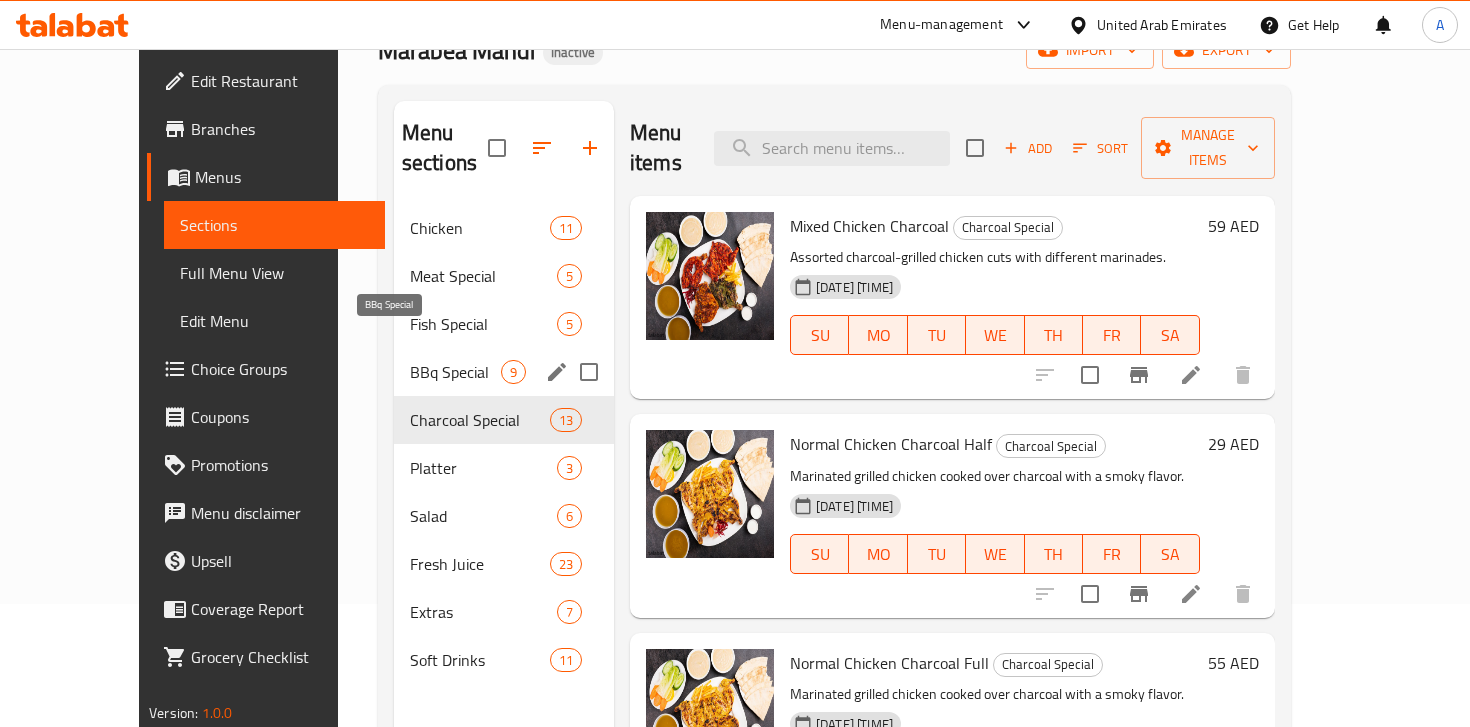 click on "BBq Special" at bounding box center (455, 372) 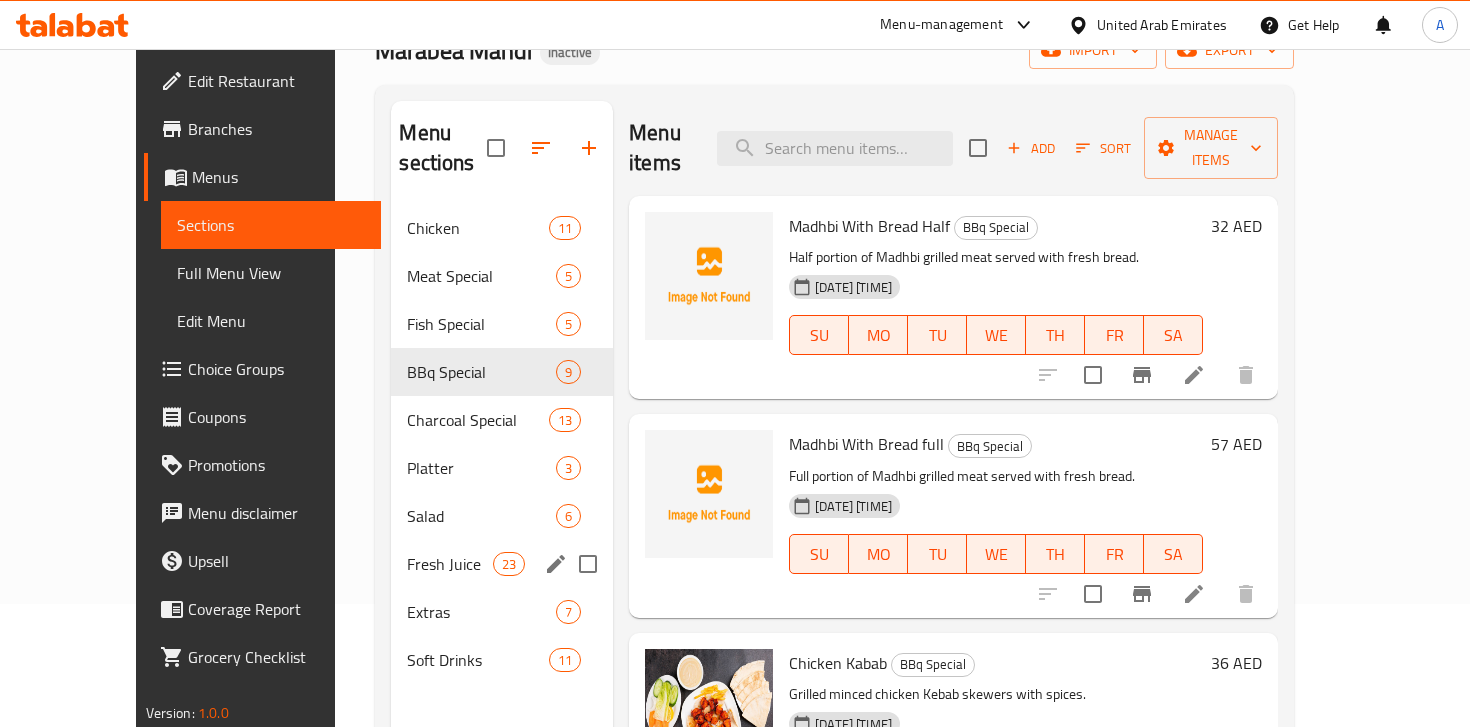 scroll, scrollTop: 280, scrollLeft: 0, axis: vertical 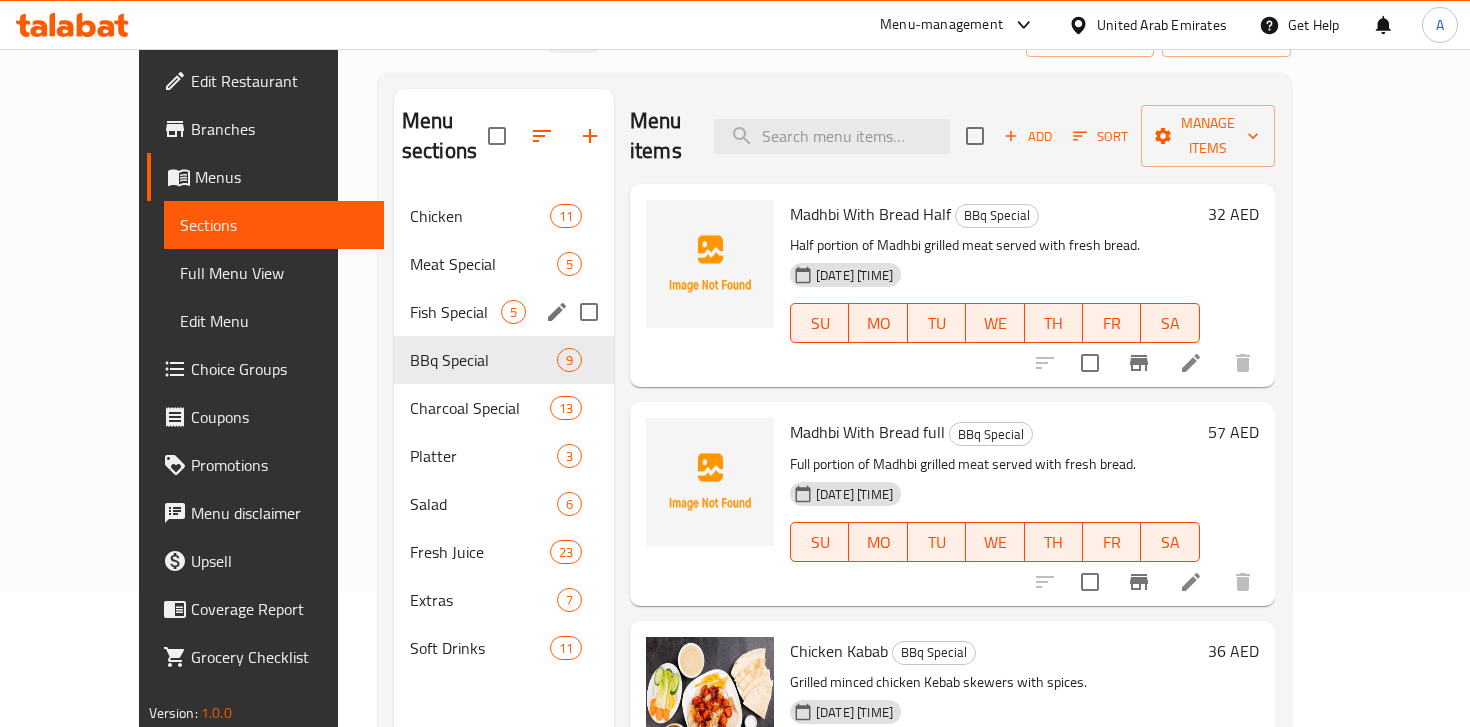 click on "Fish Special" at bounding box center [455, 312] 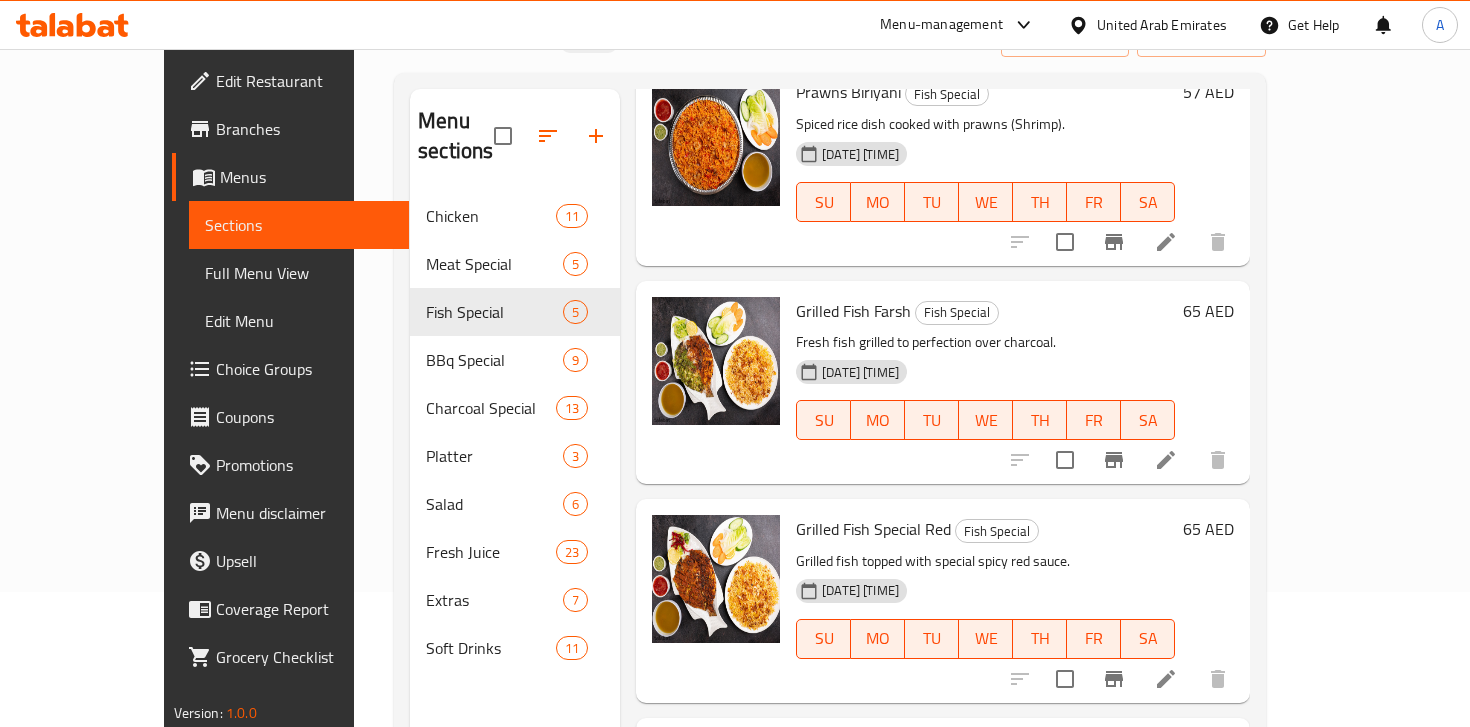 scroll, scrollTop: 415, scrollLeft: 0, axis: vertical 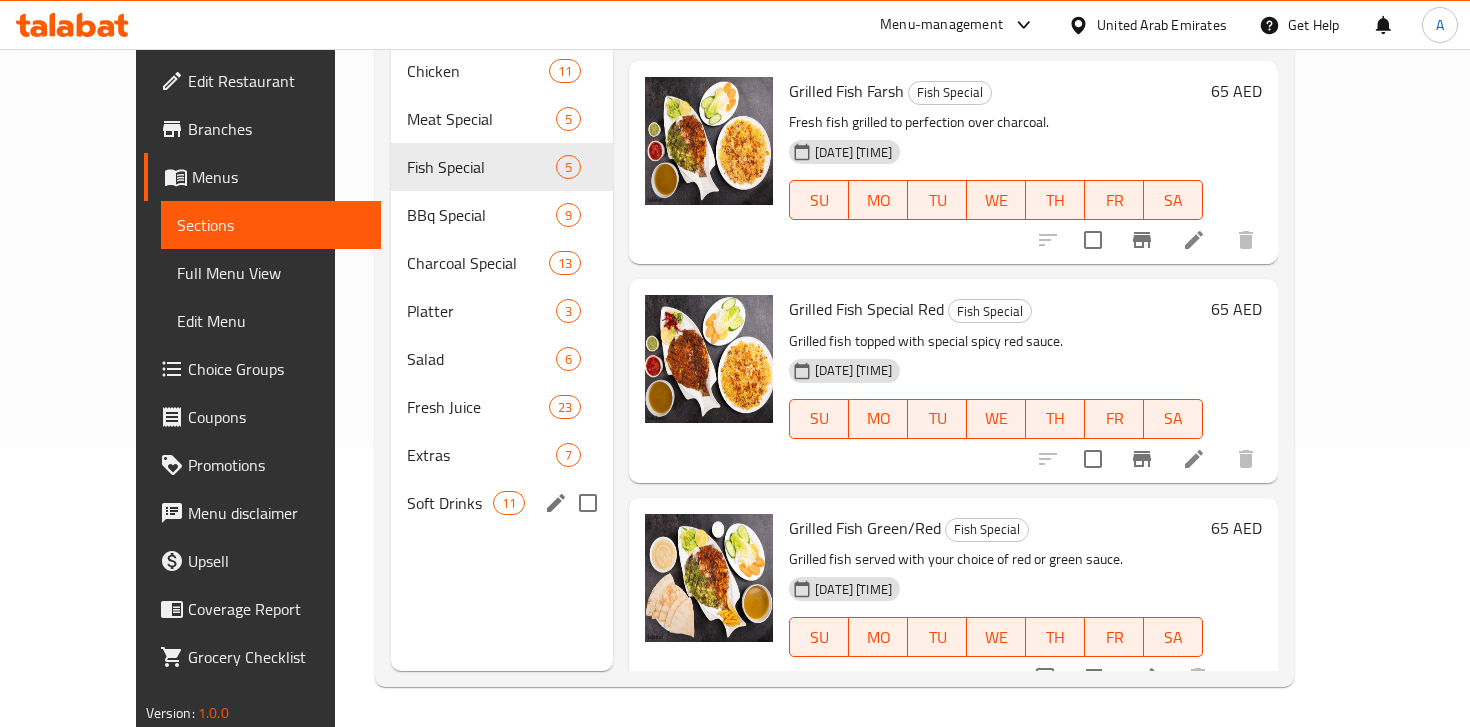 click on "Soft Drinks 11" at bounding box center (502, 503) 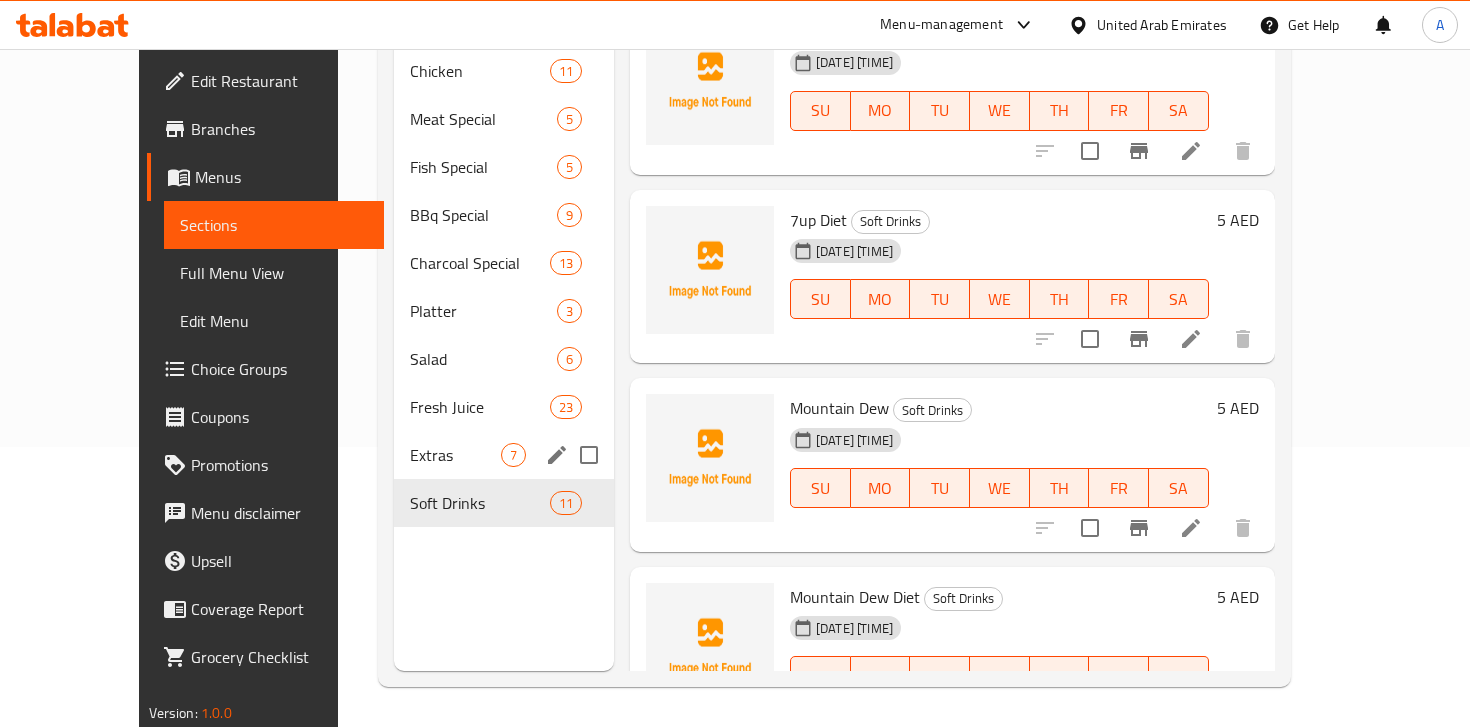 click on "Extras" at bounding box center [455, 455] 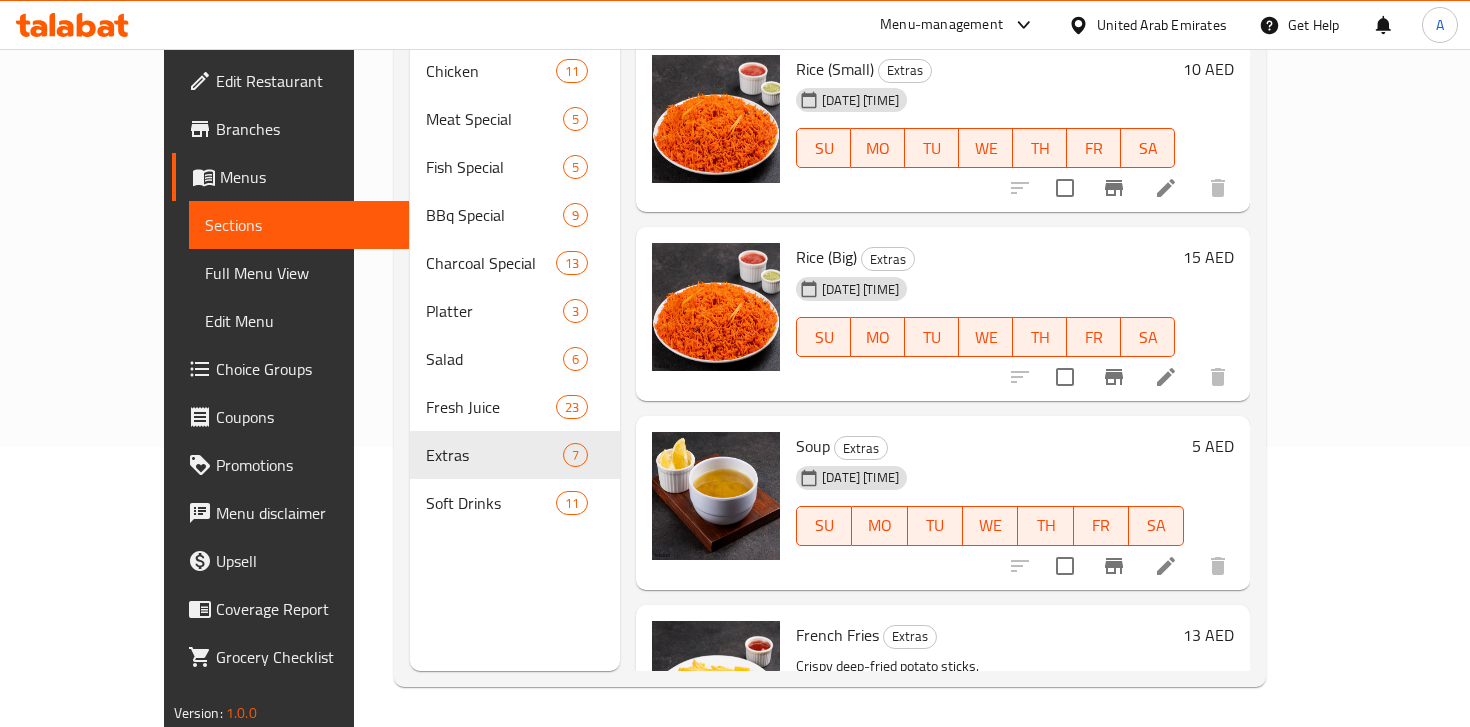 scroll, scrollTop: 703, scrollLeft: 0, axis: vertical 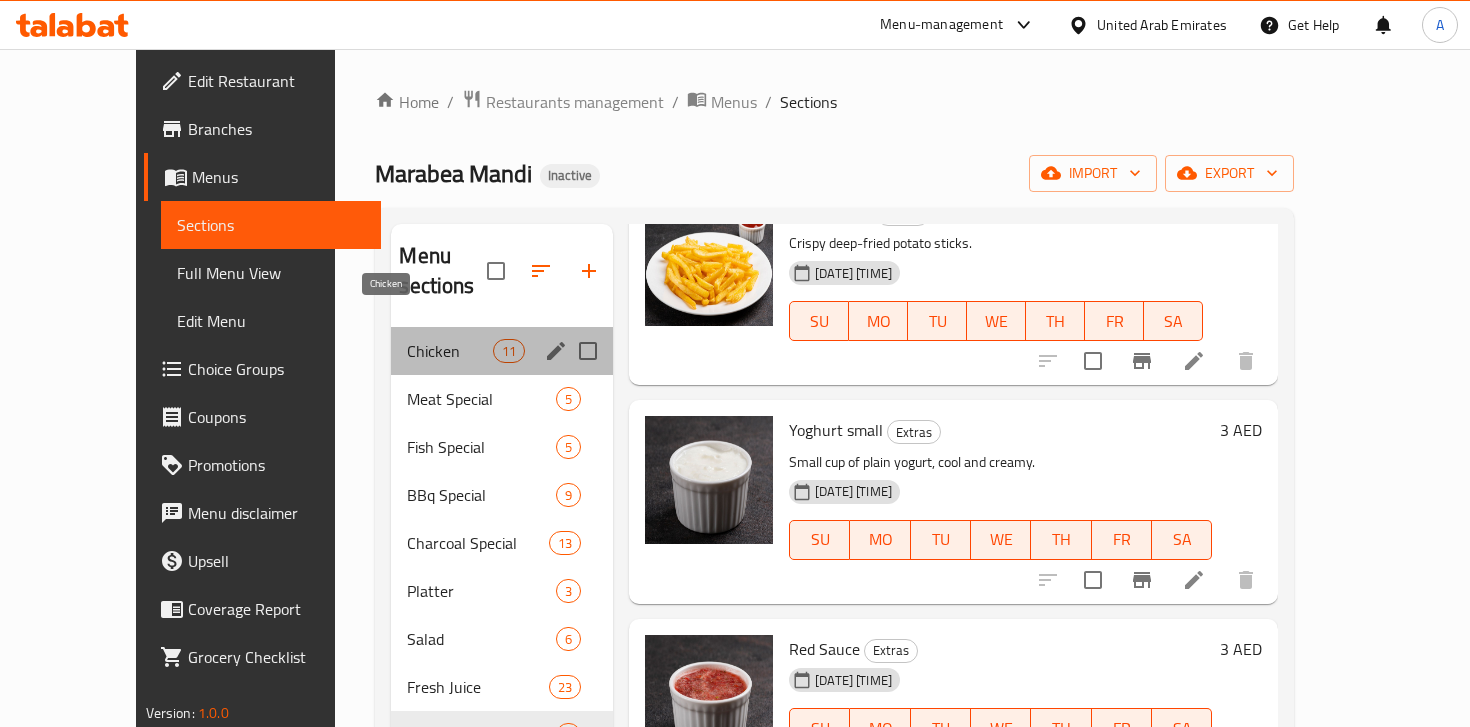click on "Chicken" at bounding box center (449, 351) 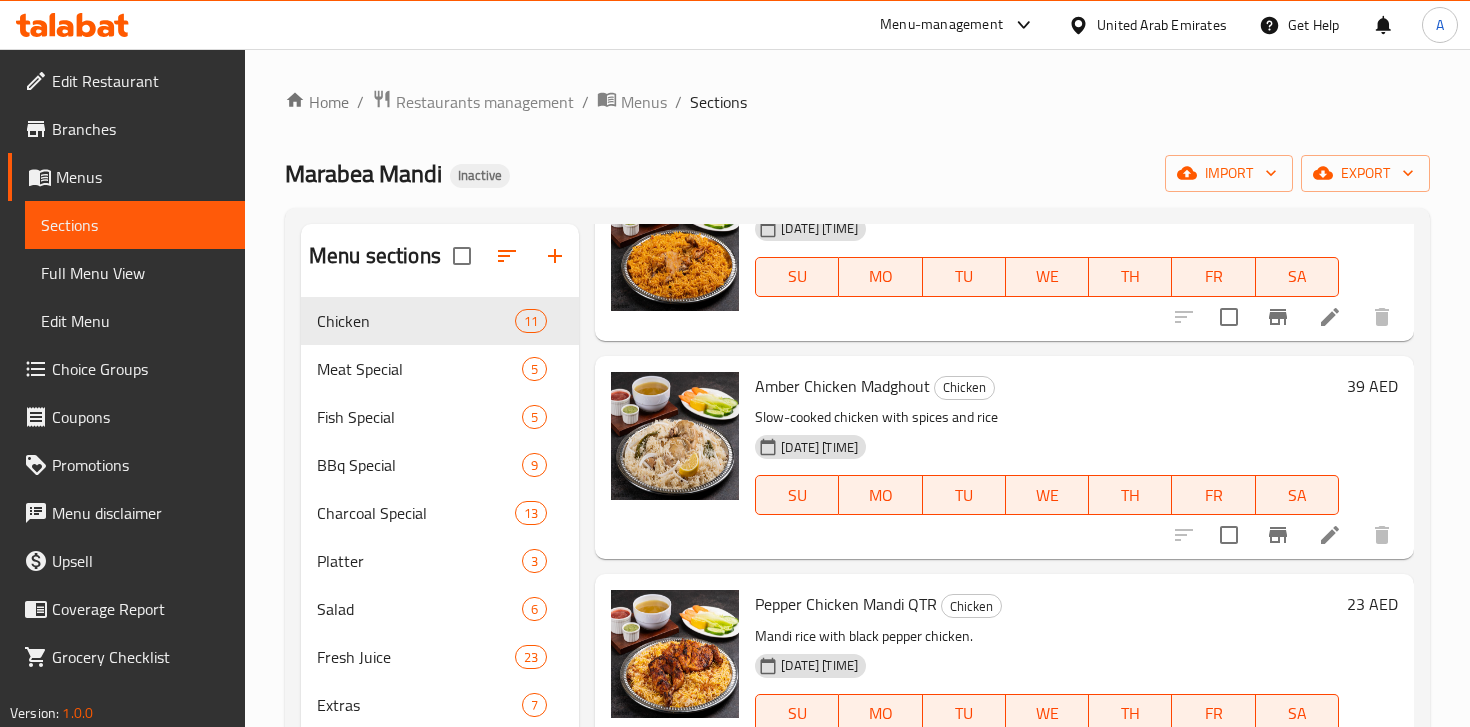 scroll, scrollTop: 1771, scrollLeft: 0, axis: vertical 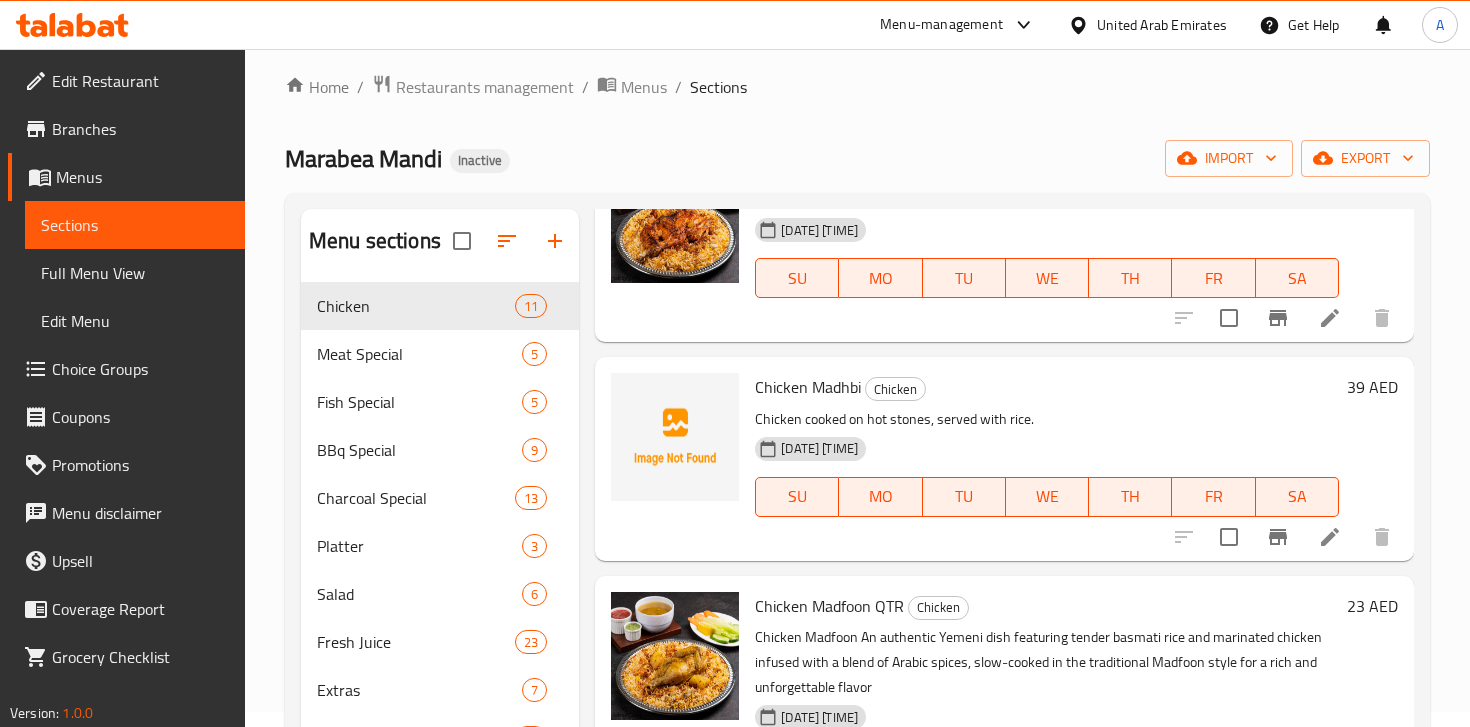 click on "Chicken Madhbi" at bounding box center (808, 387) 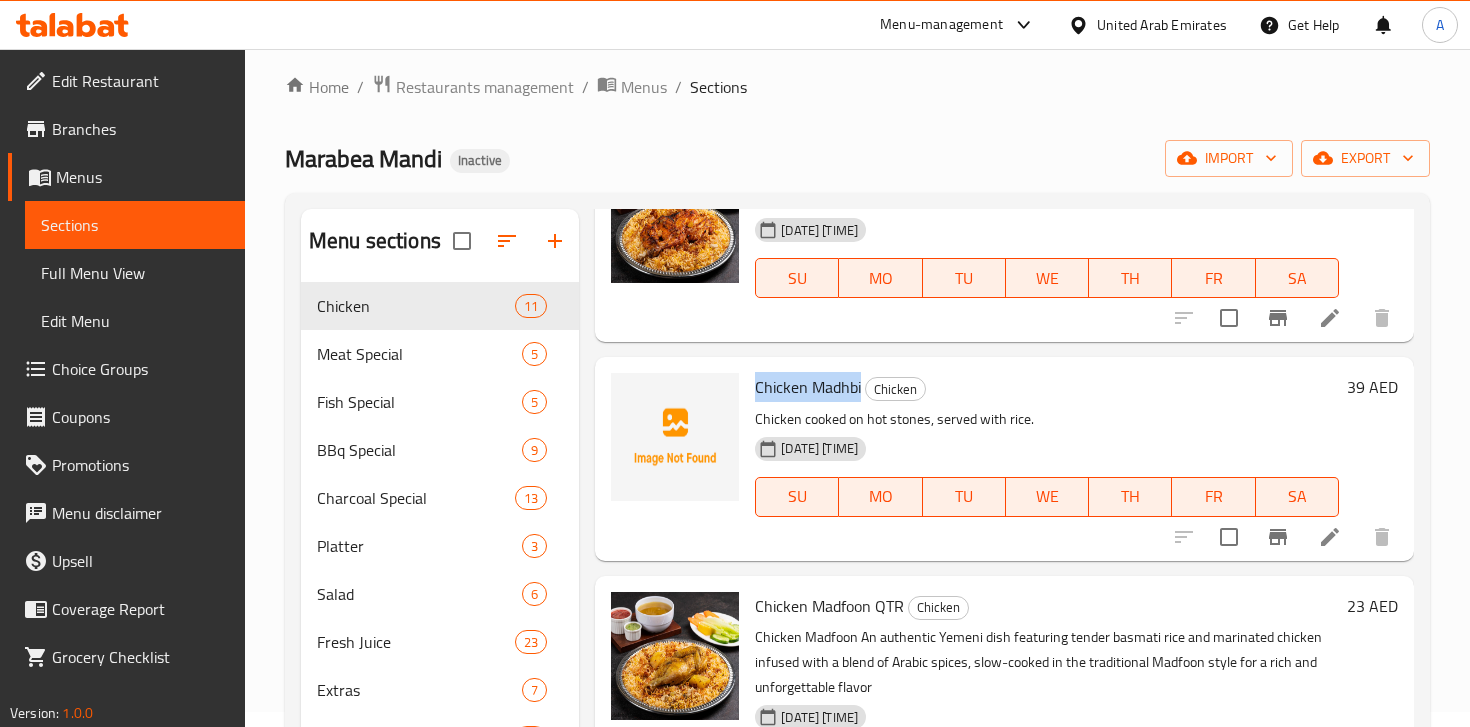 drag, startPoint x: 798, startPoint y: 389, endPoint x: 817, endPoint y: 389, distance: 19 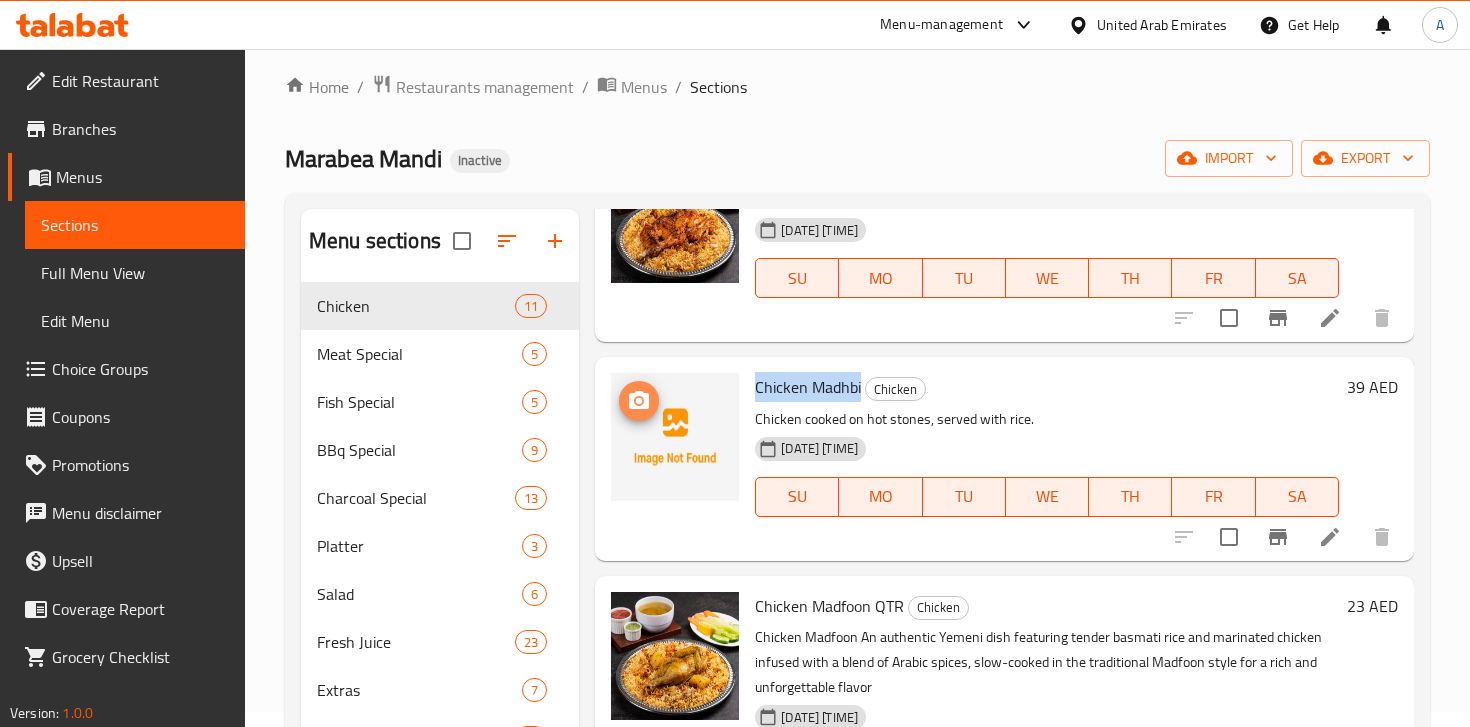 click 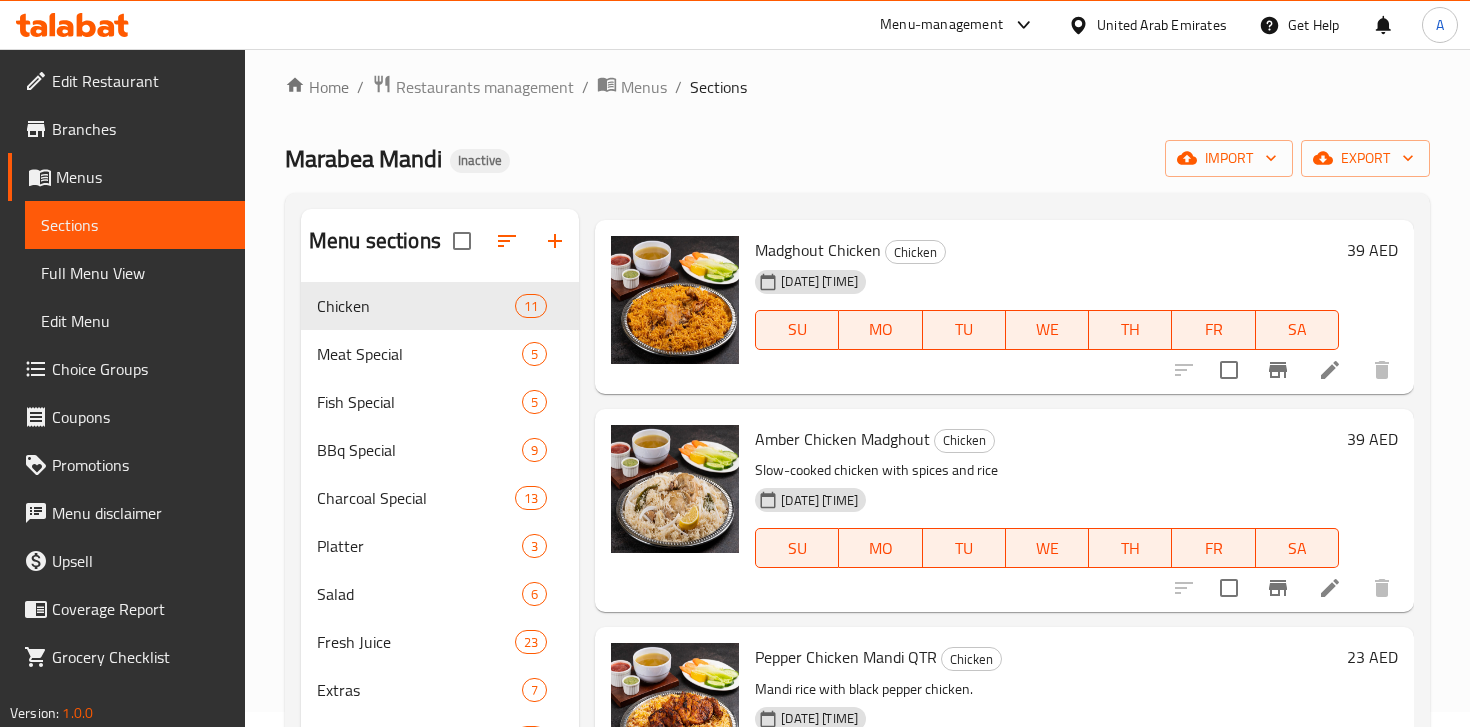 scroll, scrollTop: 1771, scrollLeft: 0, axis: vertical 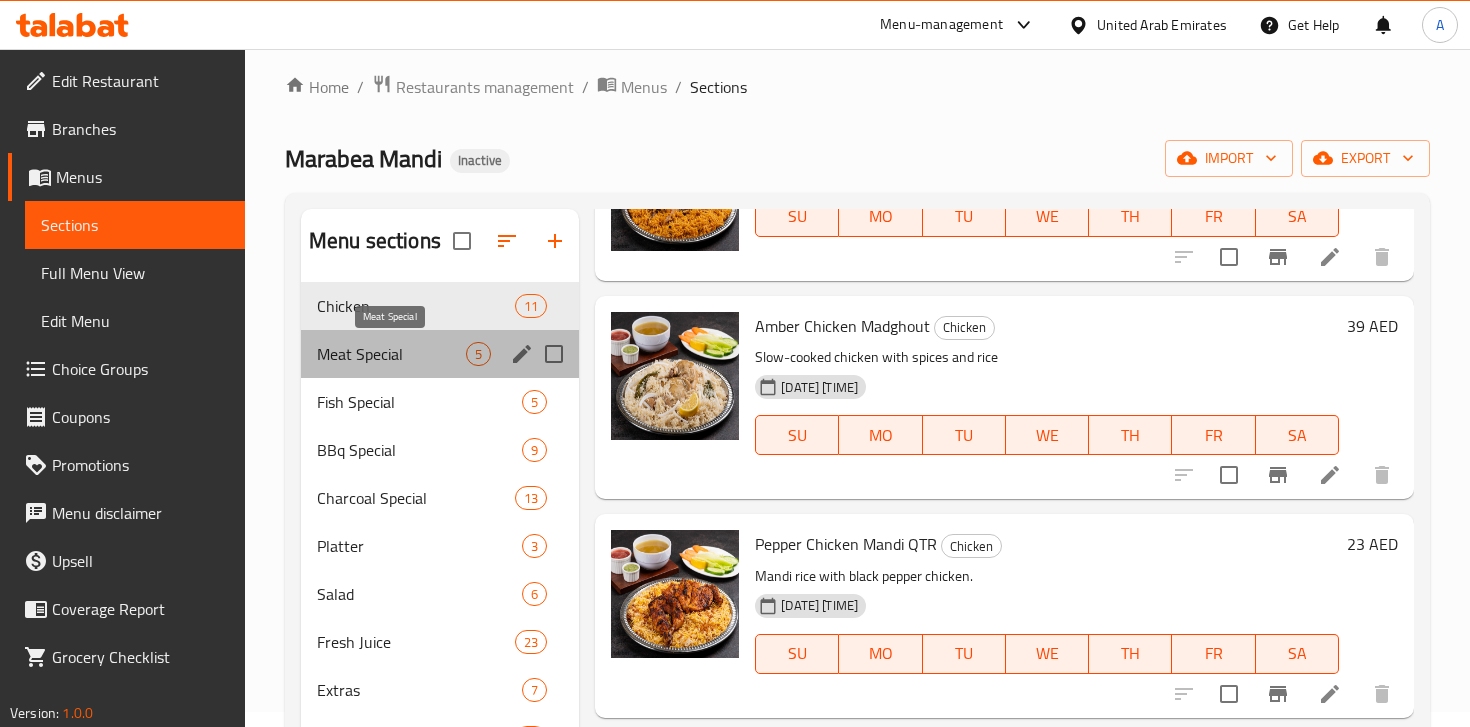 click on "Meat Special" at bounding box center [391, 354] 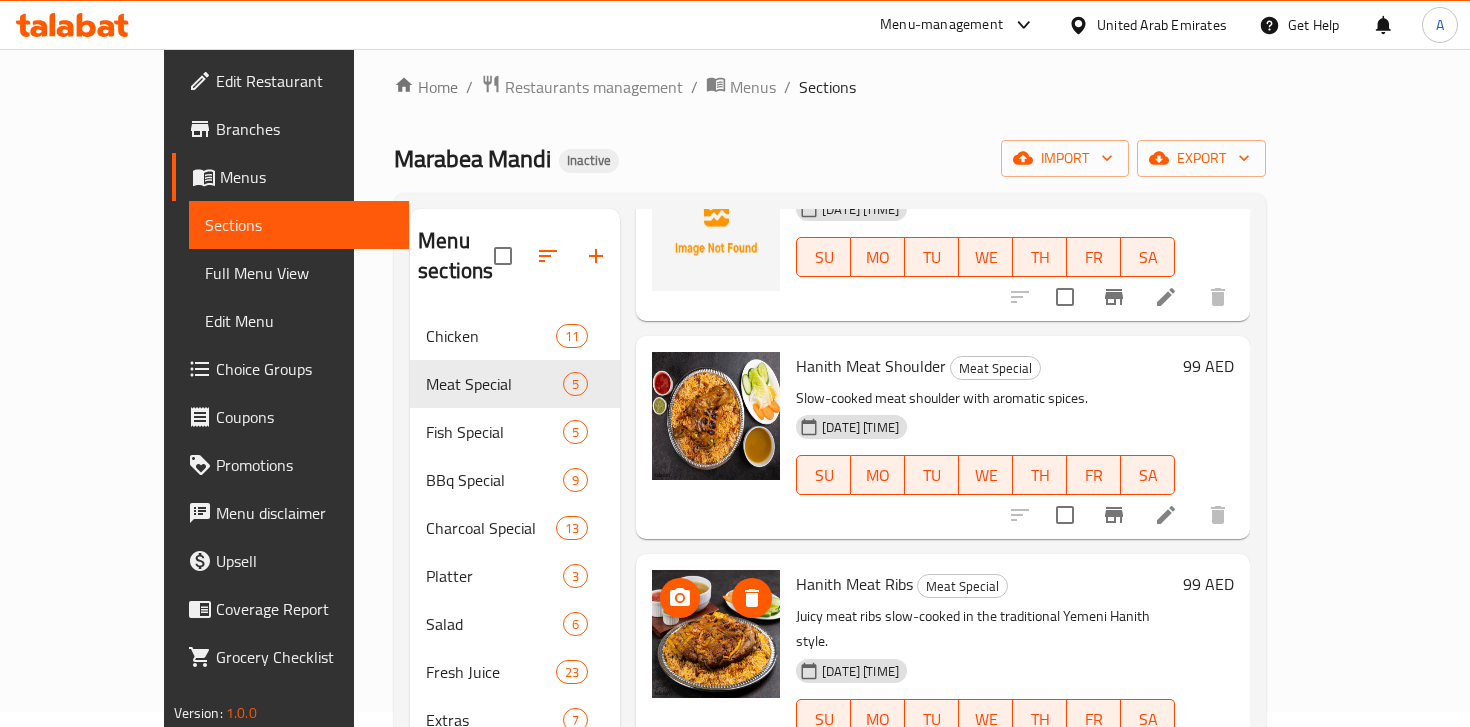 scroll, scrollTop: 385, scrollLeft: 0, axis: vertical 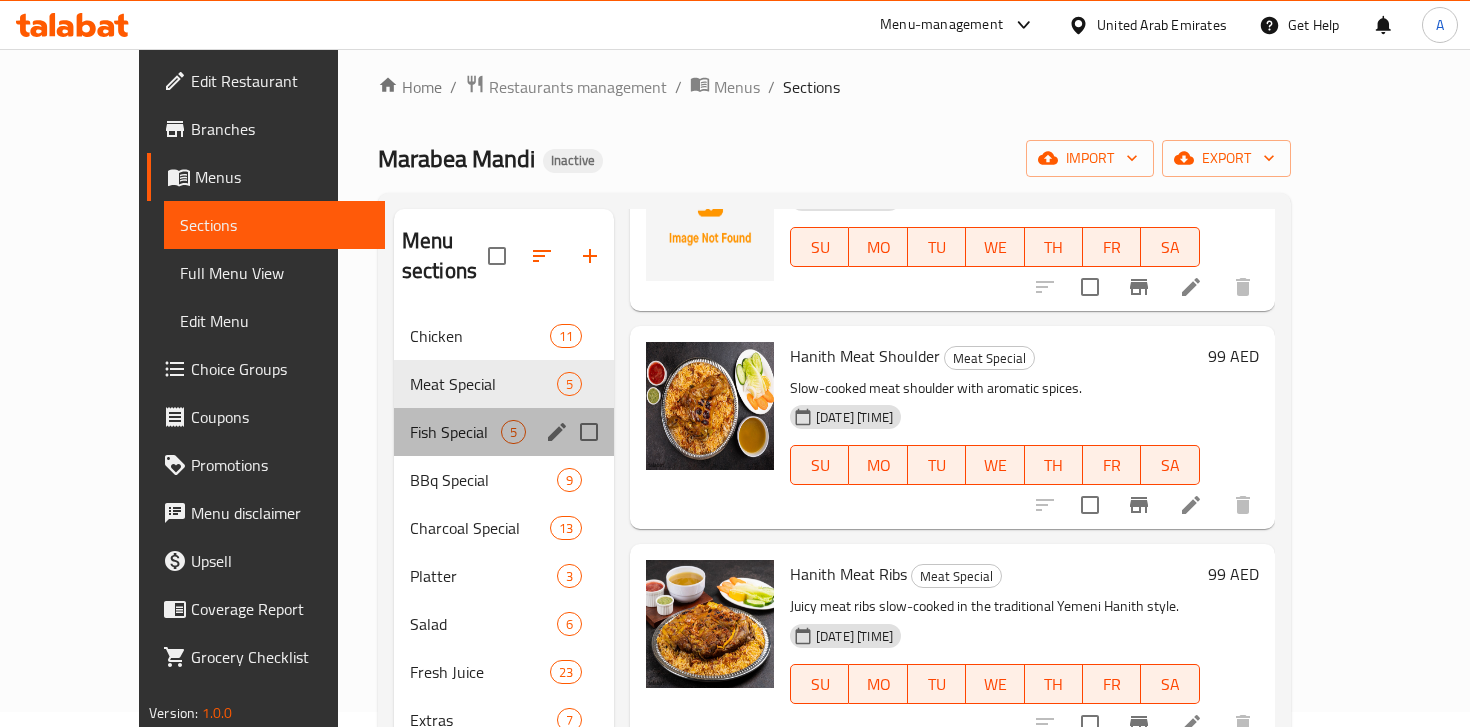 click on "Fish Special 5" at bounding box center (504, 432) 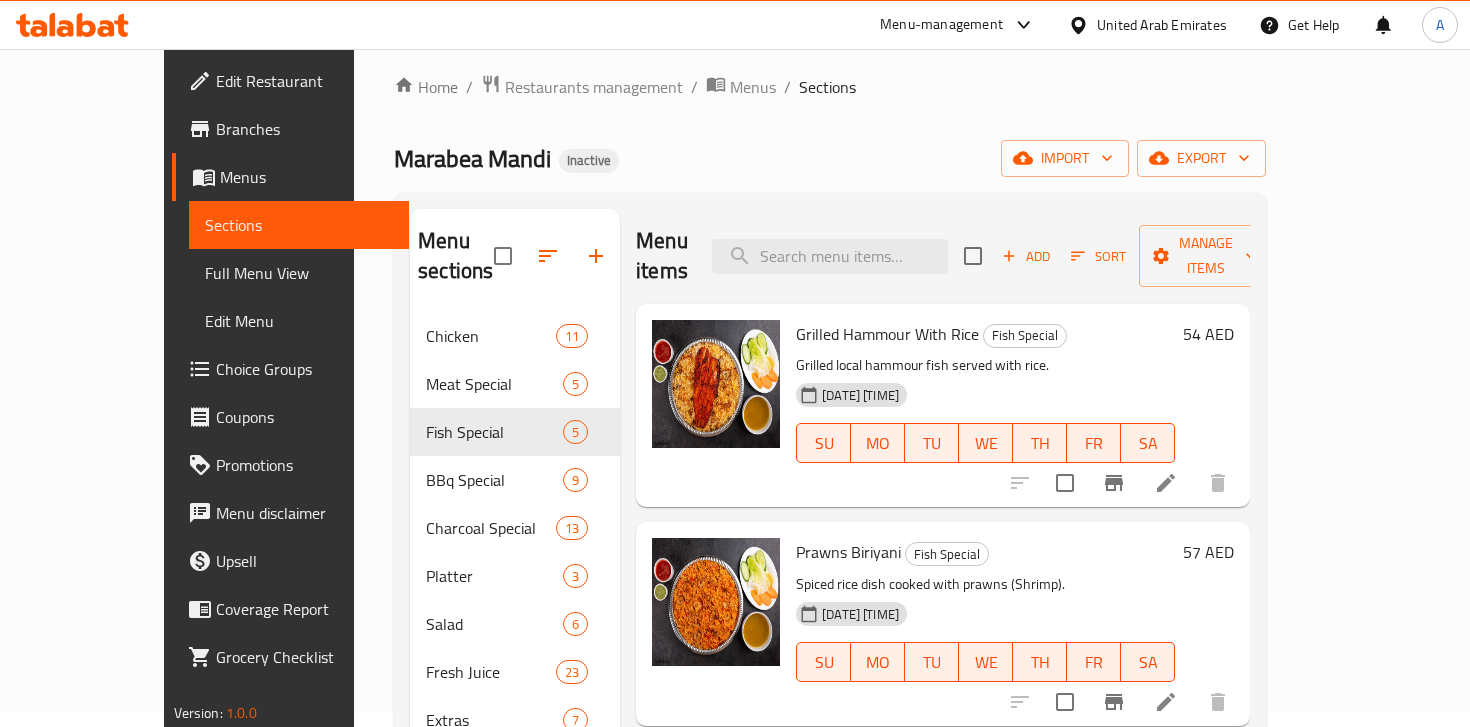 scroll, scrollTop: 415, scrollLeft: 0, axis: vertical 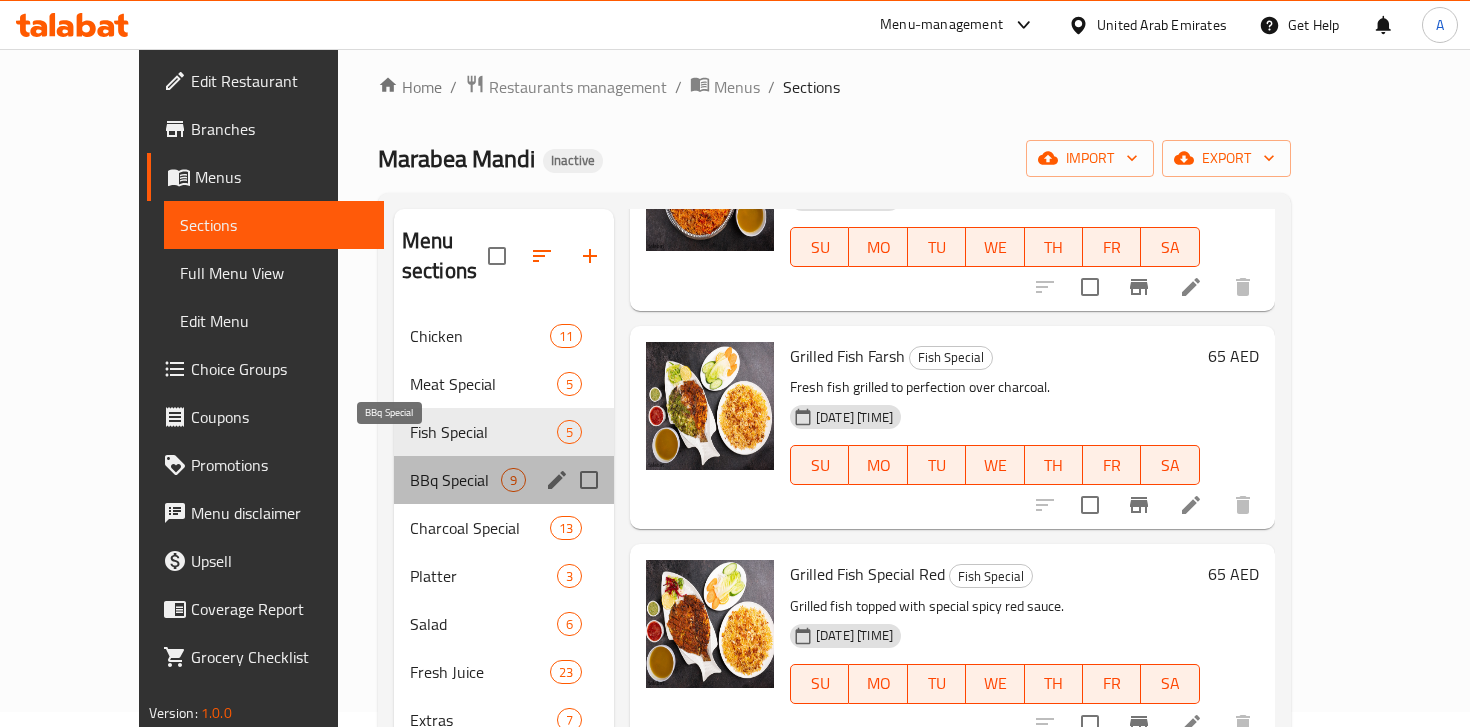 click on "BBq Special" at bounding box center [455, 480] 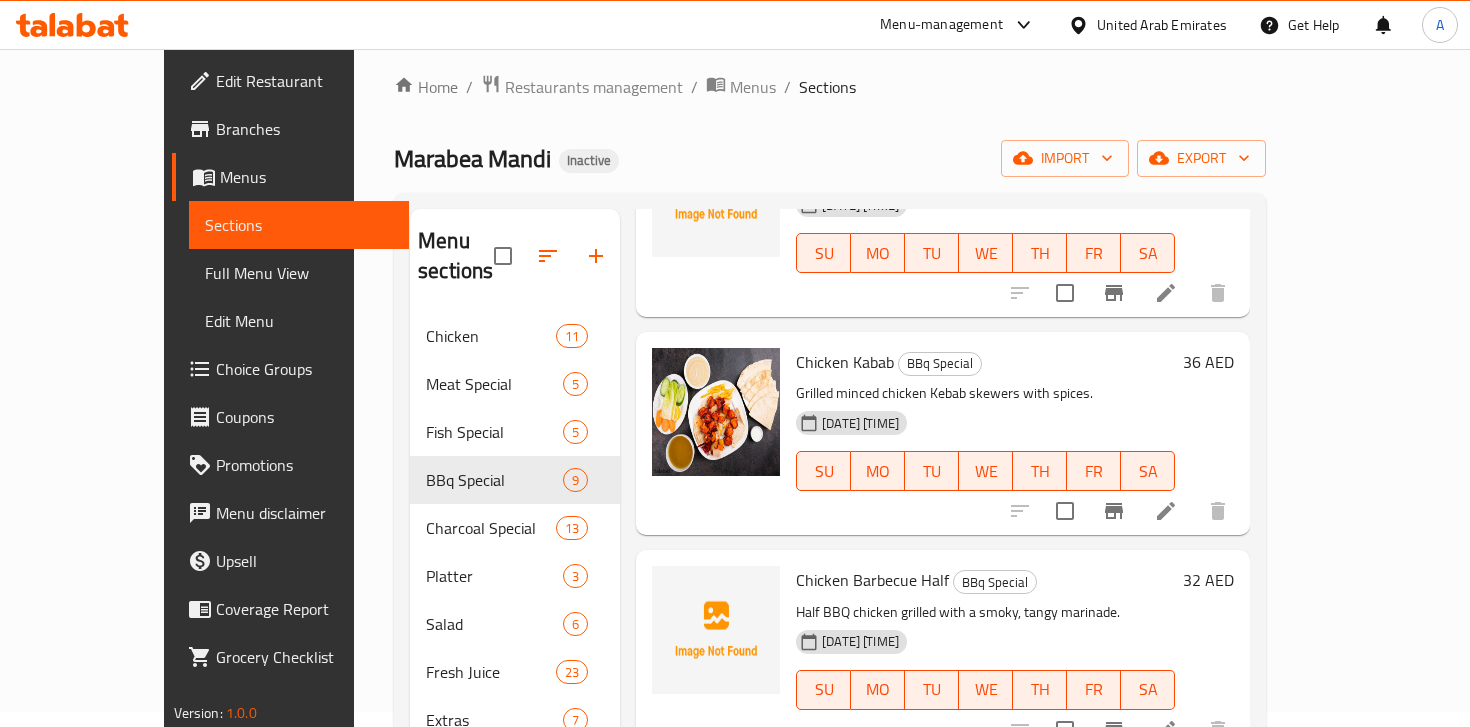 scroll, scrollTop: 1009, scrollLeft: 0, axis: vertical 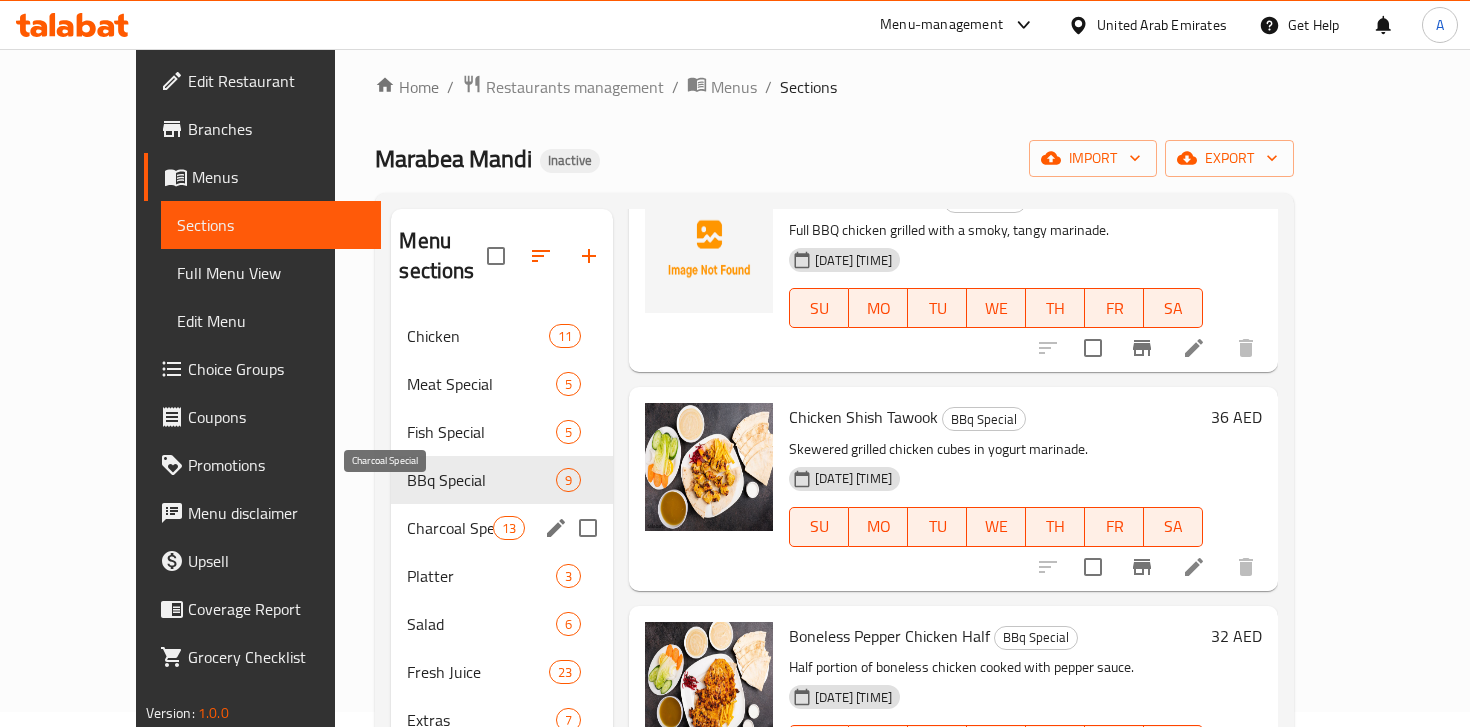 click on "Charcoal Special" at bounding box center (449, 528) 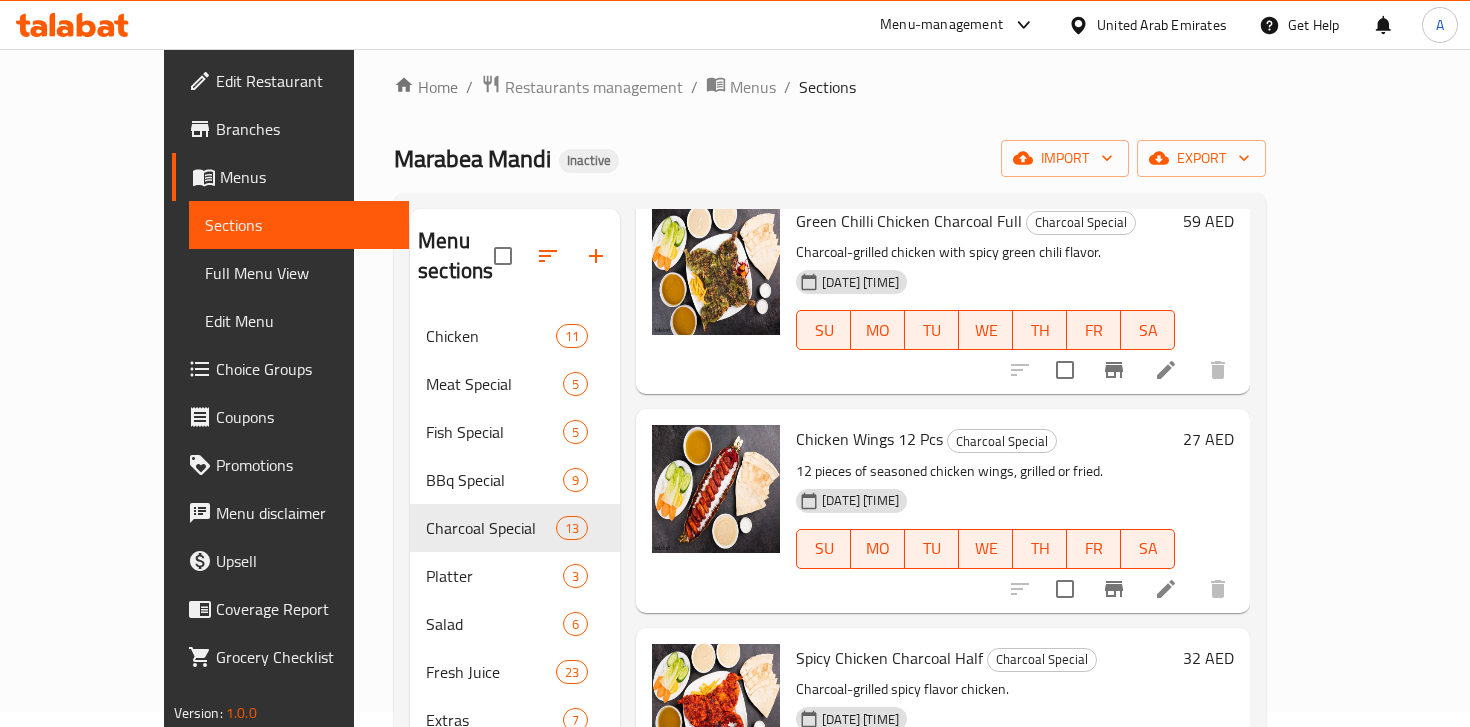scroll, scrollTop: 2133, scrollLeft: 0, axis: vertical 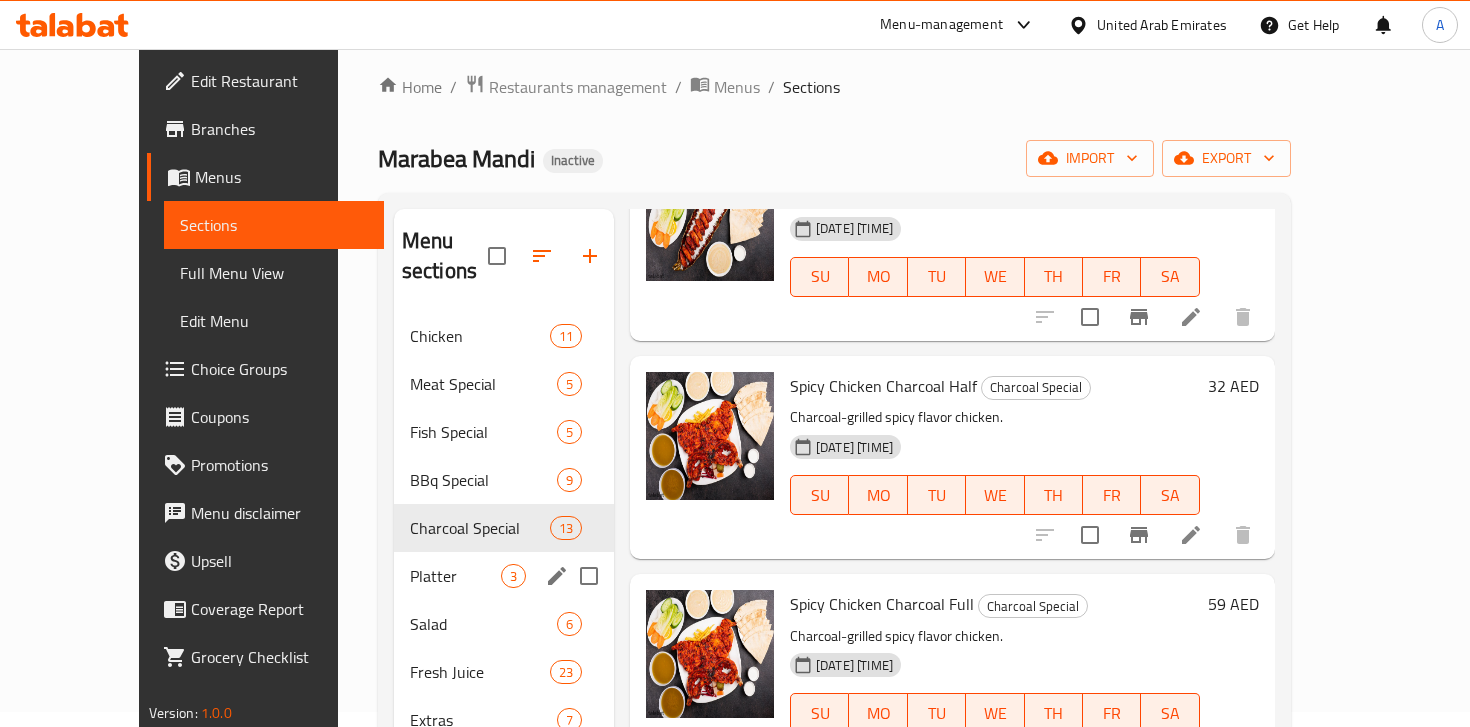 click on "Platter" at bounding box center [455, 576] 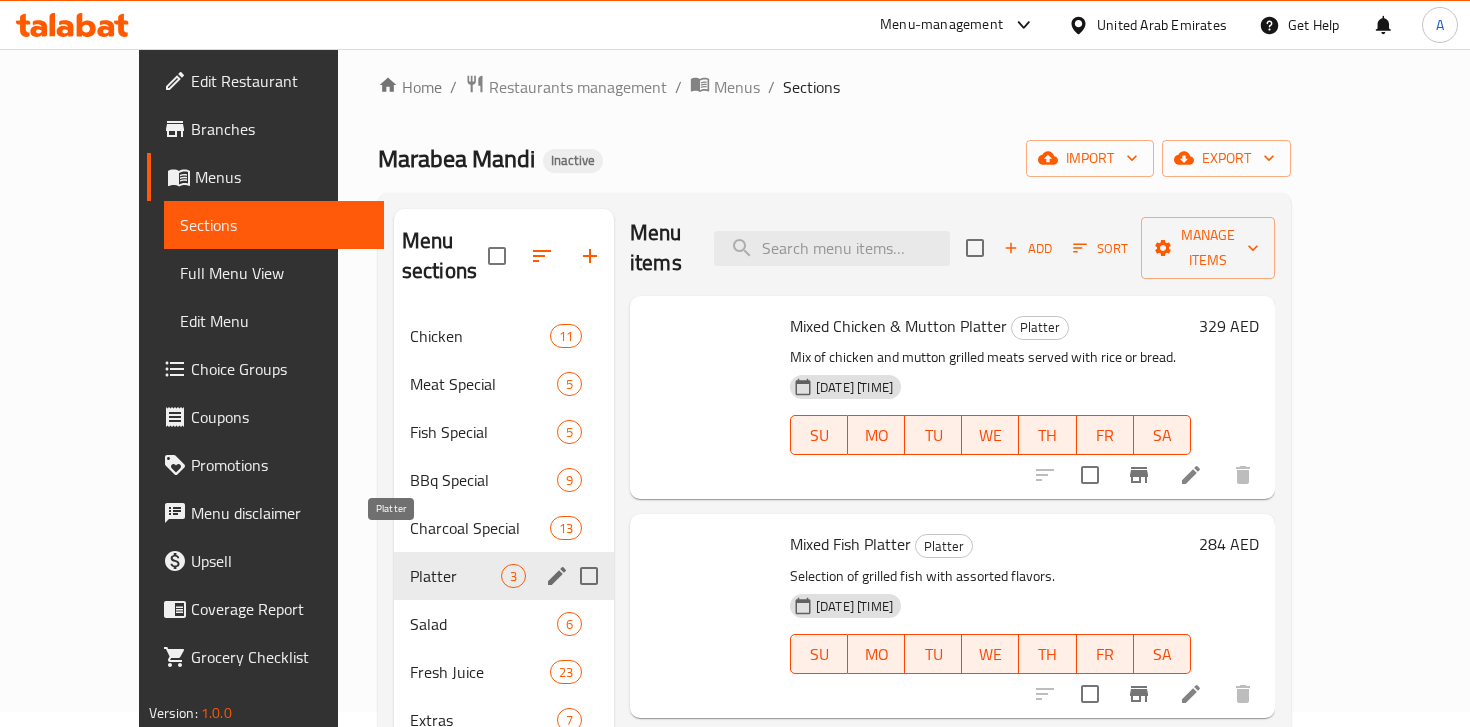 scroll, scrollTop: 0, scrollLeft: 0, axis: both 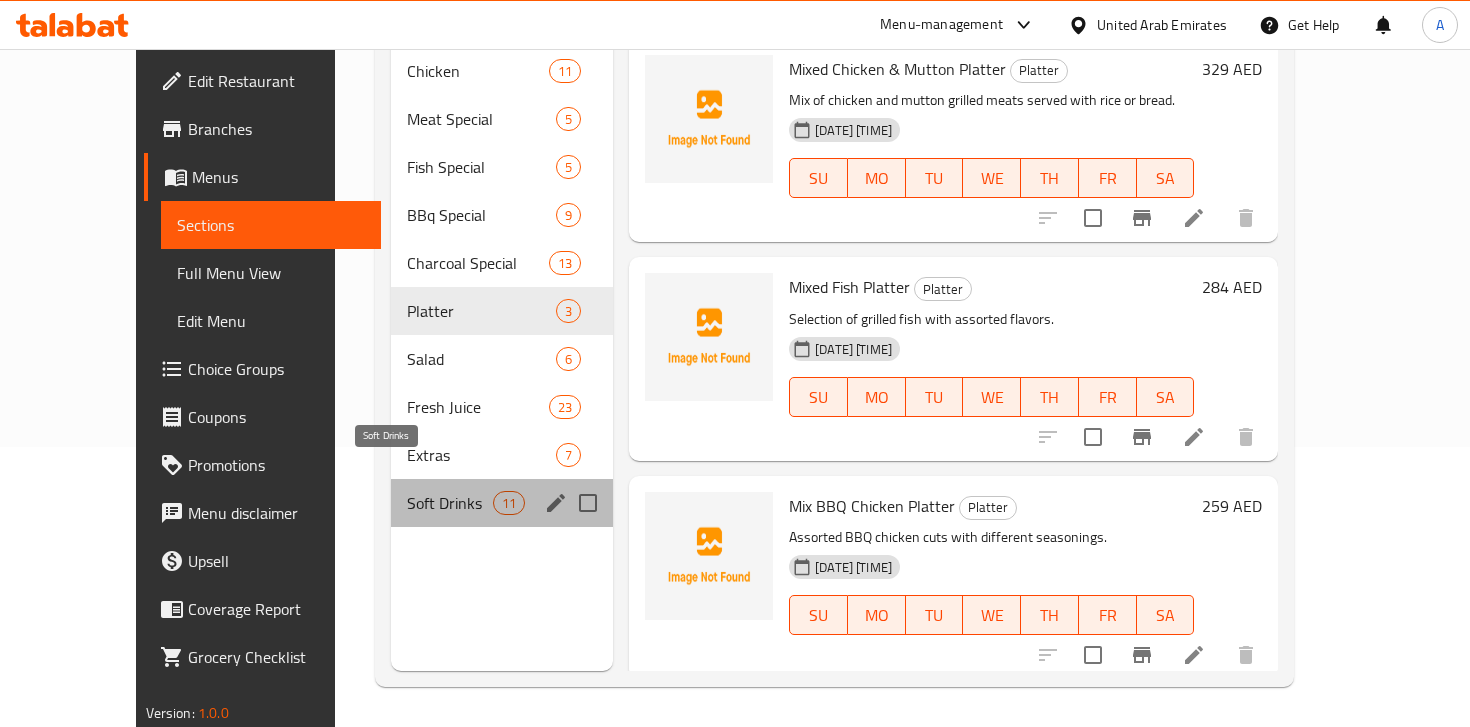click on "Soft Drinks" at bounding box center [449, 503] 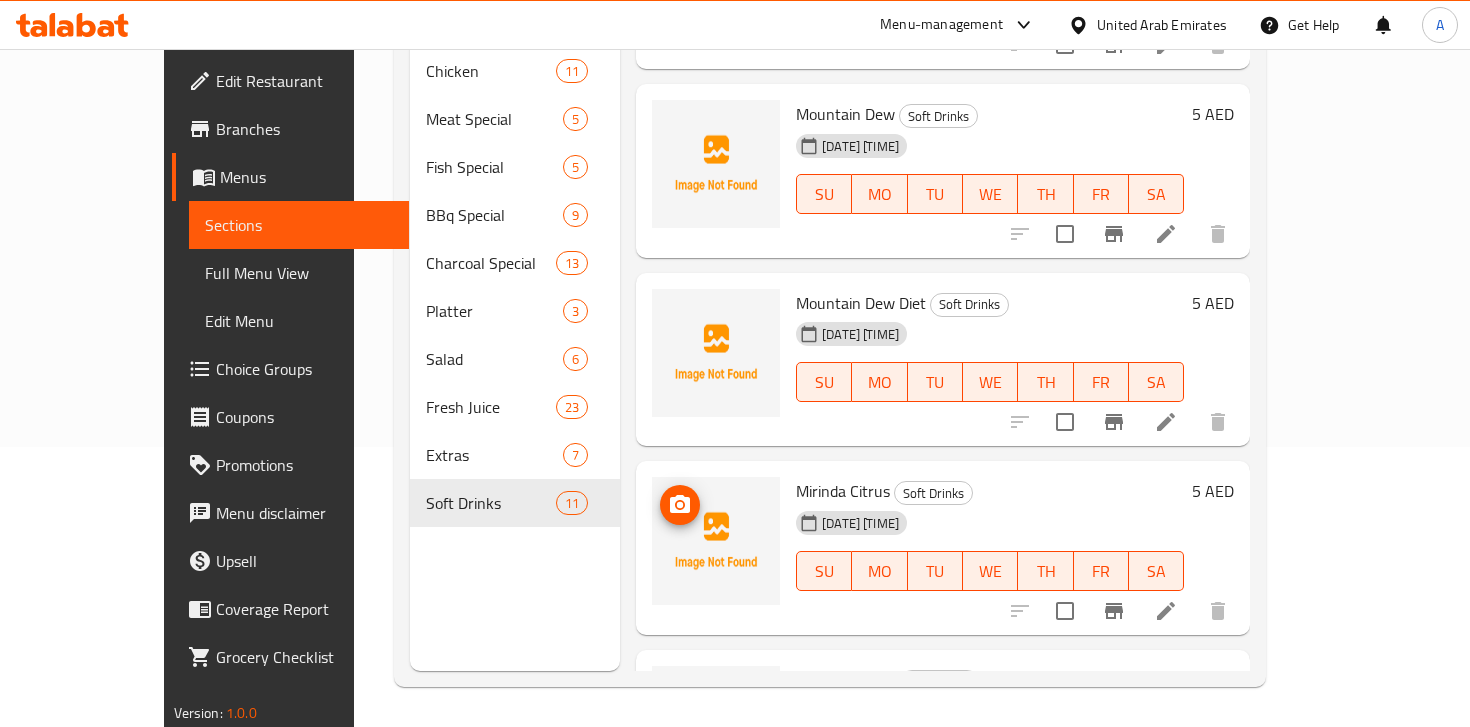 scroll, scrollTop: 0, scrollLeft: 0, axis: both 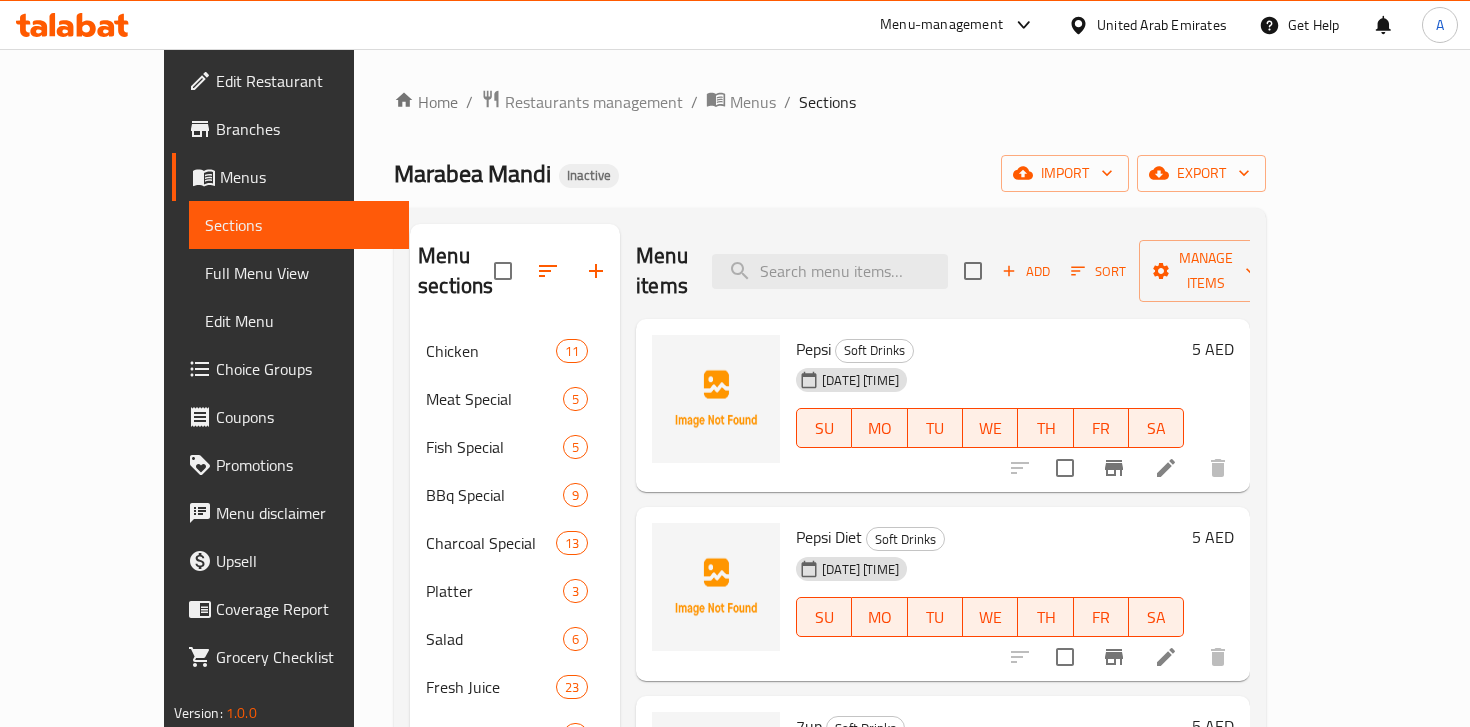 click on "Pepsi" at bounding box center [813, 349] 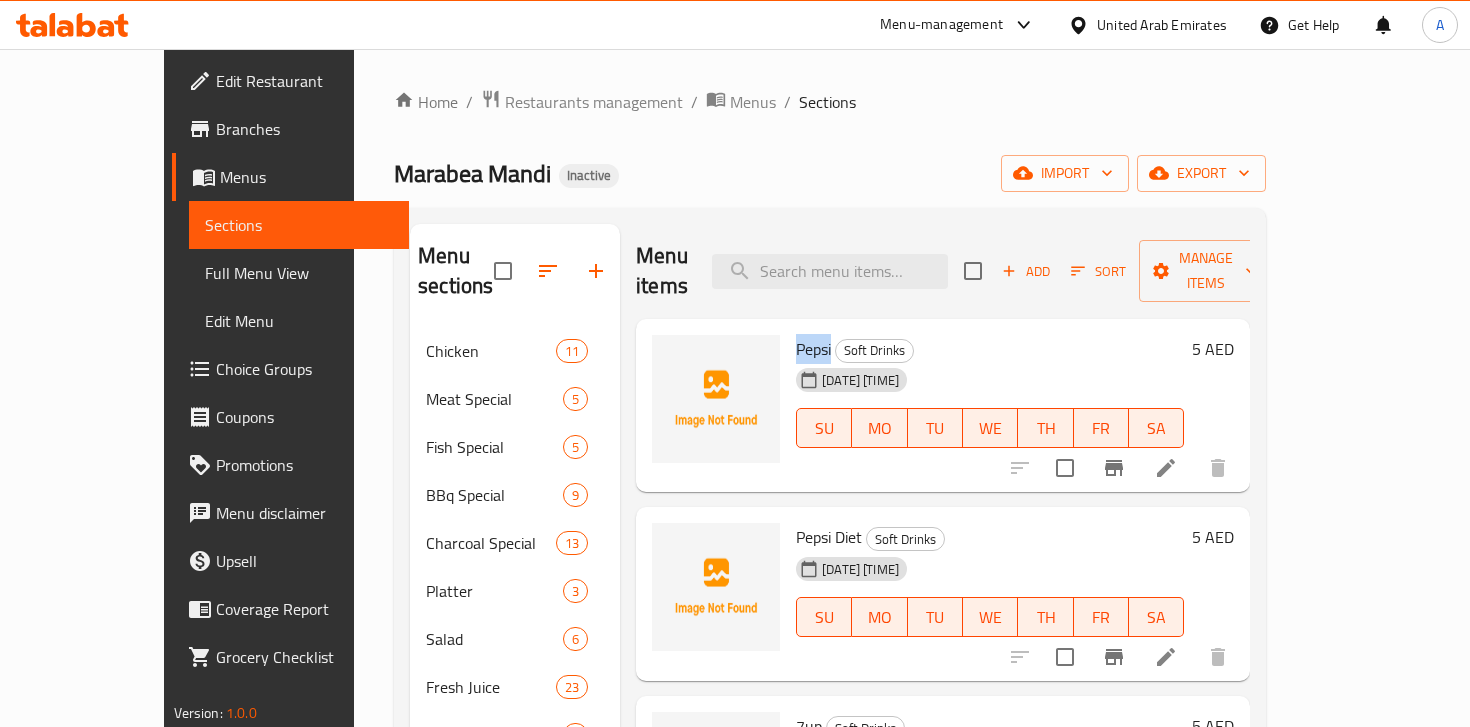 click on "Pepsi" at bounding box center (813, 349) 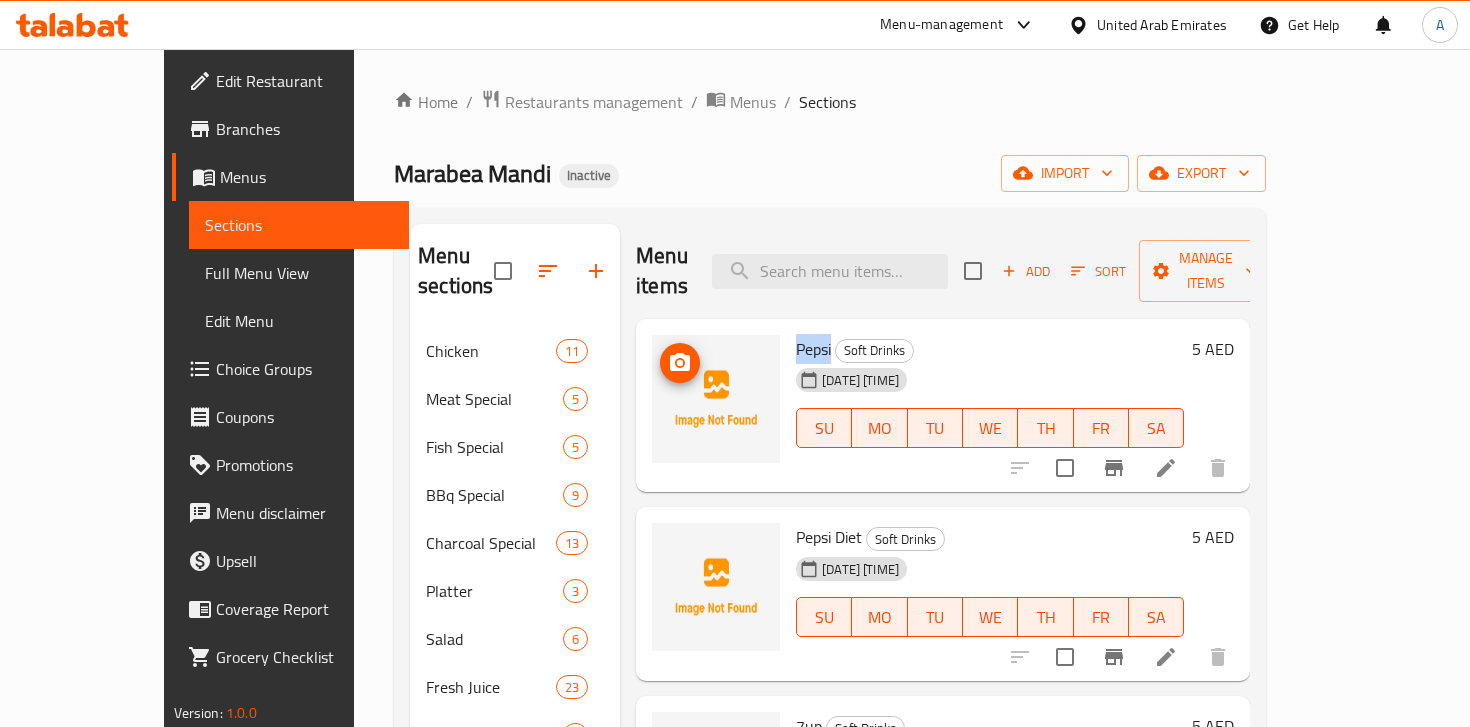 click 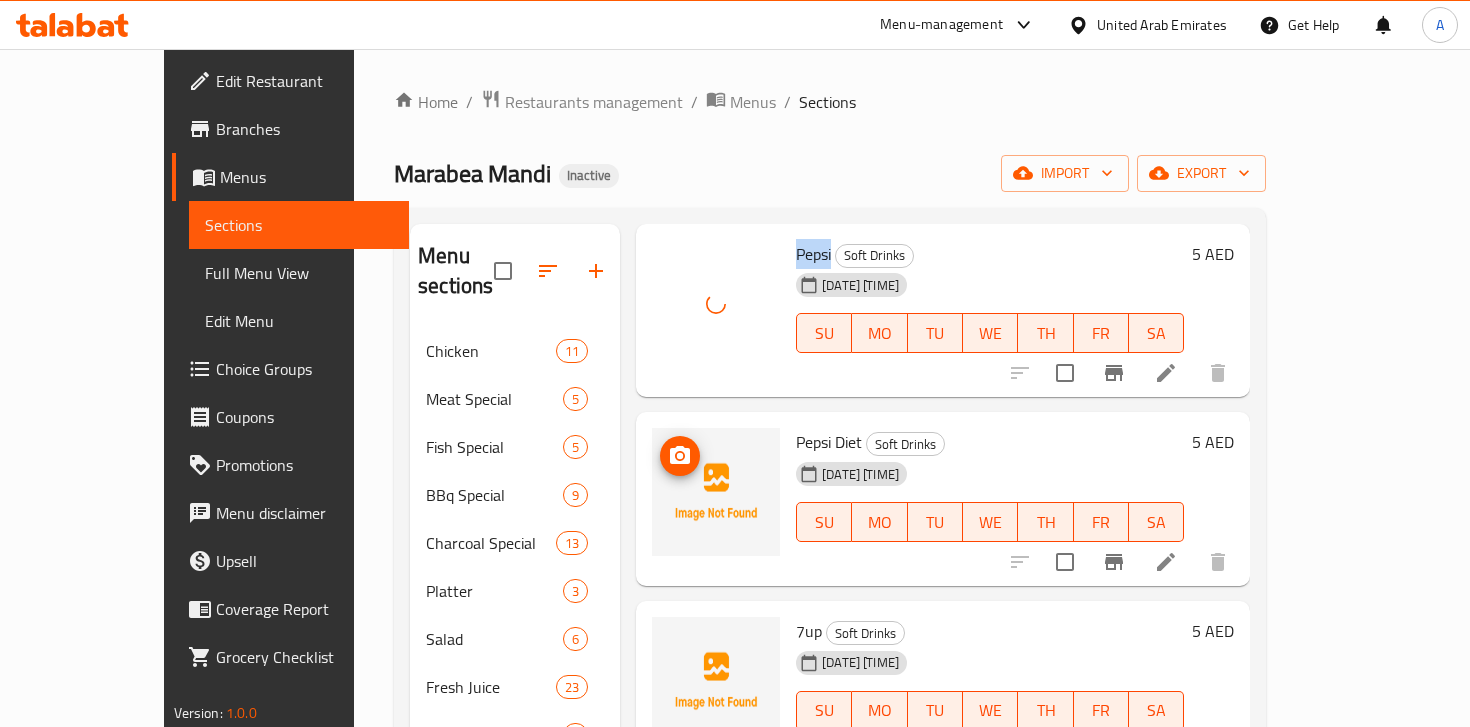 scroll, scrollTop: 96, scrollLeft: 0, axis: vertical 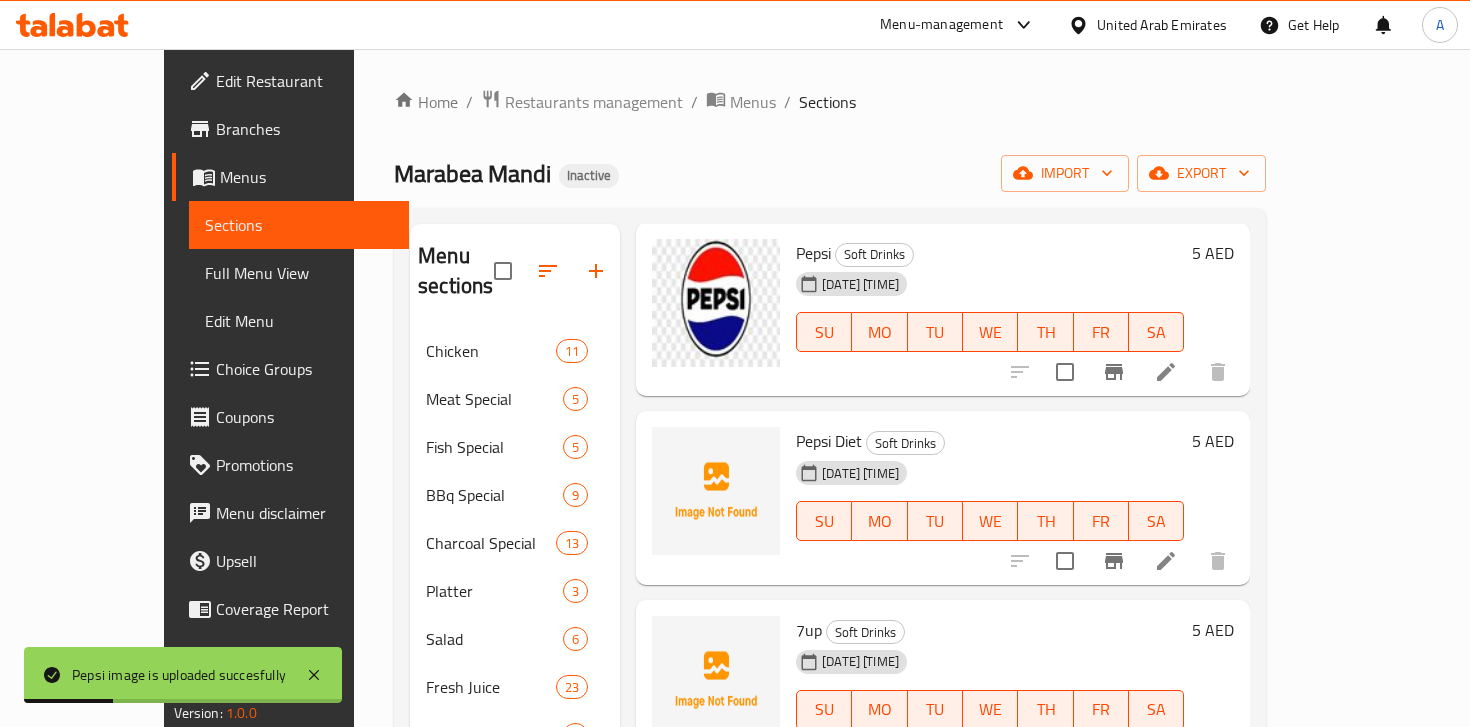 click on "Pepsi Diet" at bounding box center [829, 441] 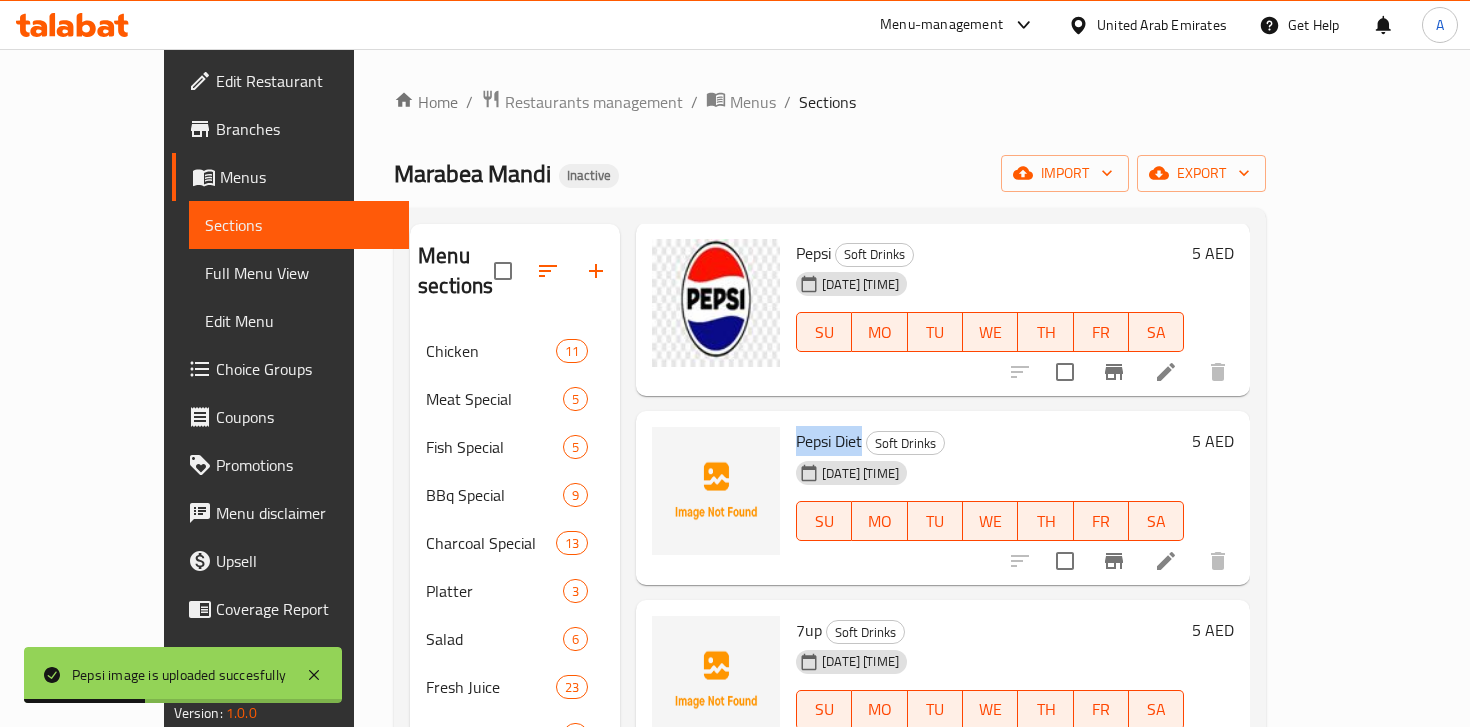 drag, startPoint x: 780, startPoint y: 414, endPoint x: 807, endPoint y: 414, distance: 27 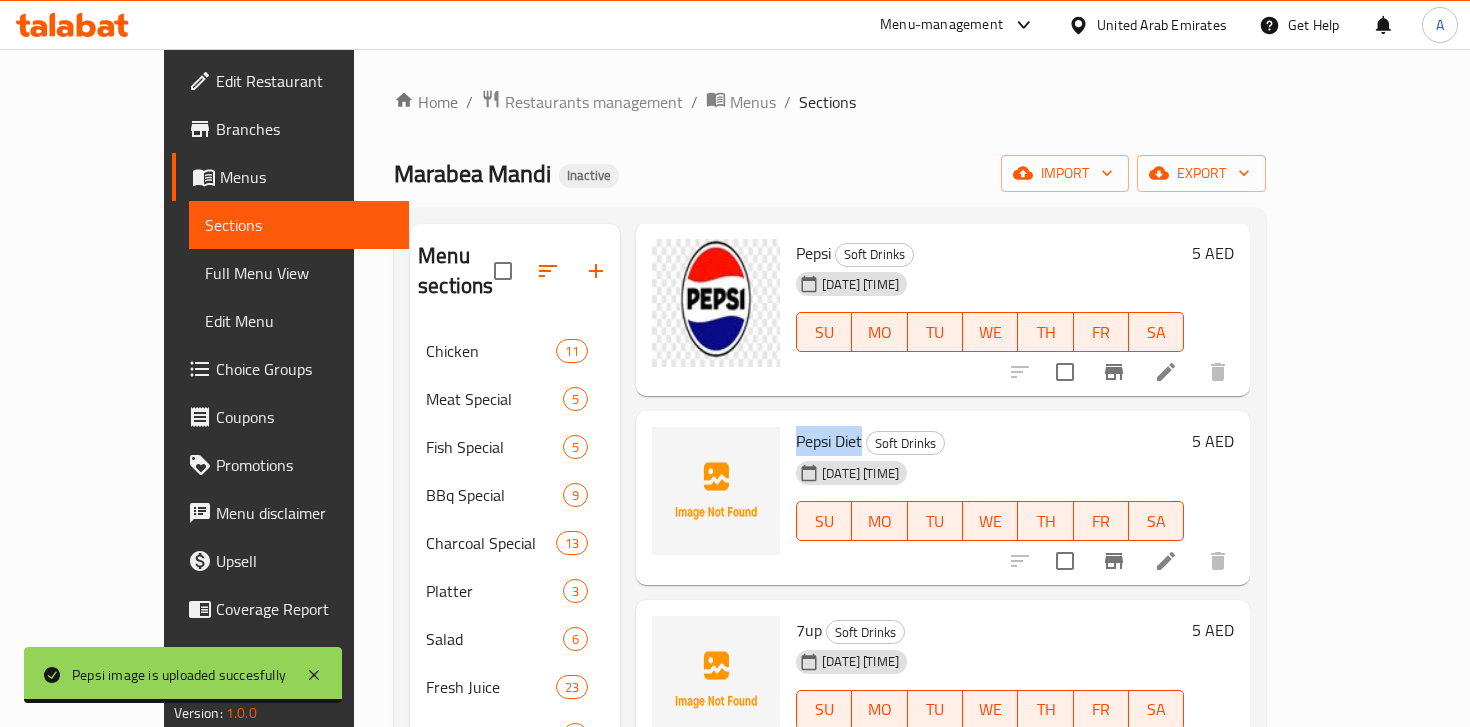 copy on "Pepsi Diet" 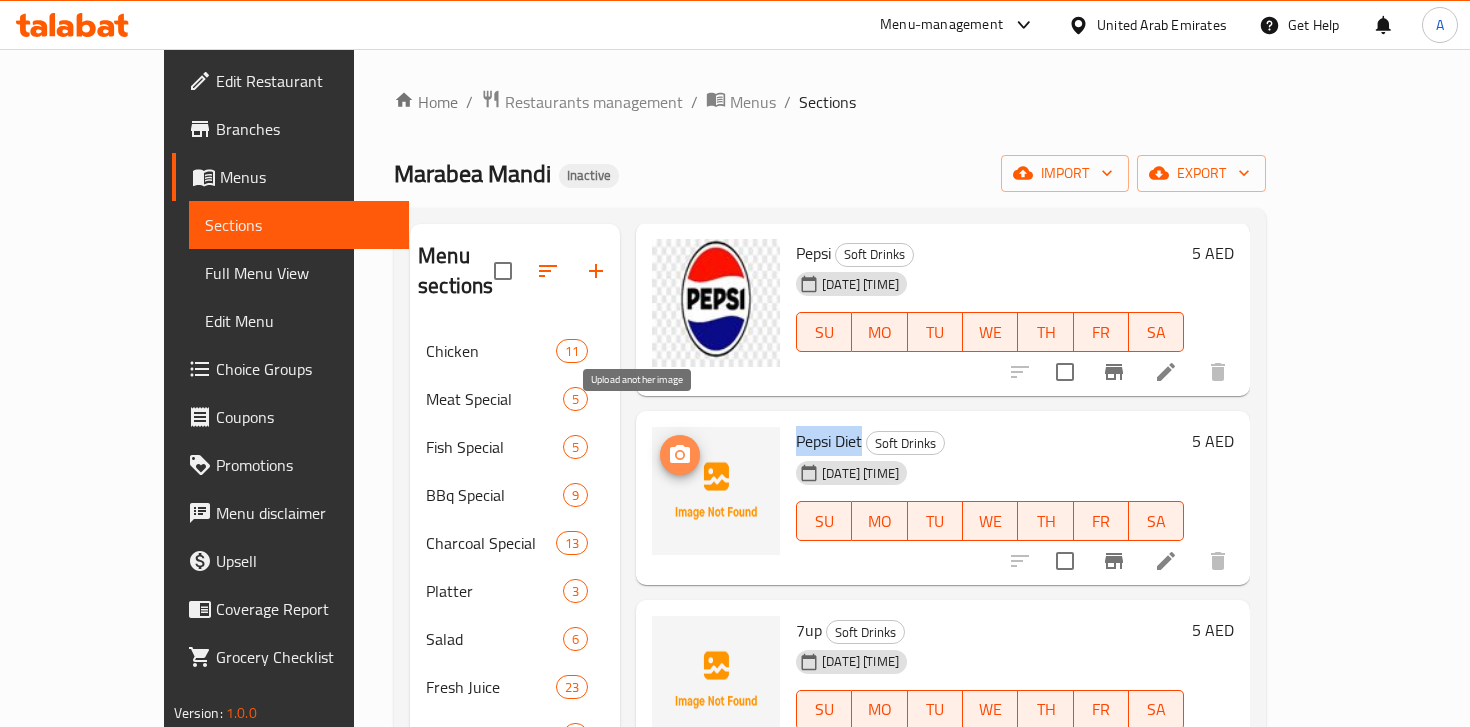 click 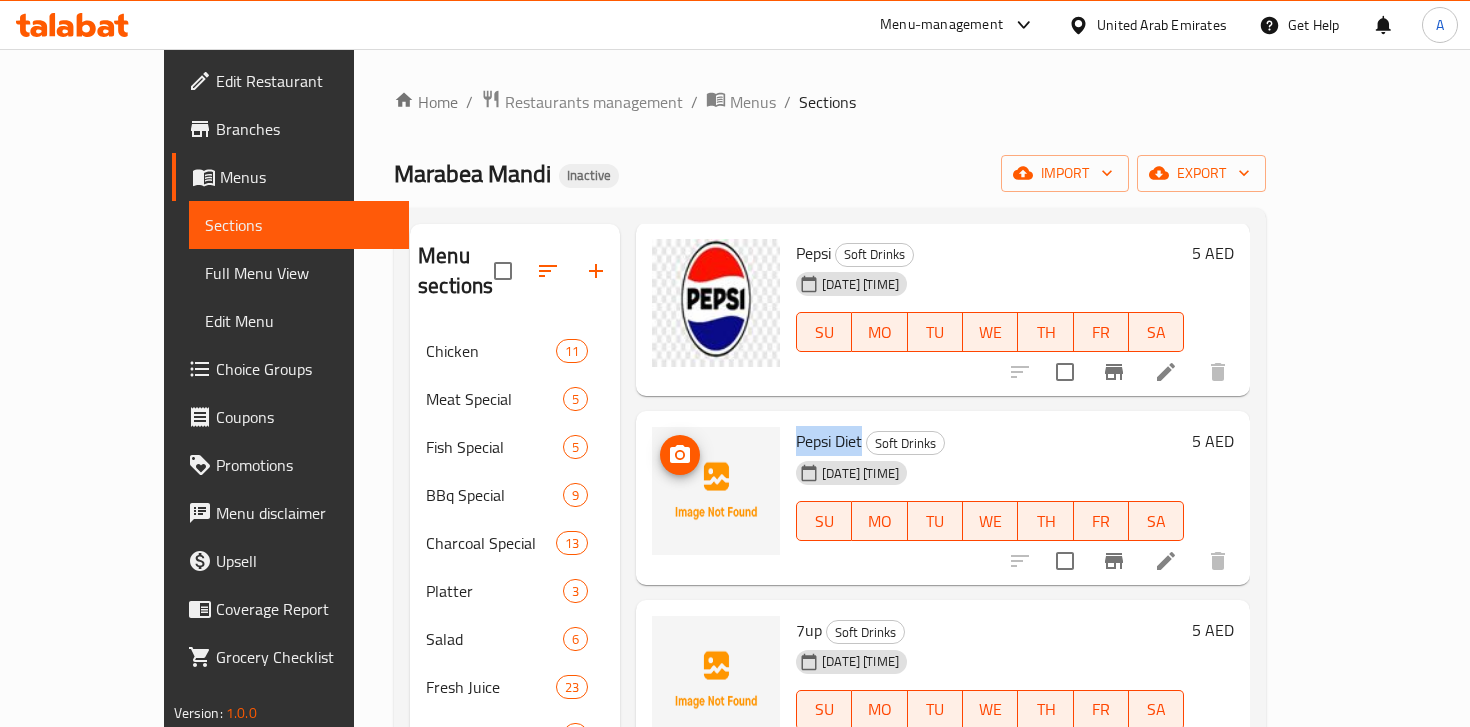 click at bounding box center (680, 455) 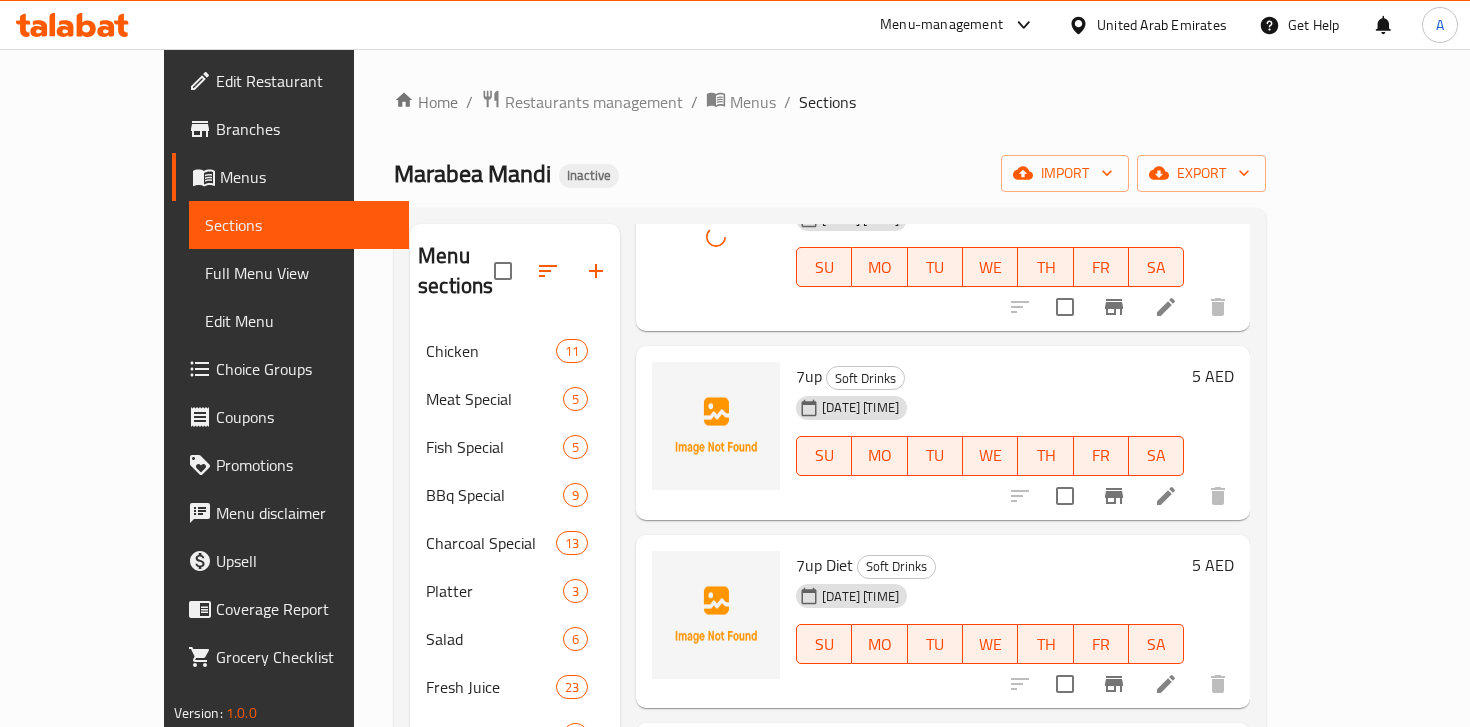 scroll, scrollTop: 374, scrollLeft: 0, axis: vertical 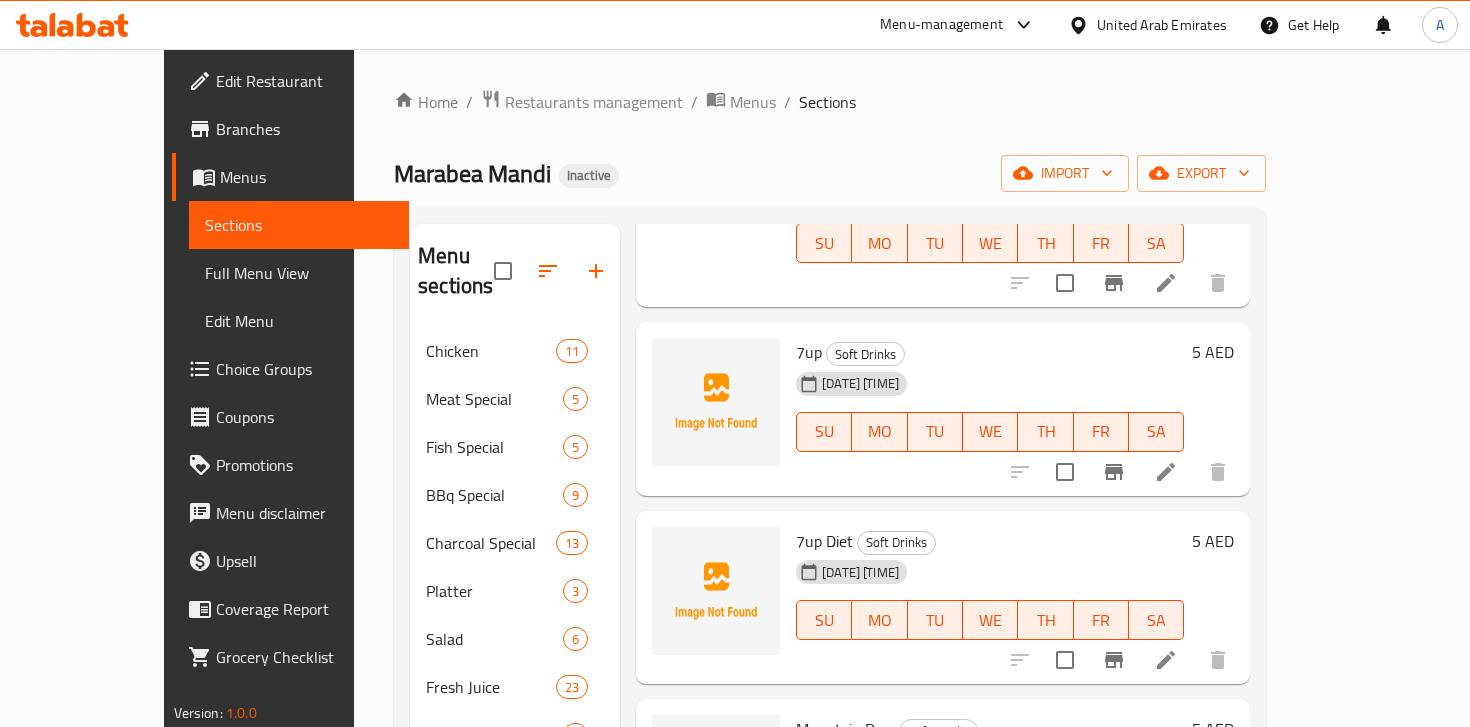click on "7up" at bounding box center [809, 352] 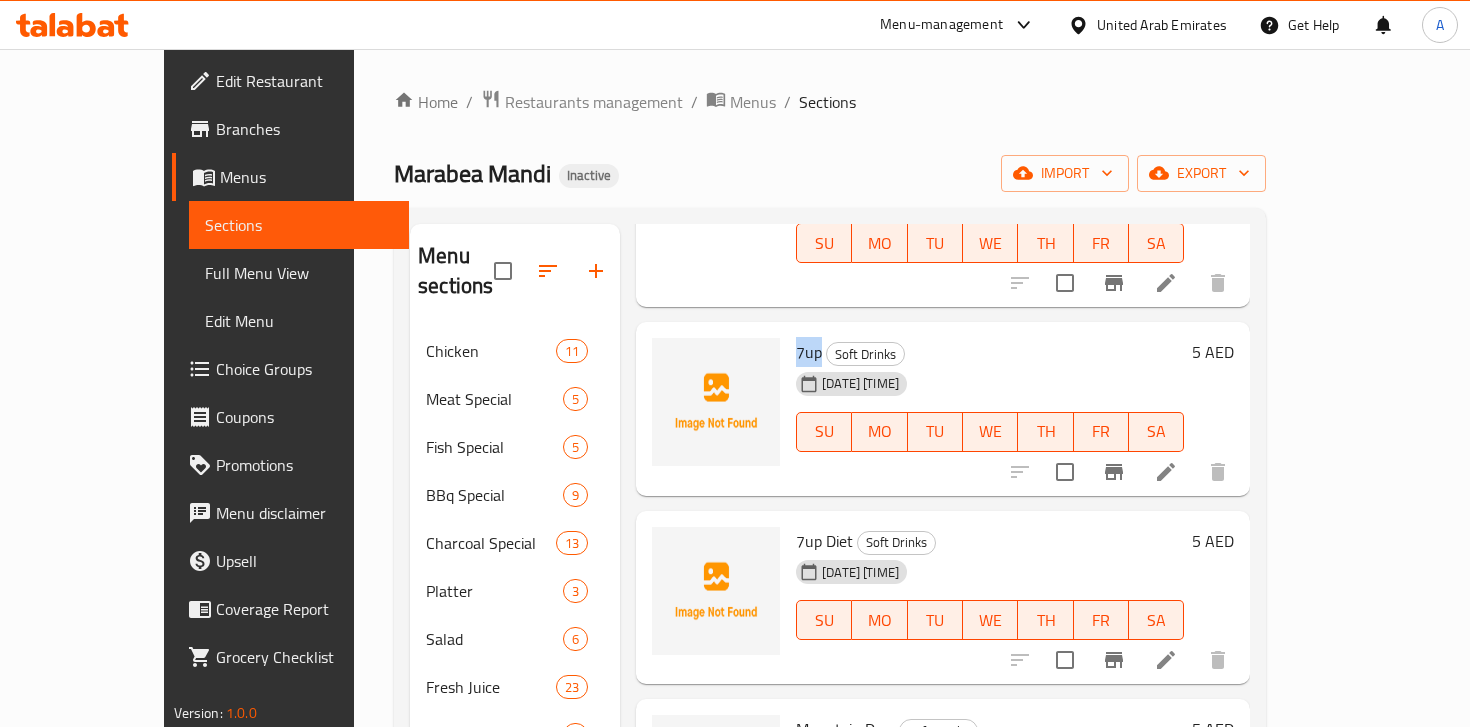 click on "7up" at bounding box center (809, 352) 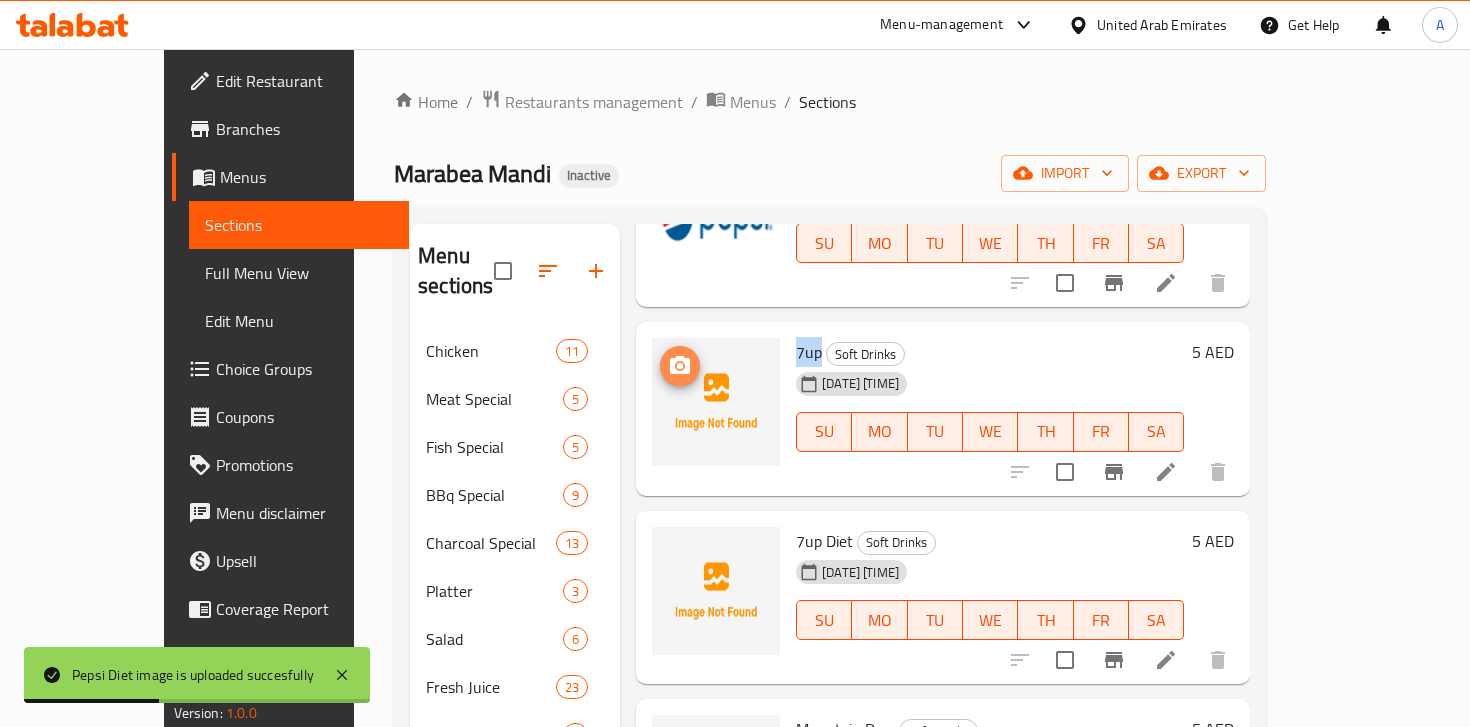 click 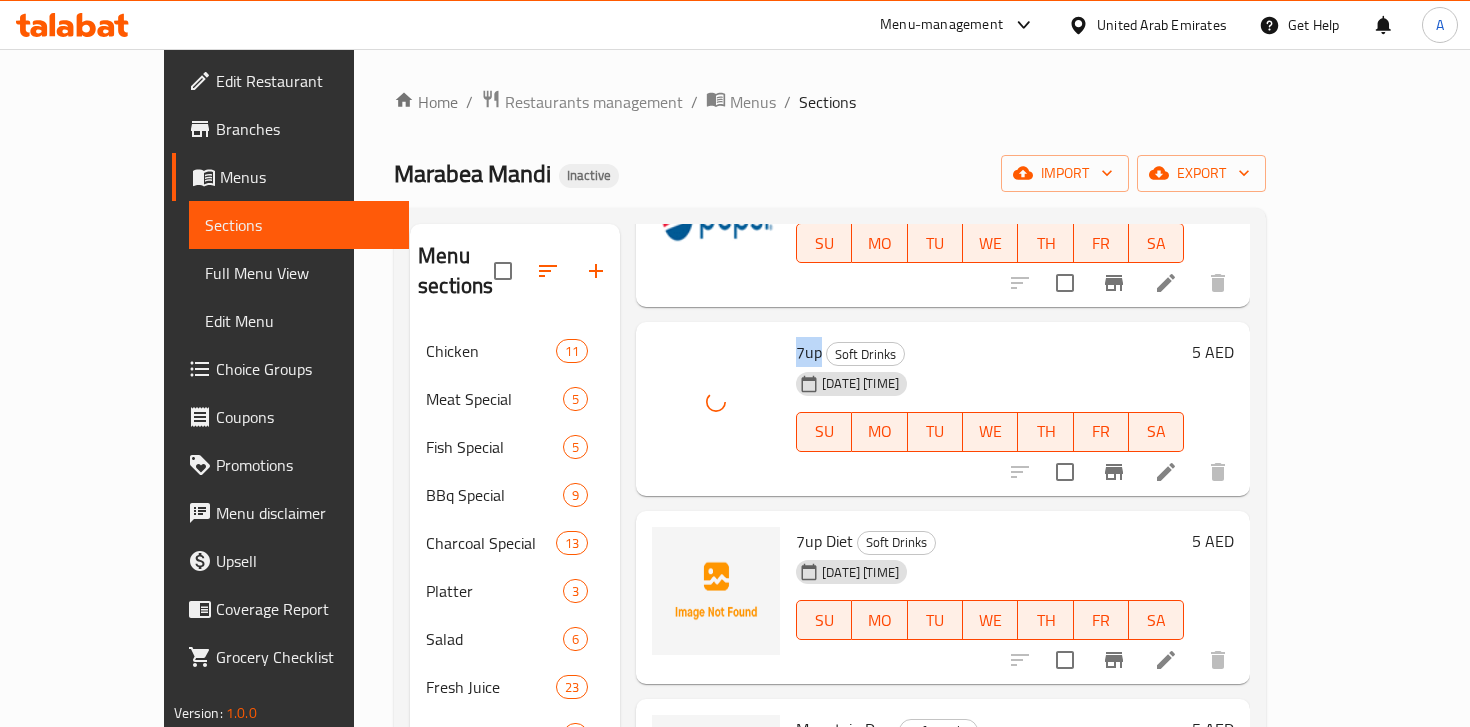 scroll, scrollTop: 532, scrollLeft: 0, axis: vertical 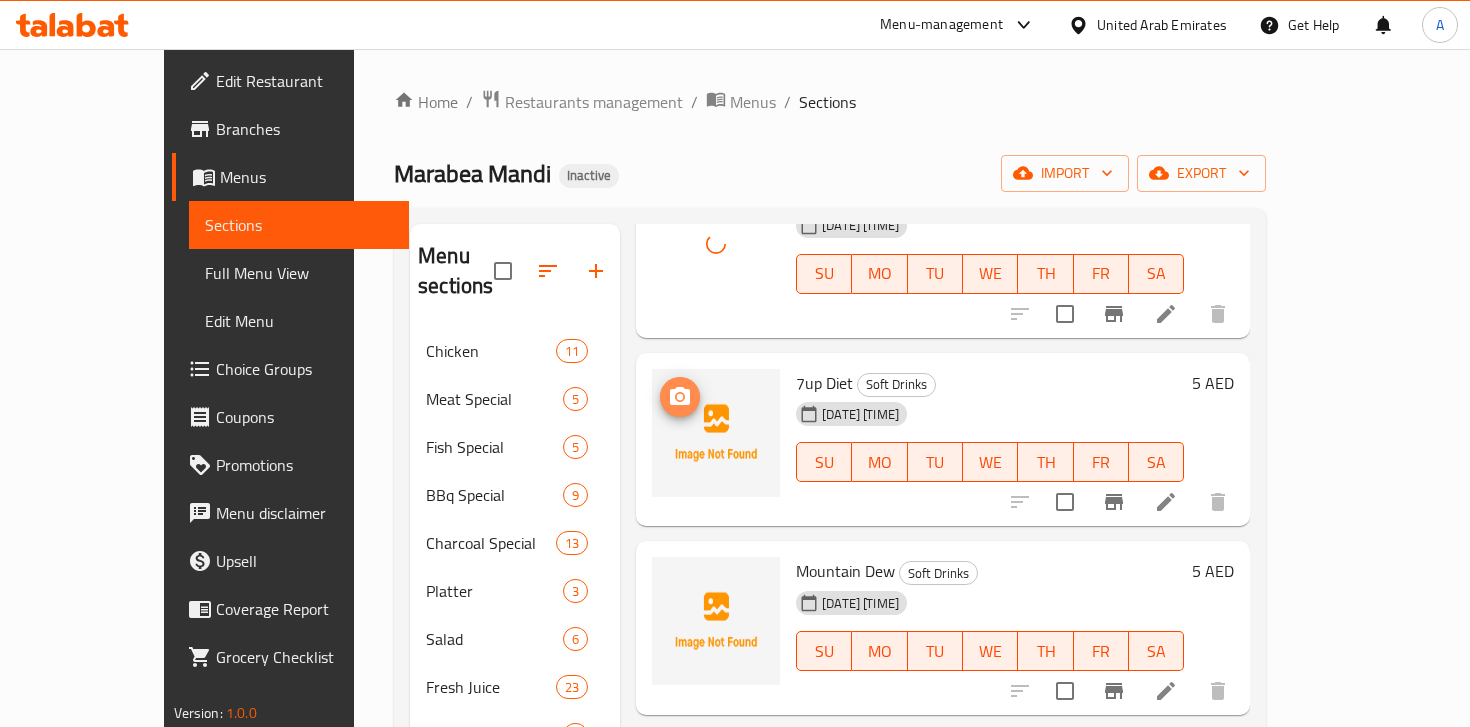 click at bounding box center (680, 397) 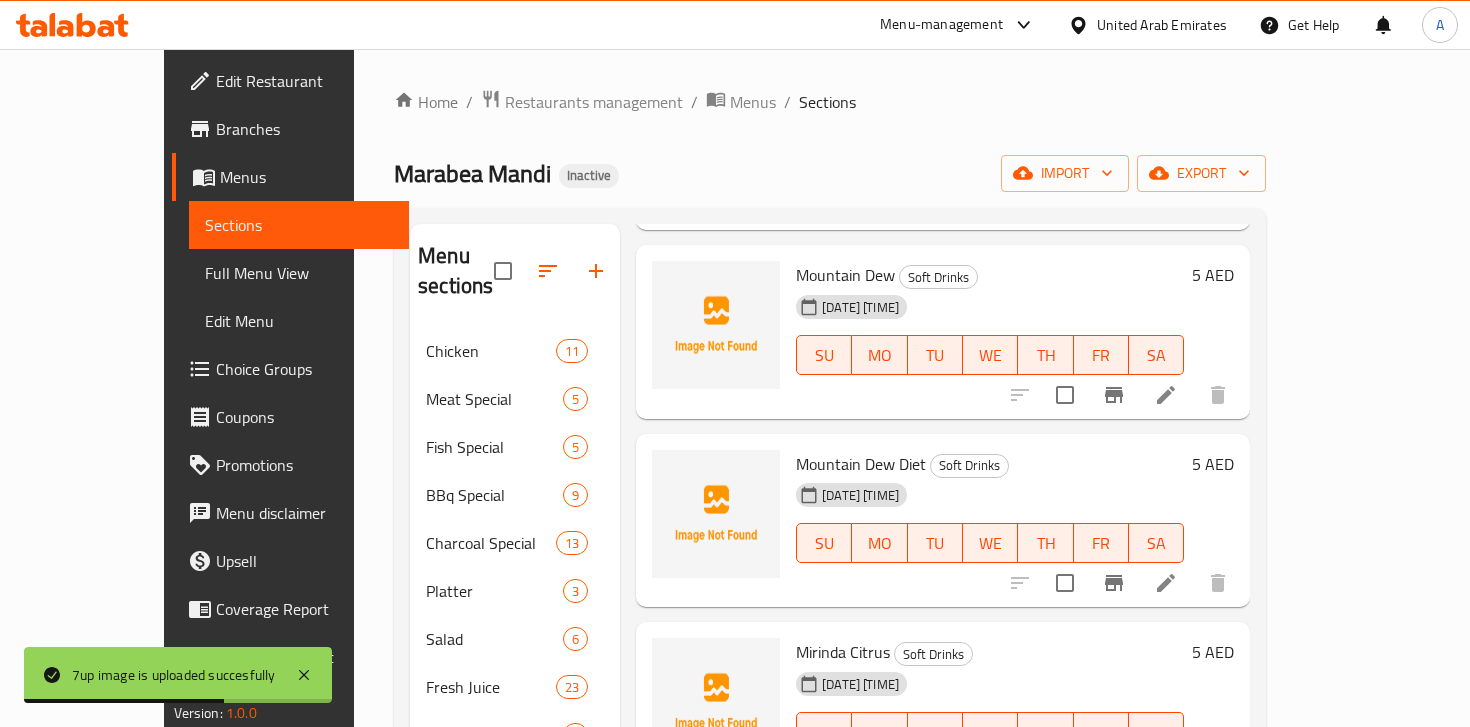 scroll, scrollTop: 818, scrollLeft: 0, axis: vertical 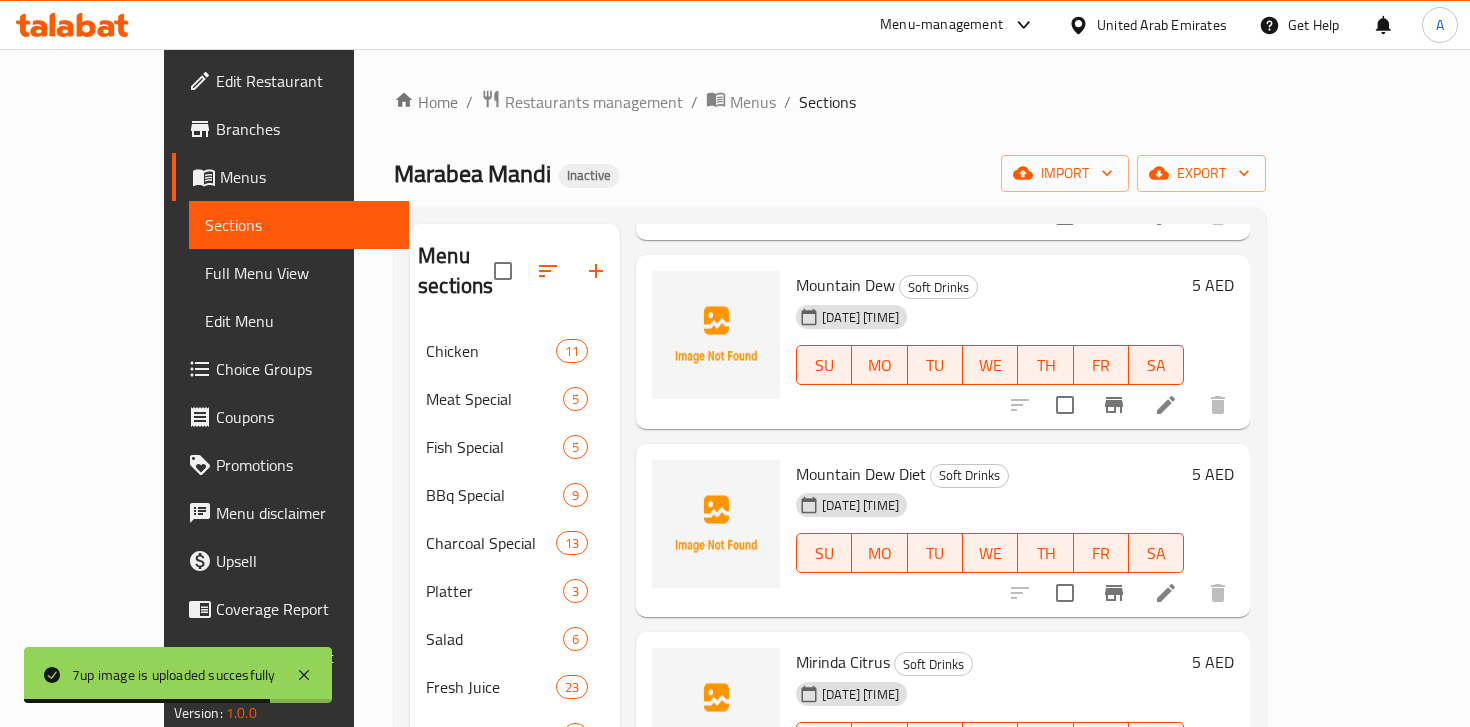 click on "Mountain Dew" at bounding box center (845, 285) 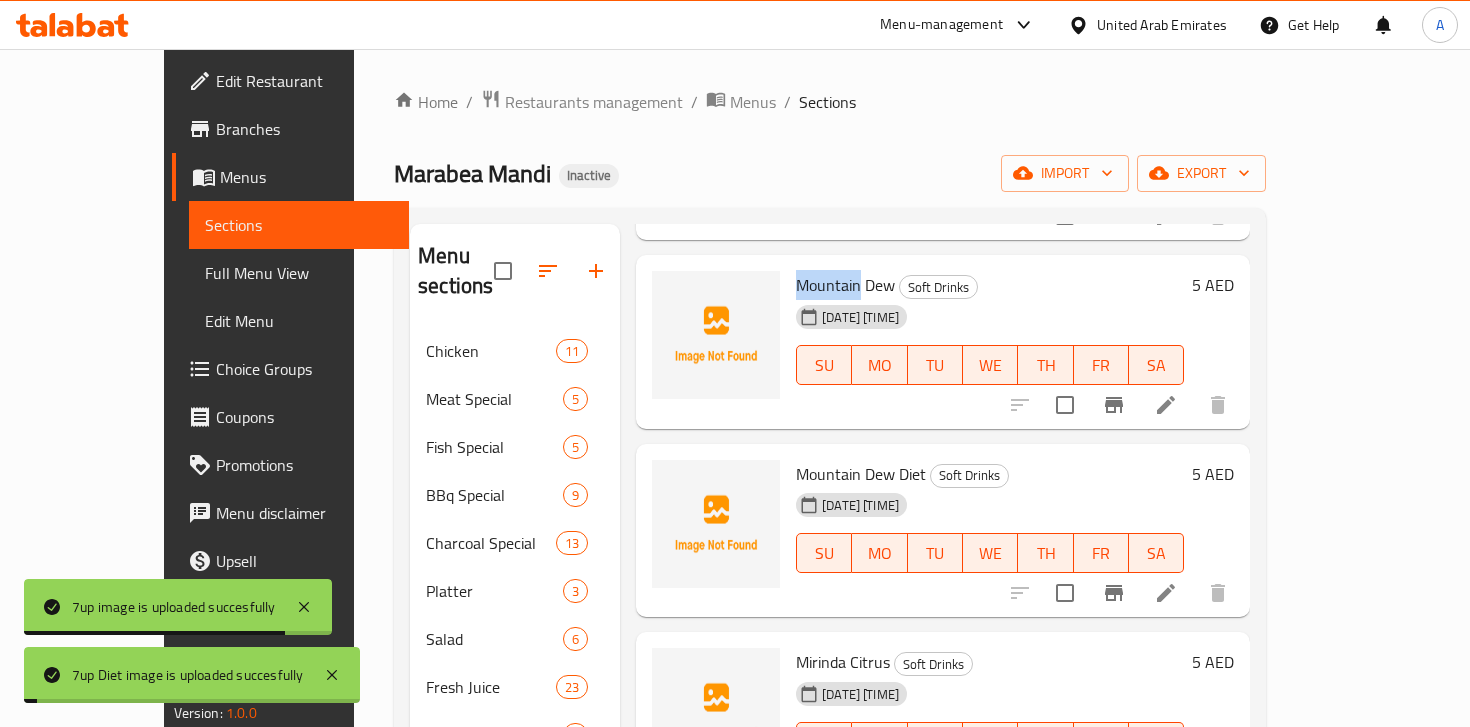 click on "Mountain Dew" at bounding box center (845, 285) 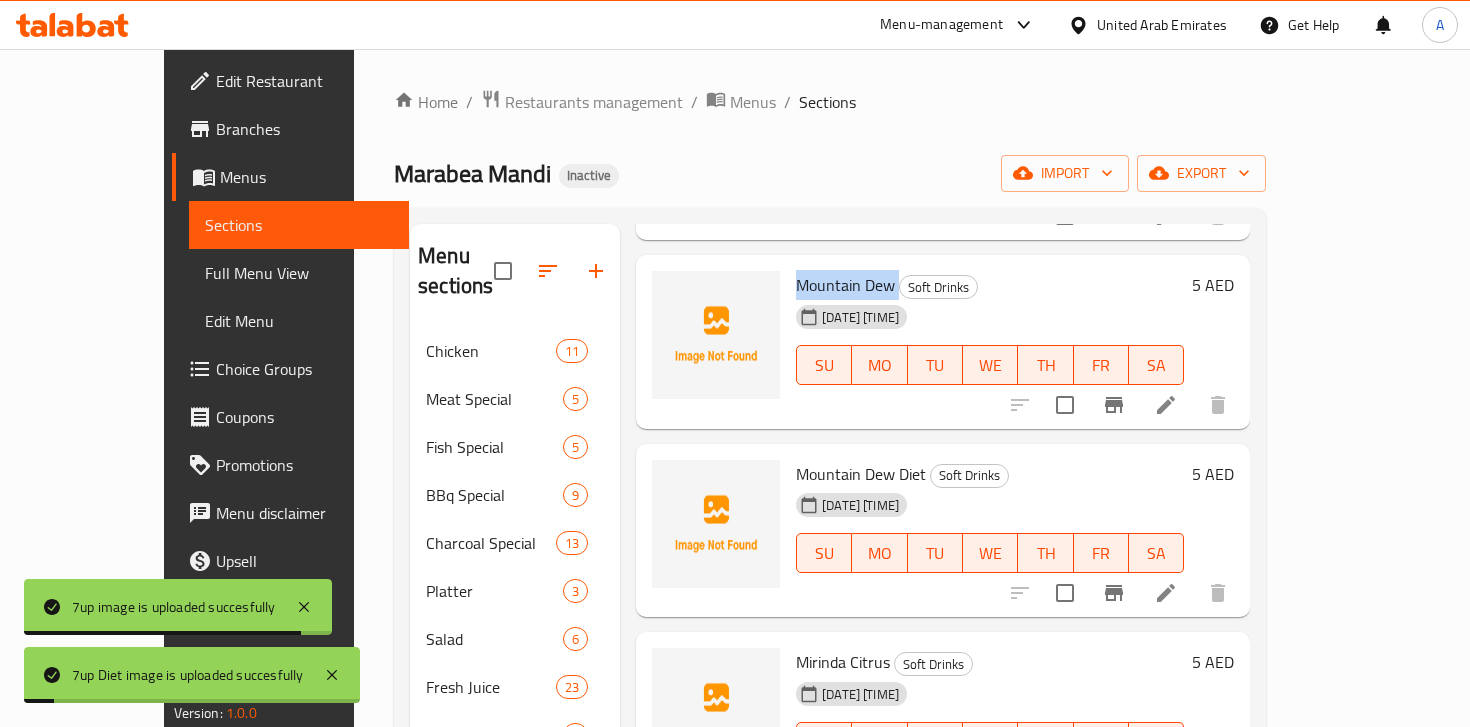 click on "Mountain Dew" at bounding box center [845, 285] 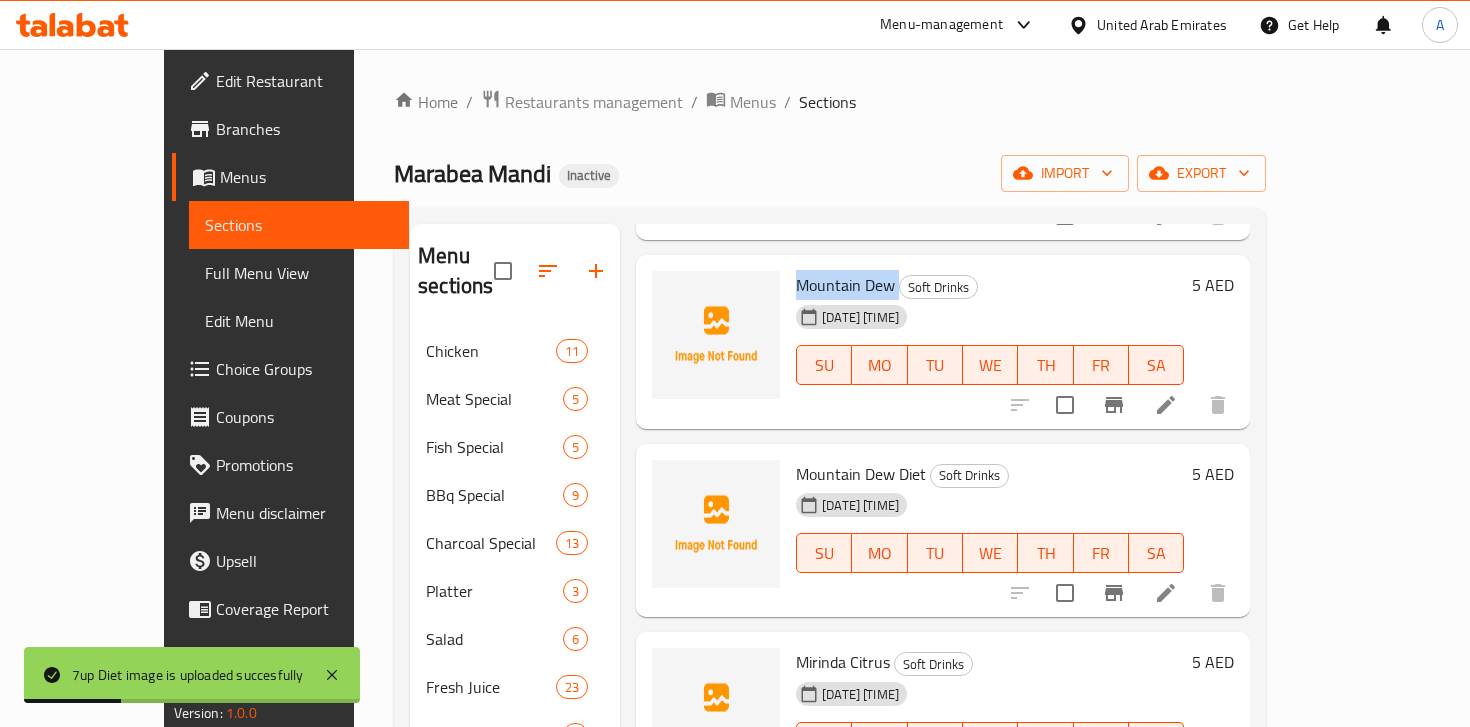 copy on "Mountain Dew" 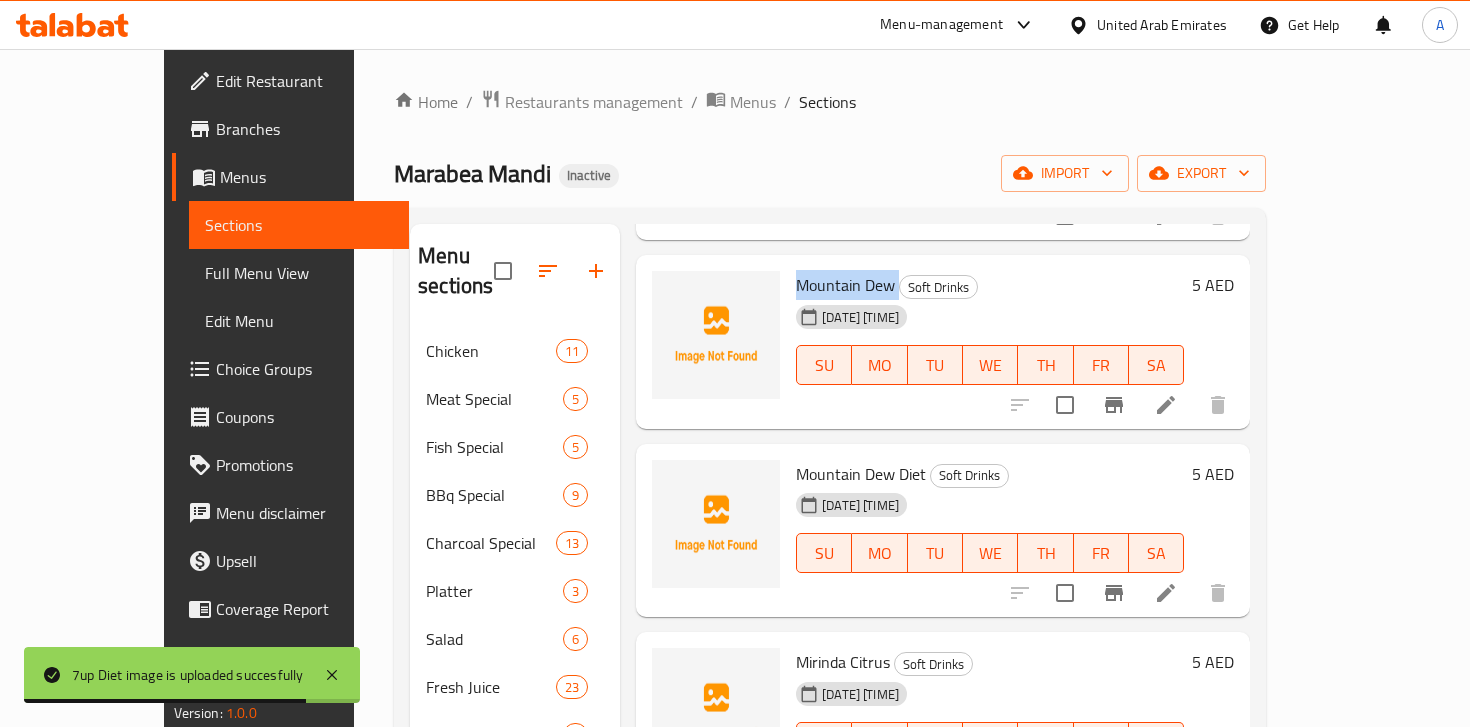 scroll, scrollTop: 800, scrollLeft: 0, axis: vertical 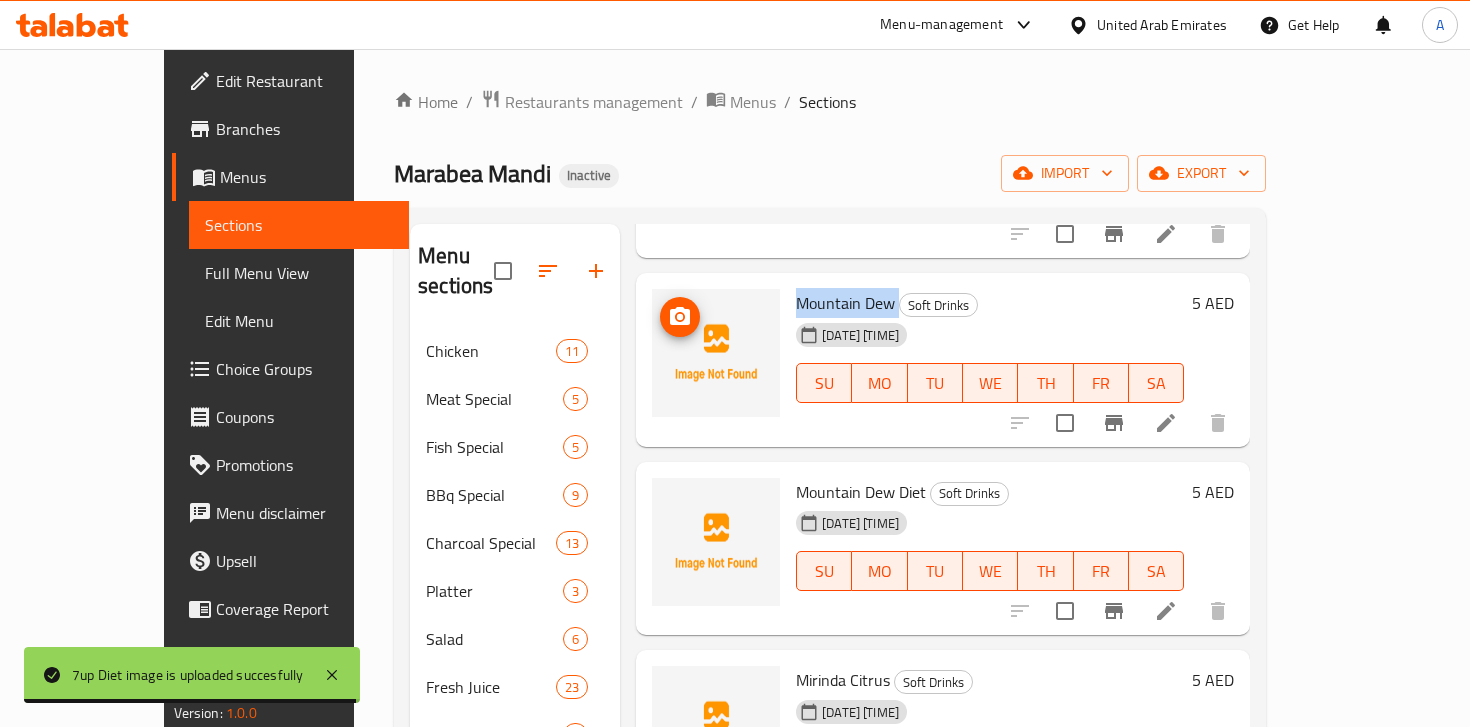 click 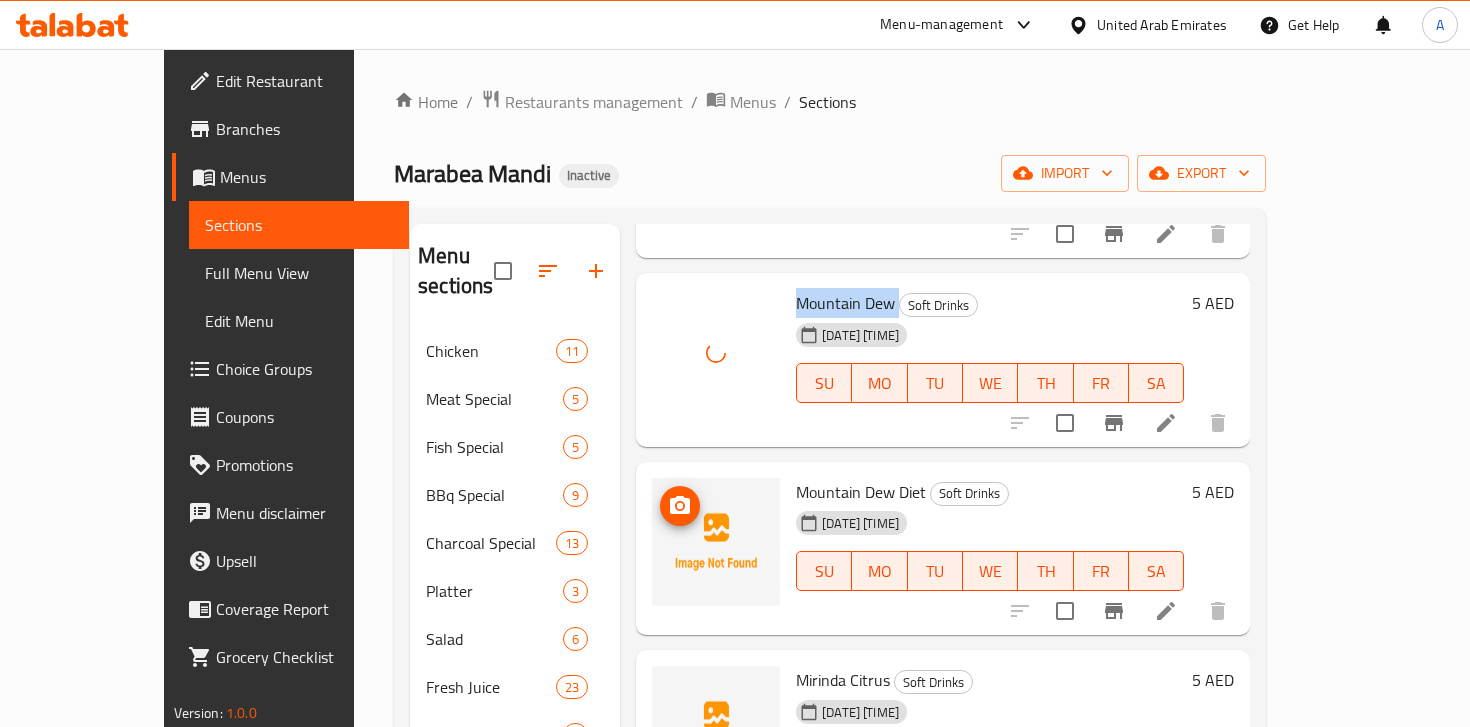 click 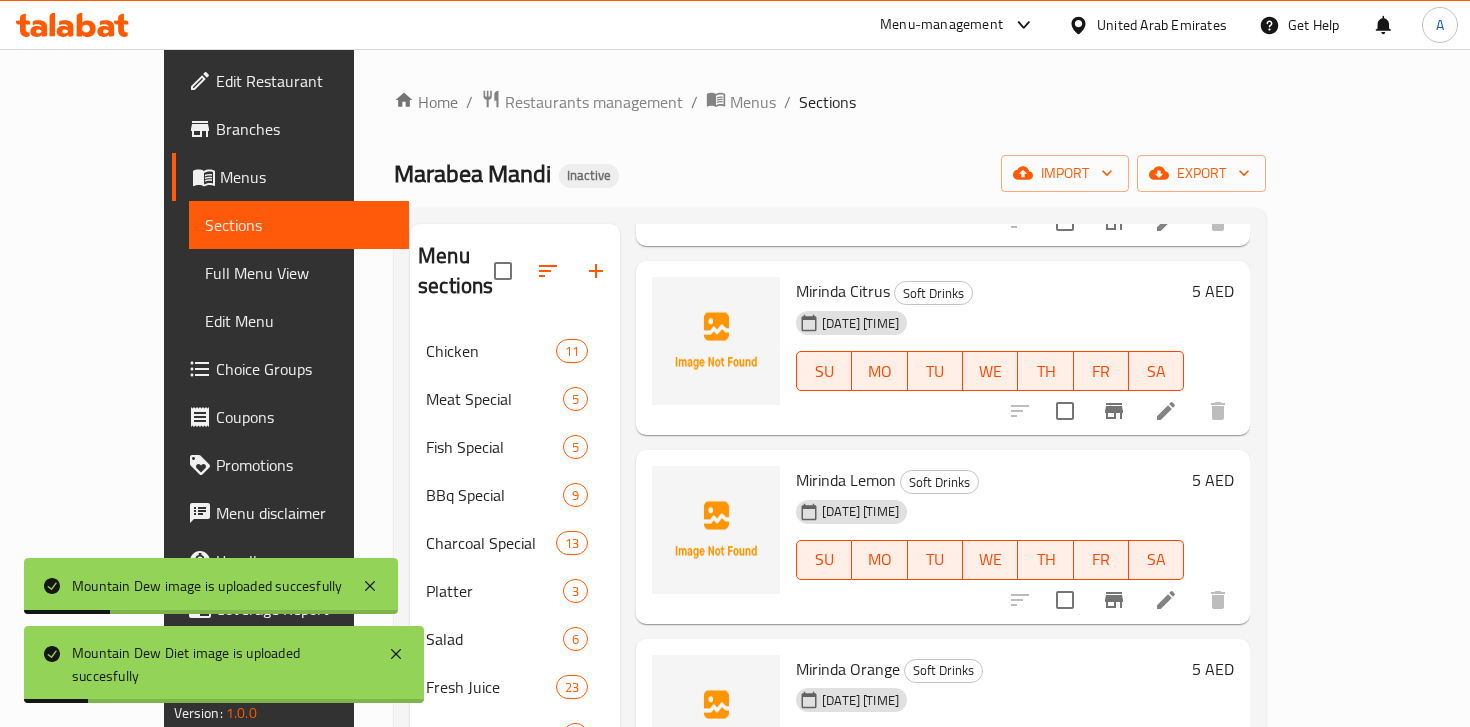 scroll, scrollTop: 1158, scrollLeft: 0, axis: vertical 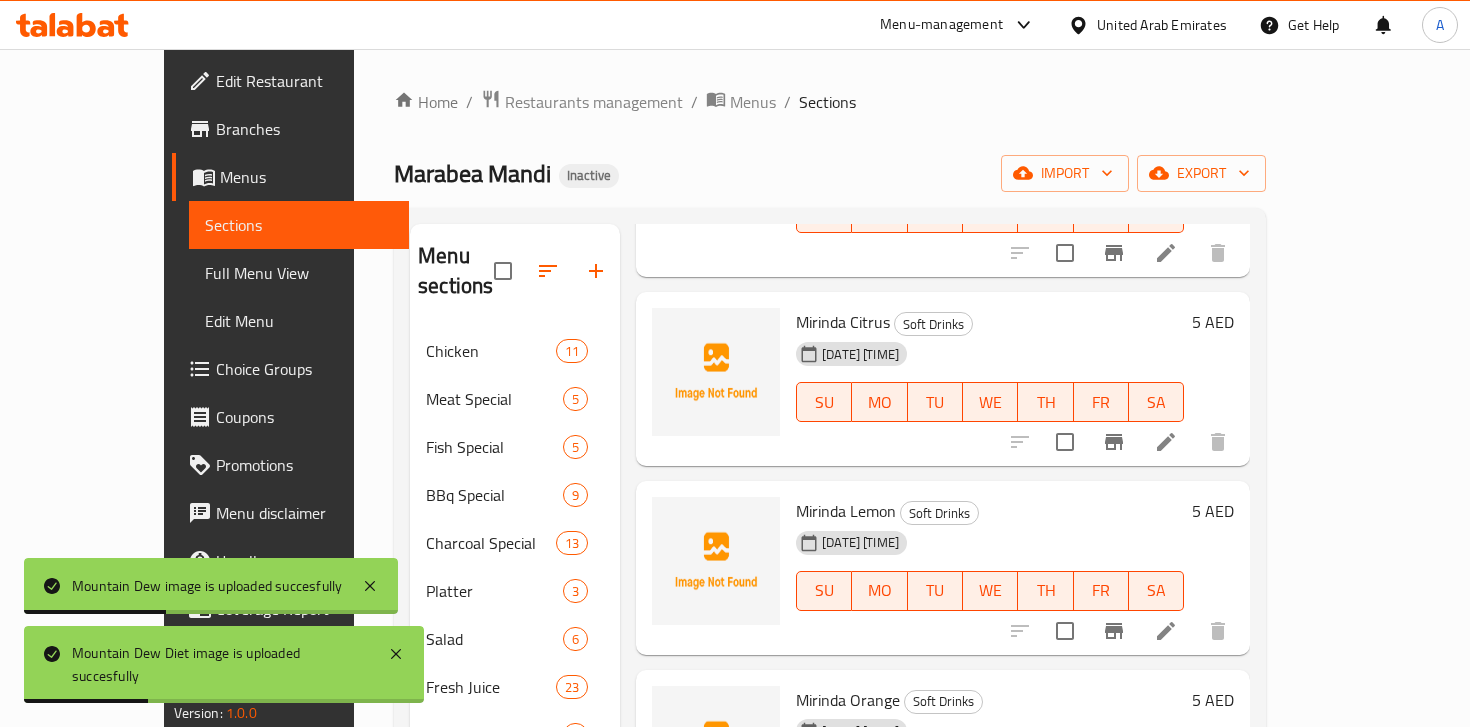 click on "Mirinda Citrus" at bounding box center [843, 322] 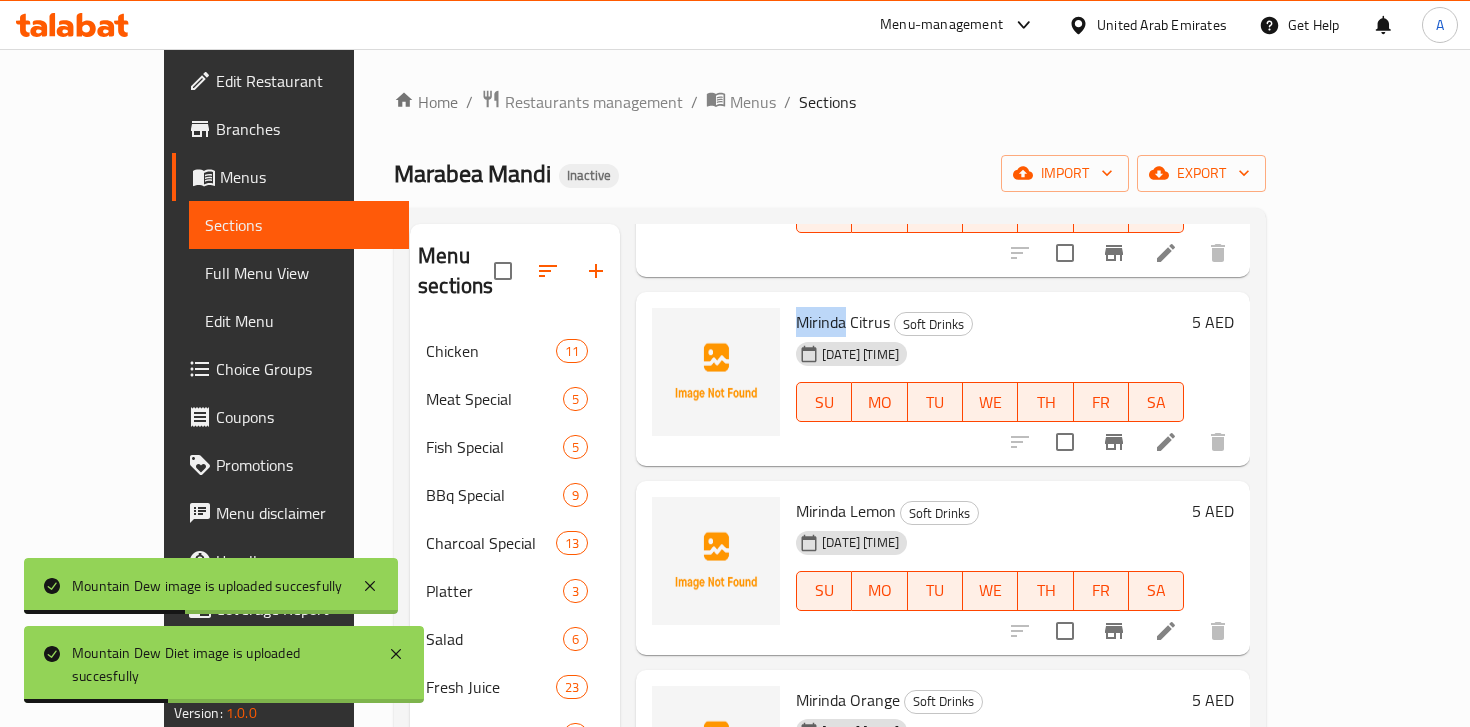 click on "Mirinda Citrus" at bounding box center (843, 322) 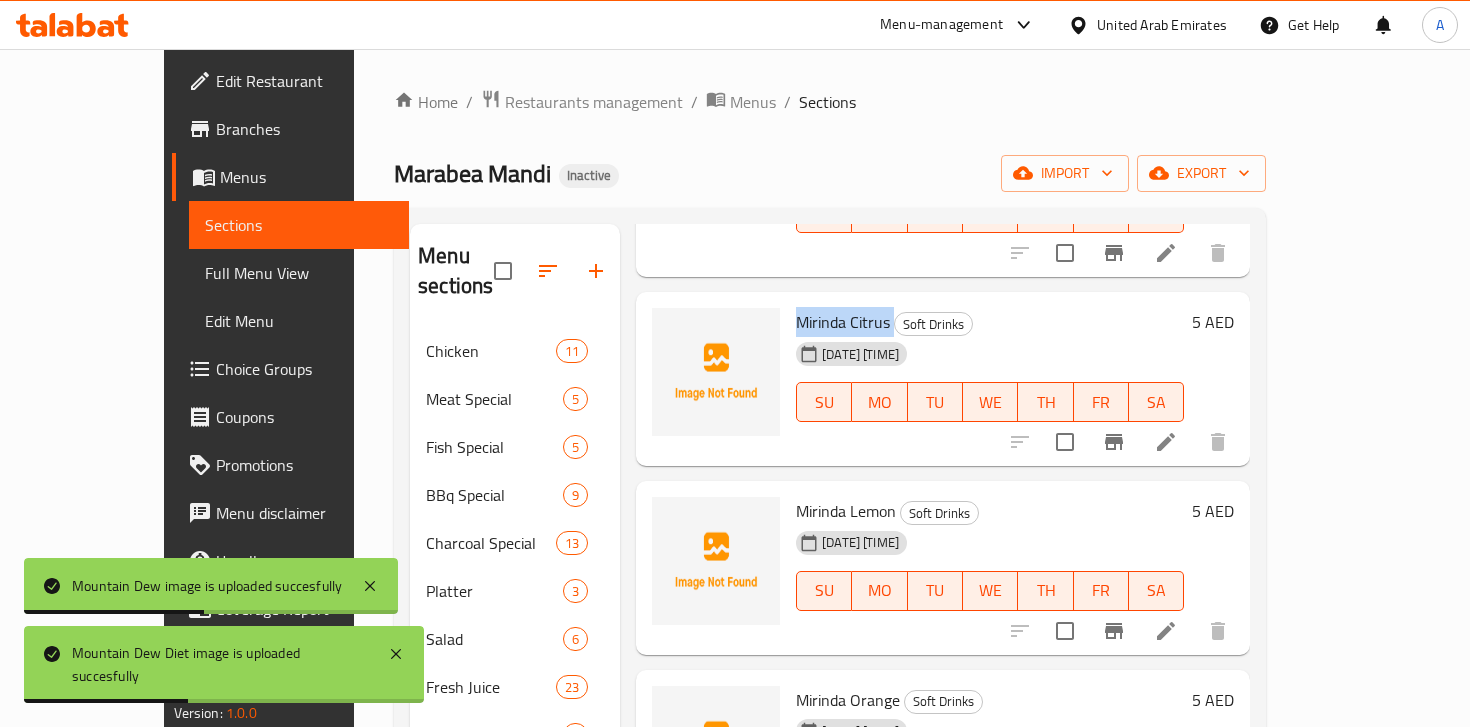 click on "Mirinda Citrus" at bounding box center [843, 322] 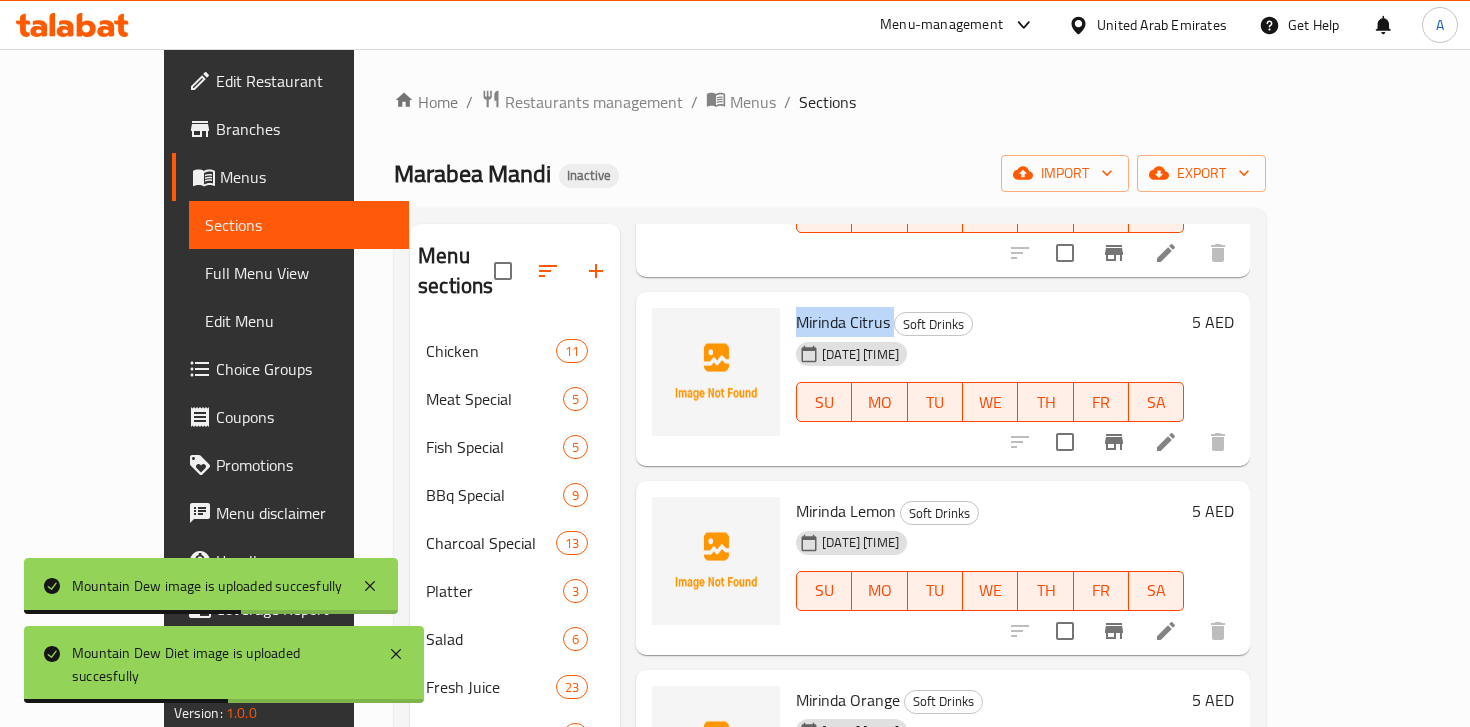 copy on "Mirinda Citrus" 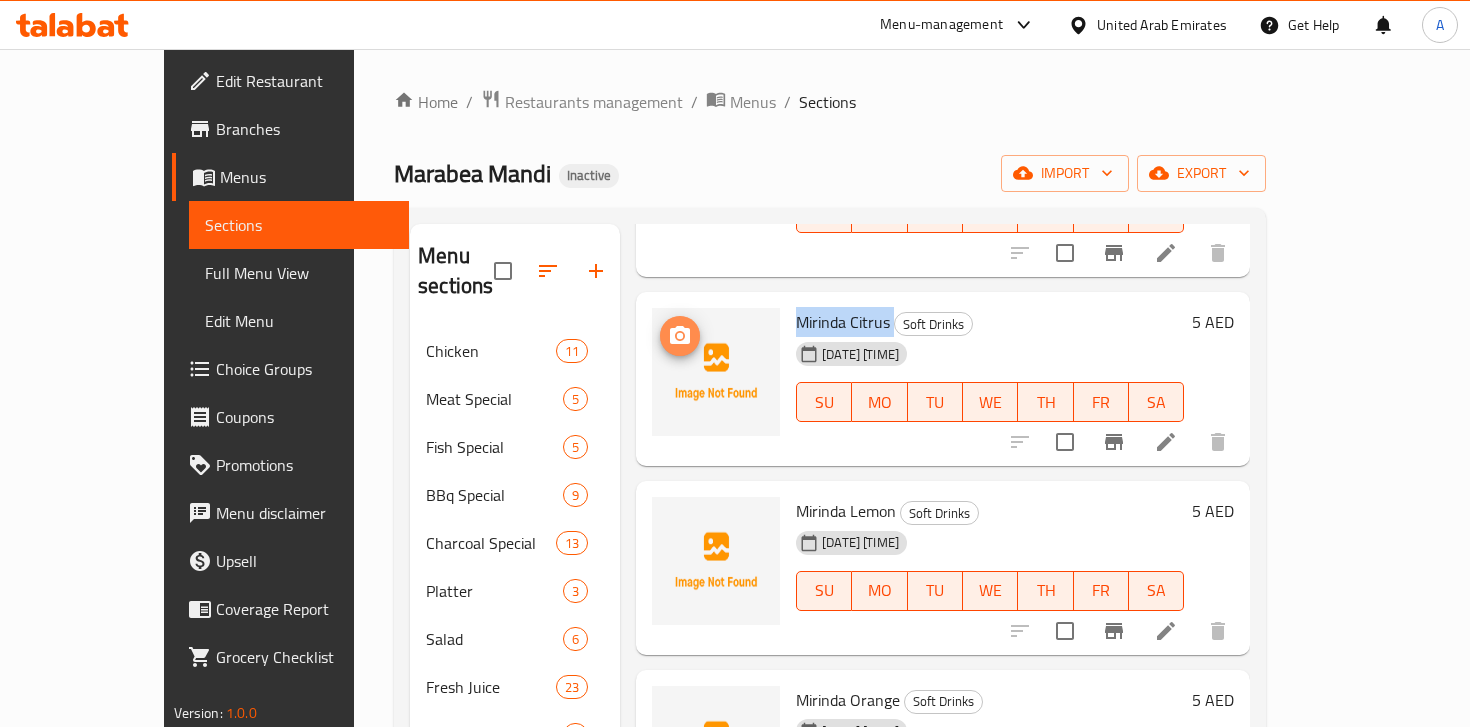 click 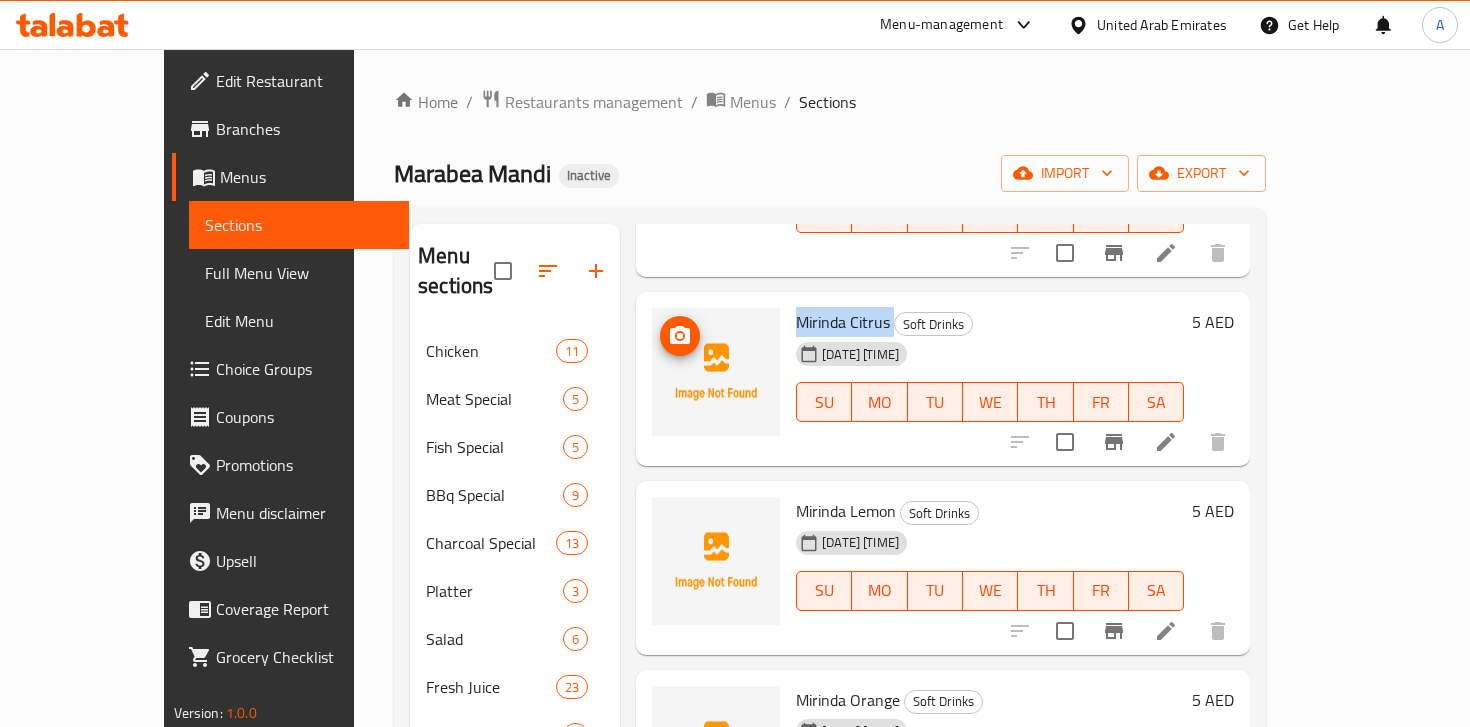 click at bounding box center (680, 336) 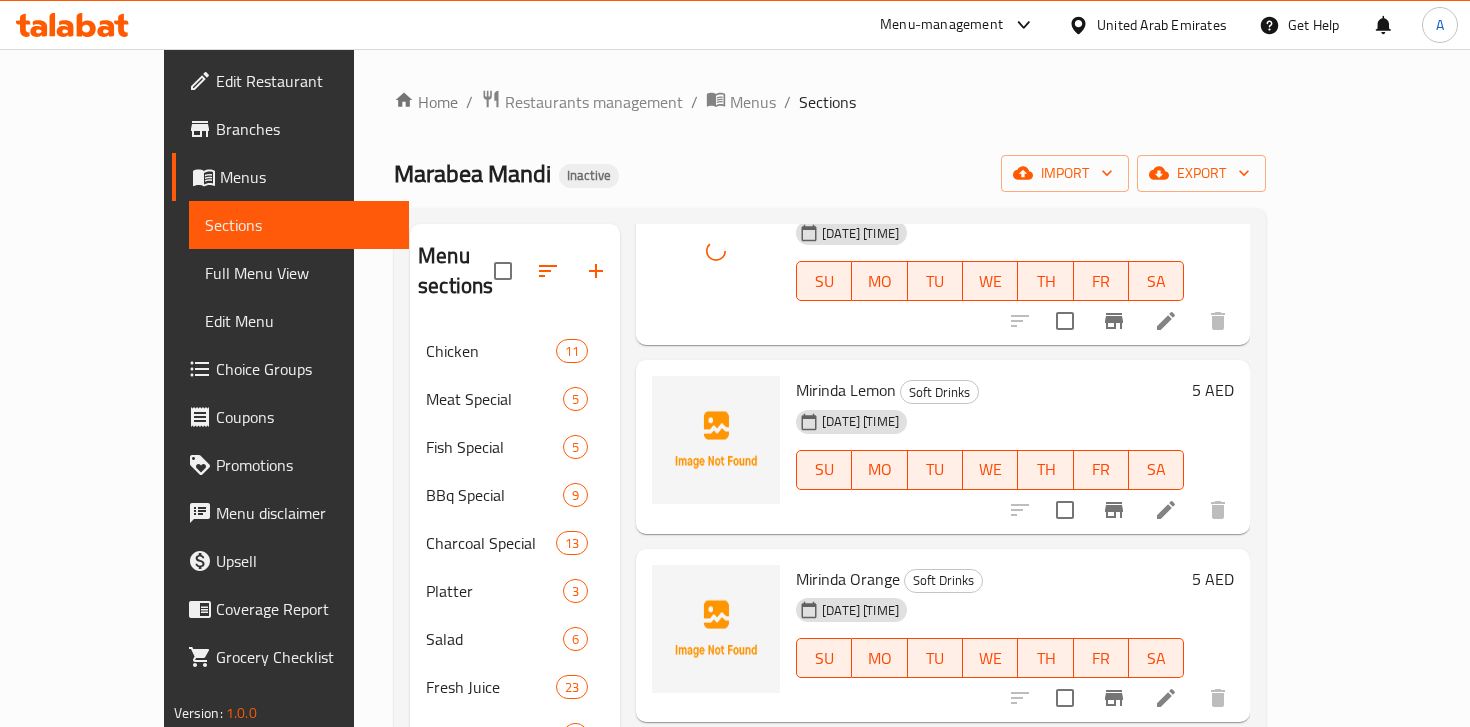 scroll, scrollTop: 1328, scrollLeft: 0, axis: vertical 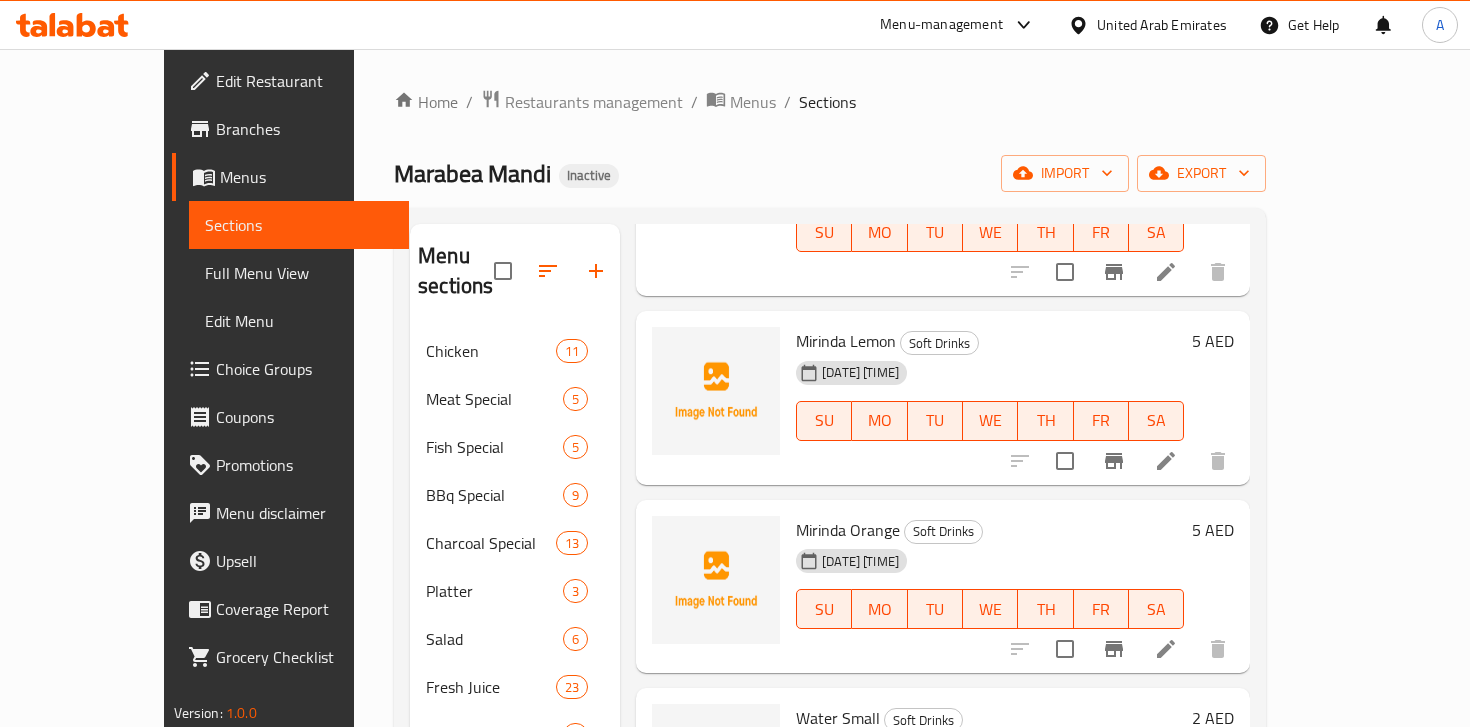 click on "Mirinda Lemon" at bounding box center [846, 341] 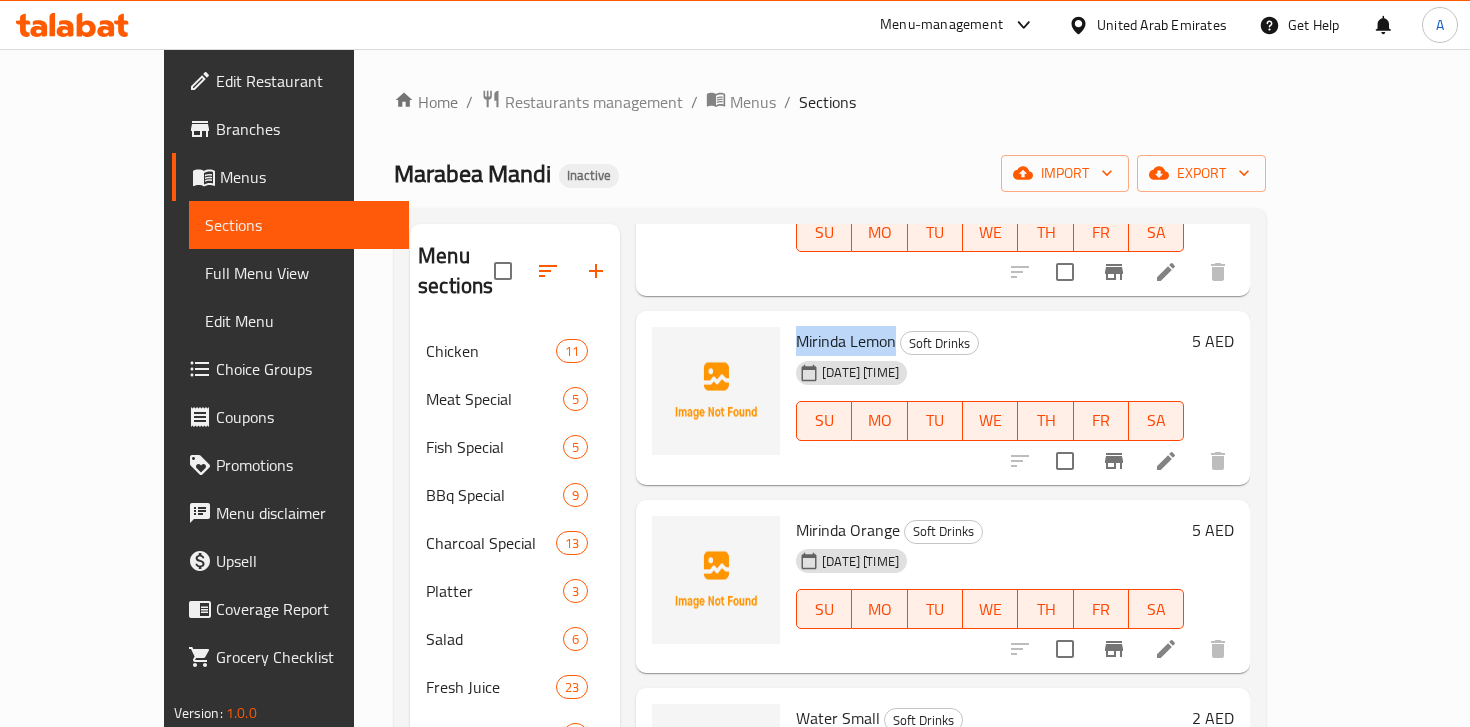 drag, startPoint x: 786, startPoint y: 318, endPoint x: 813, endPoint y: 315, distance: 27.166155 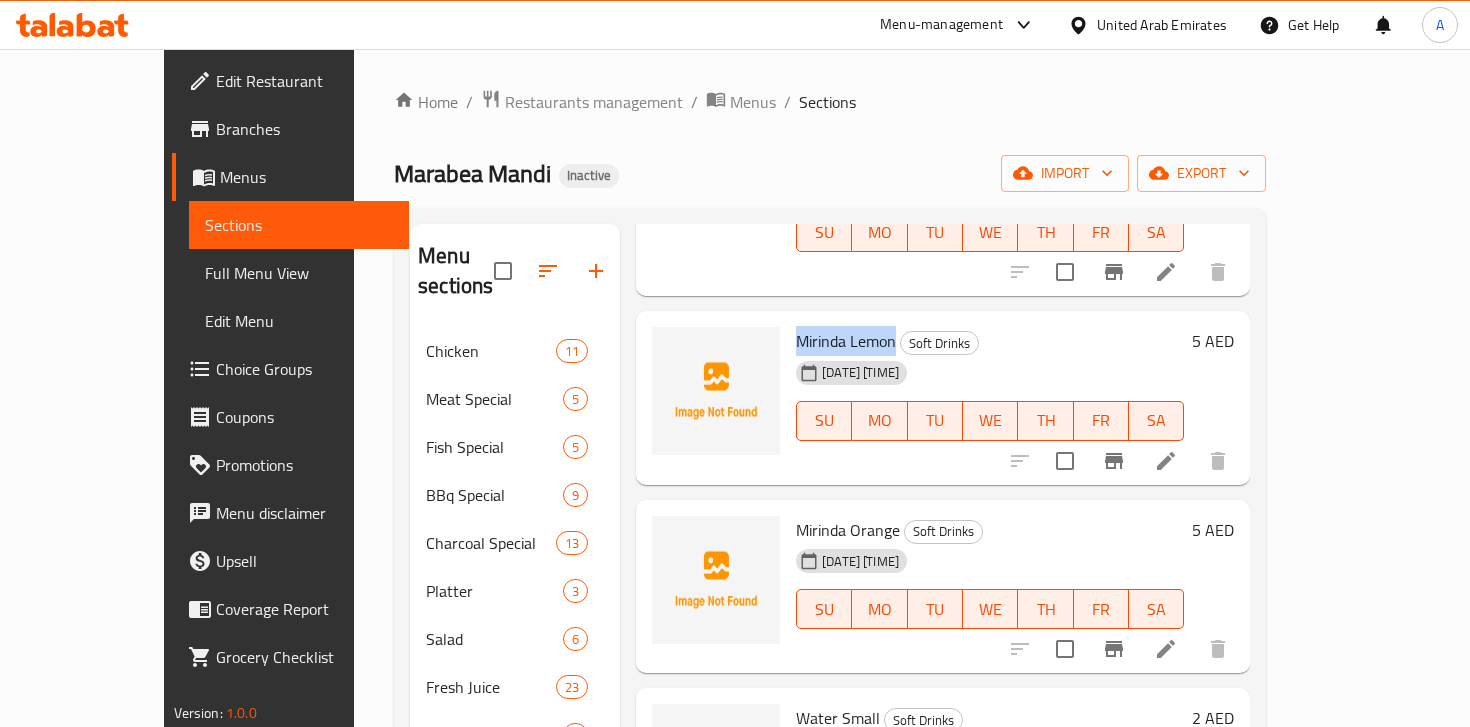 scroll, scrollTop: 1397, scrollLeft: 0, axis: vertical 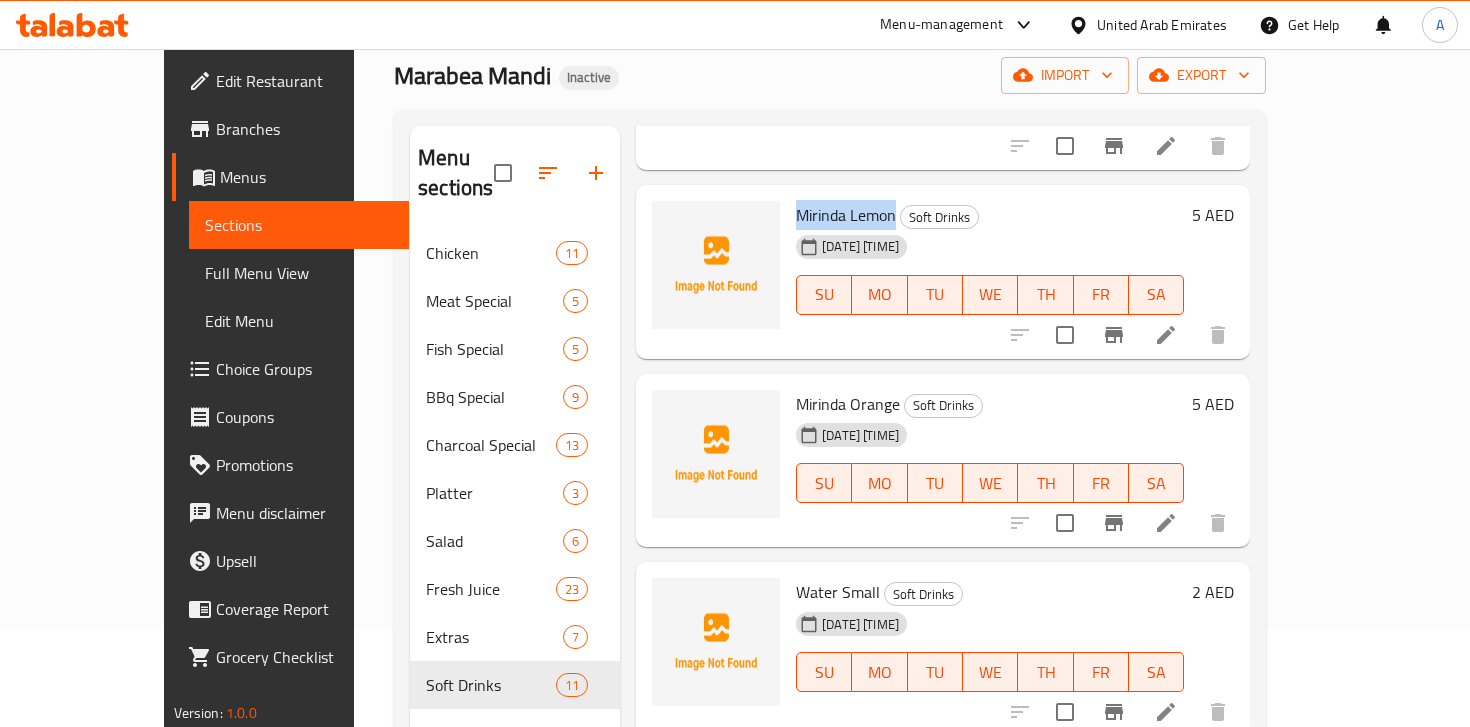 copy on "Mirinda Lemon" 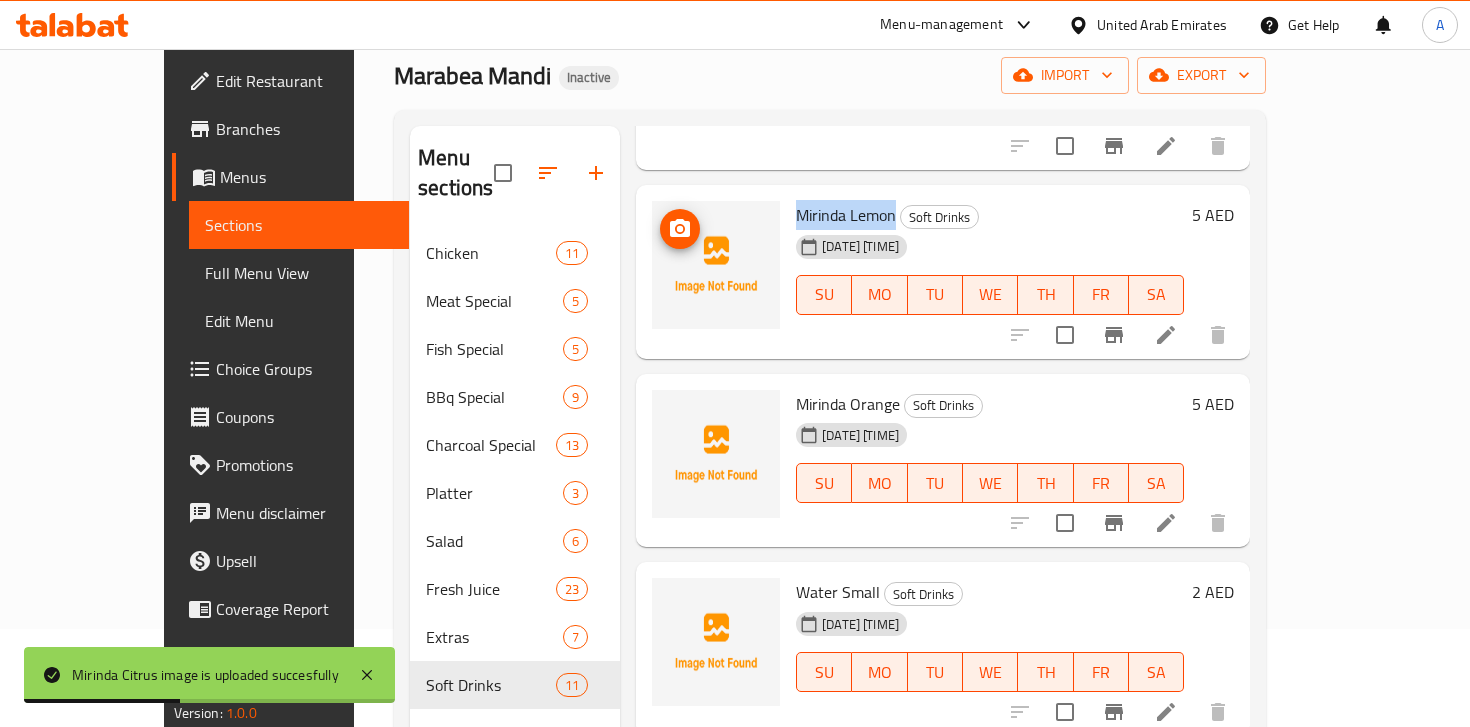 click 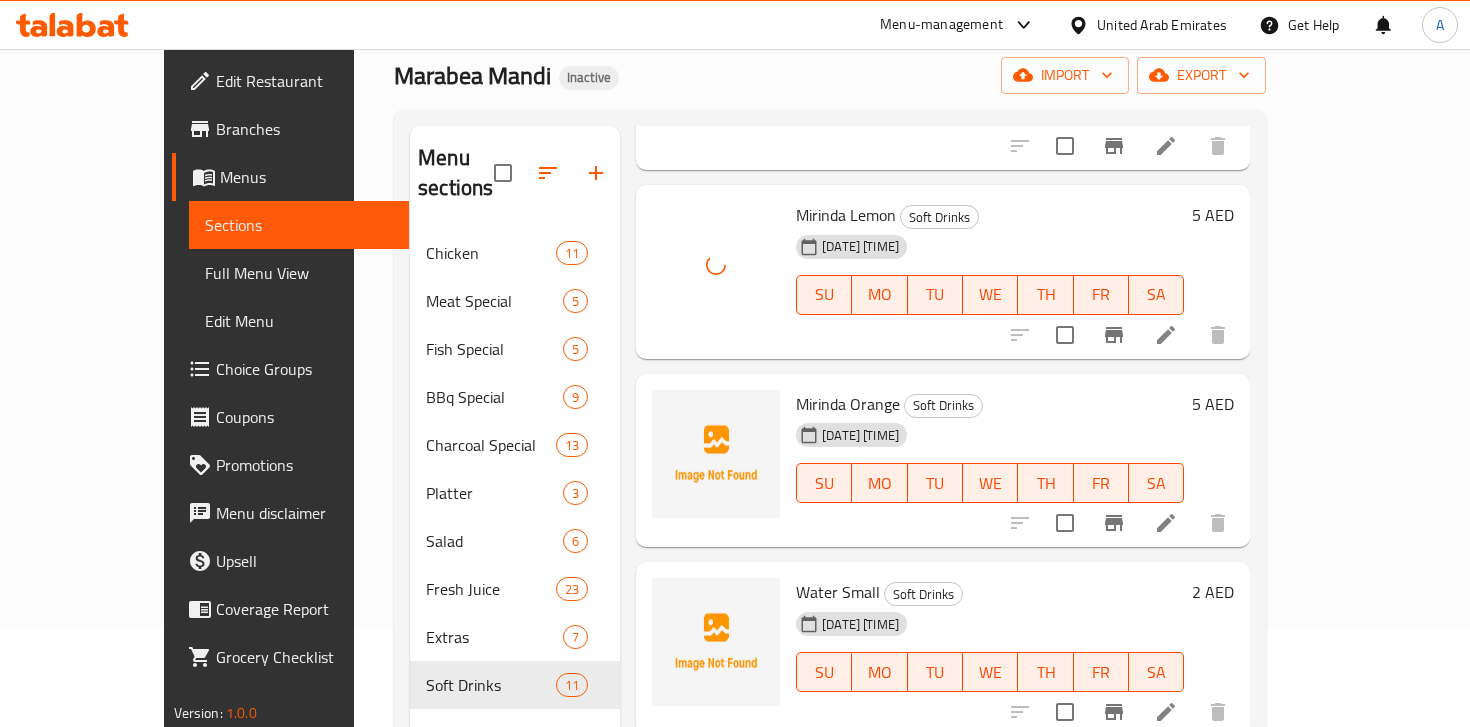 click on "Mirinda Orange" at bounding box center [848, 404] 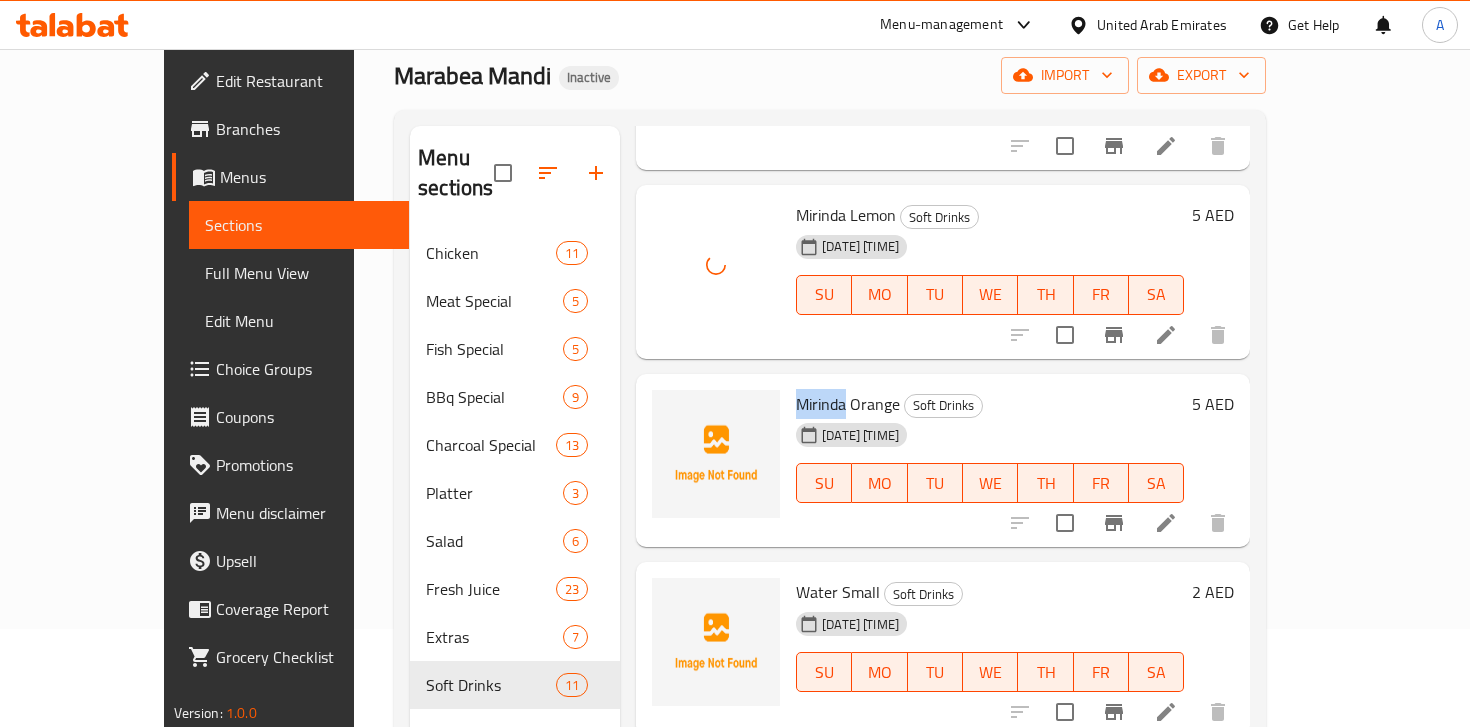 click on "Mirinda Orange" at bounding box center (848, 404) 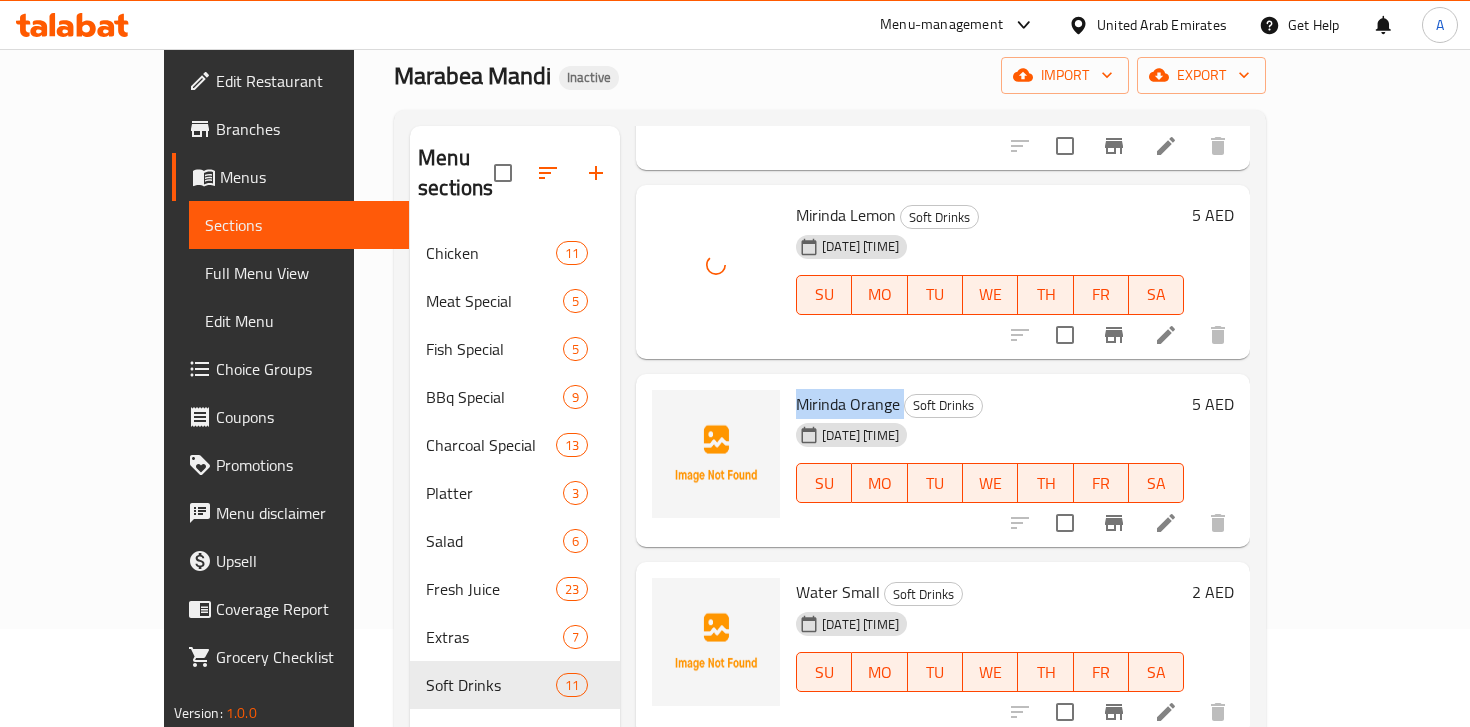 click on "Mirinda Orange" at bounding box center [848, 404] 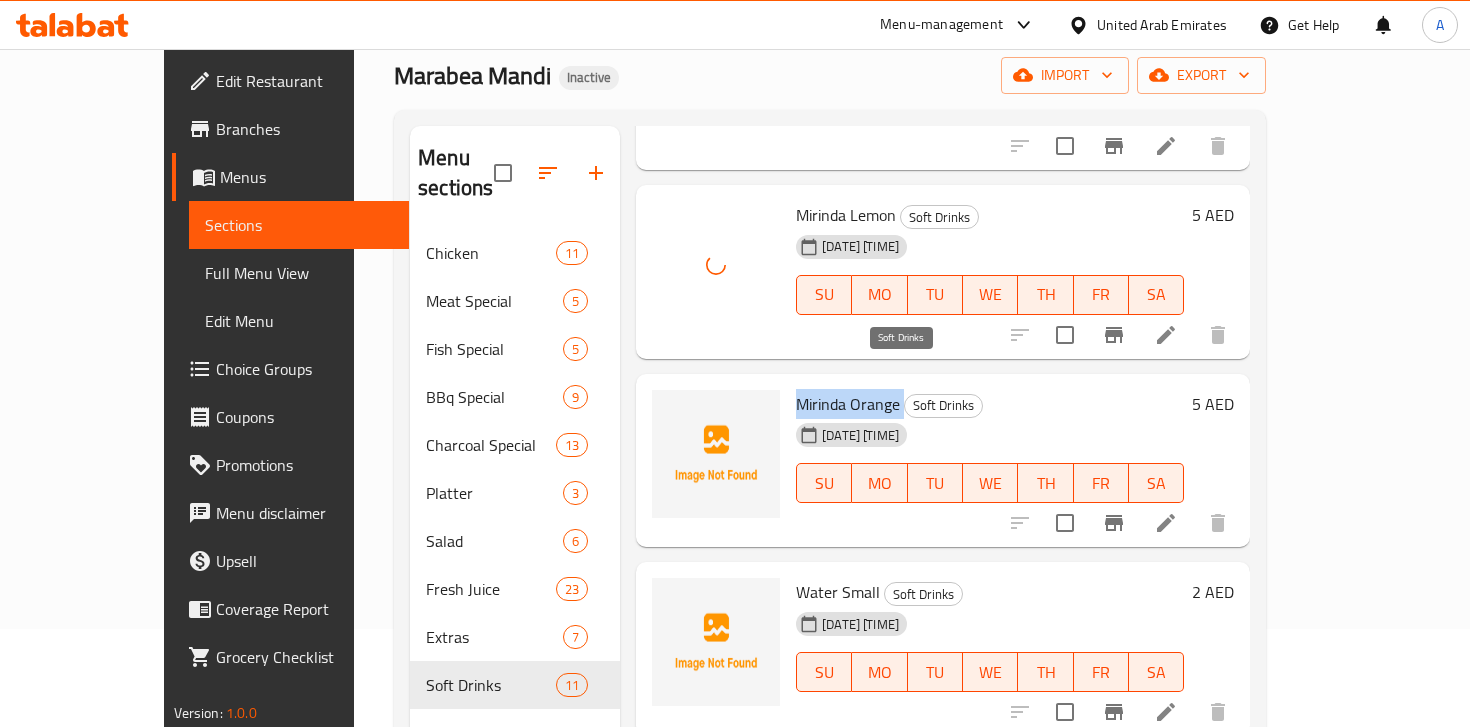 scroll, scrollTop: 1397, scrollLeft: 0, axis: vertical 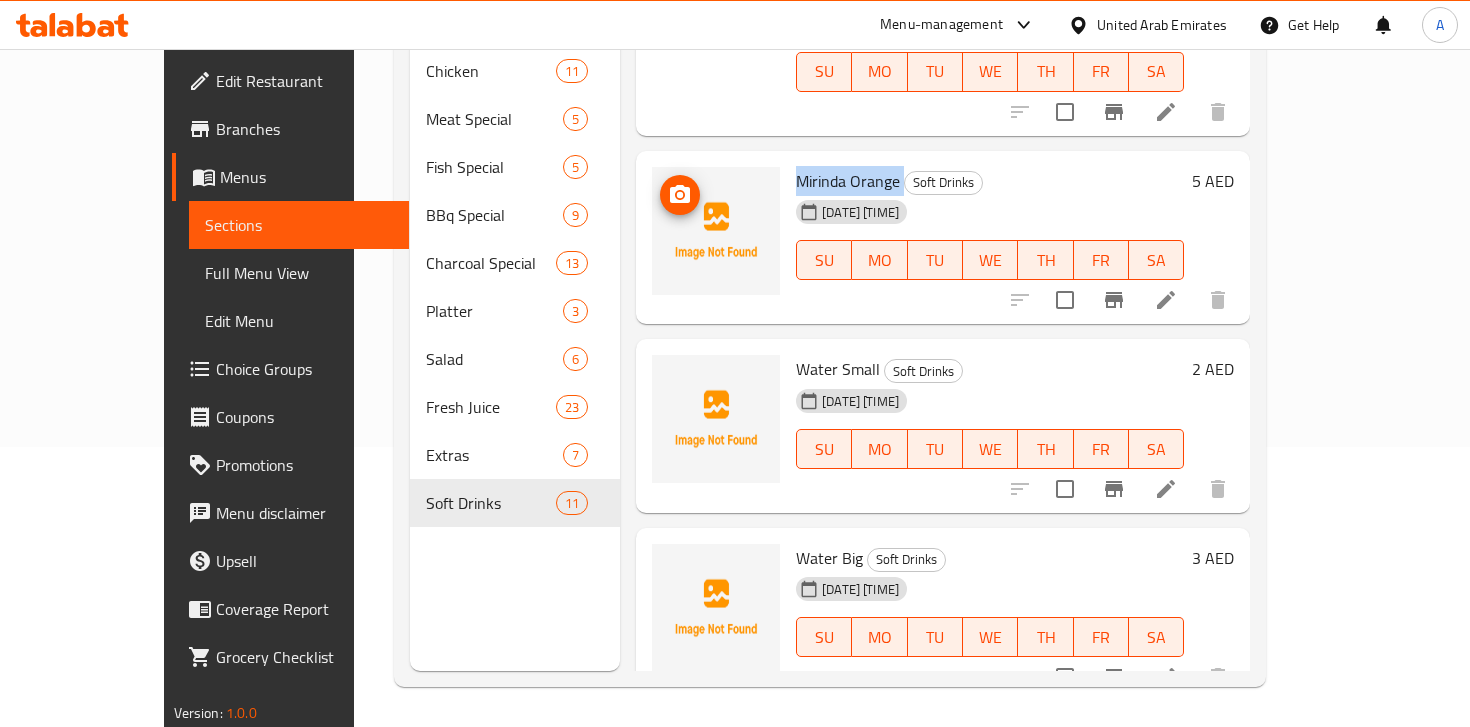click 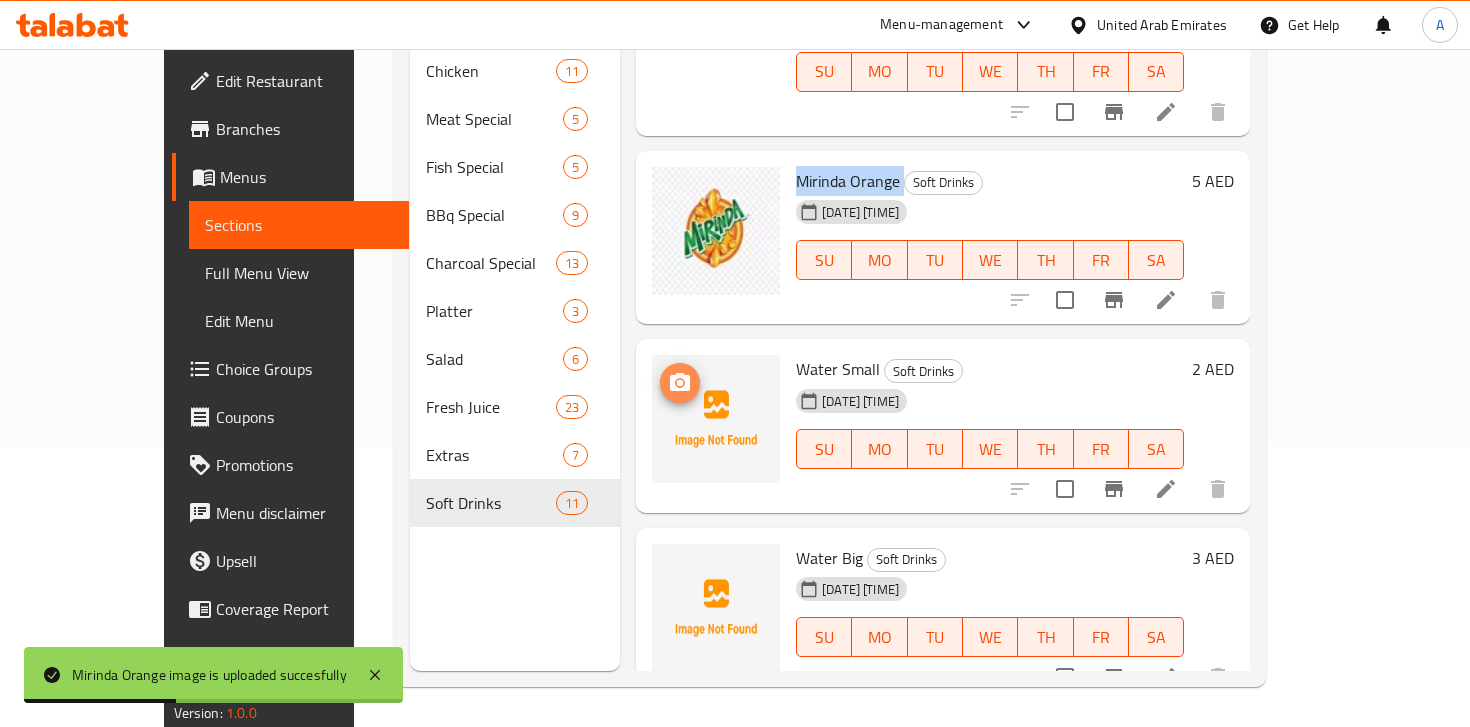 click 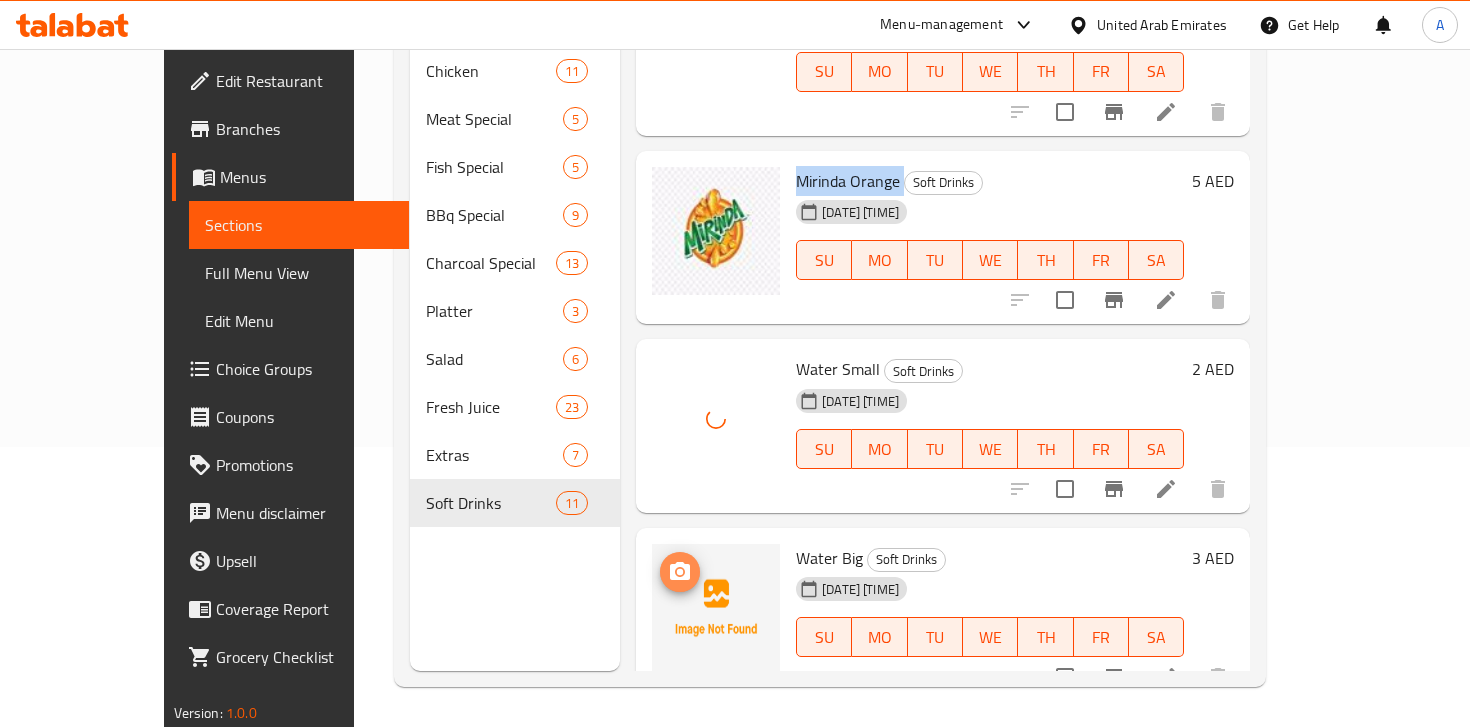 click 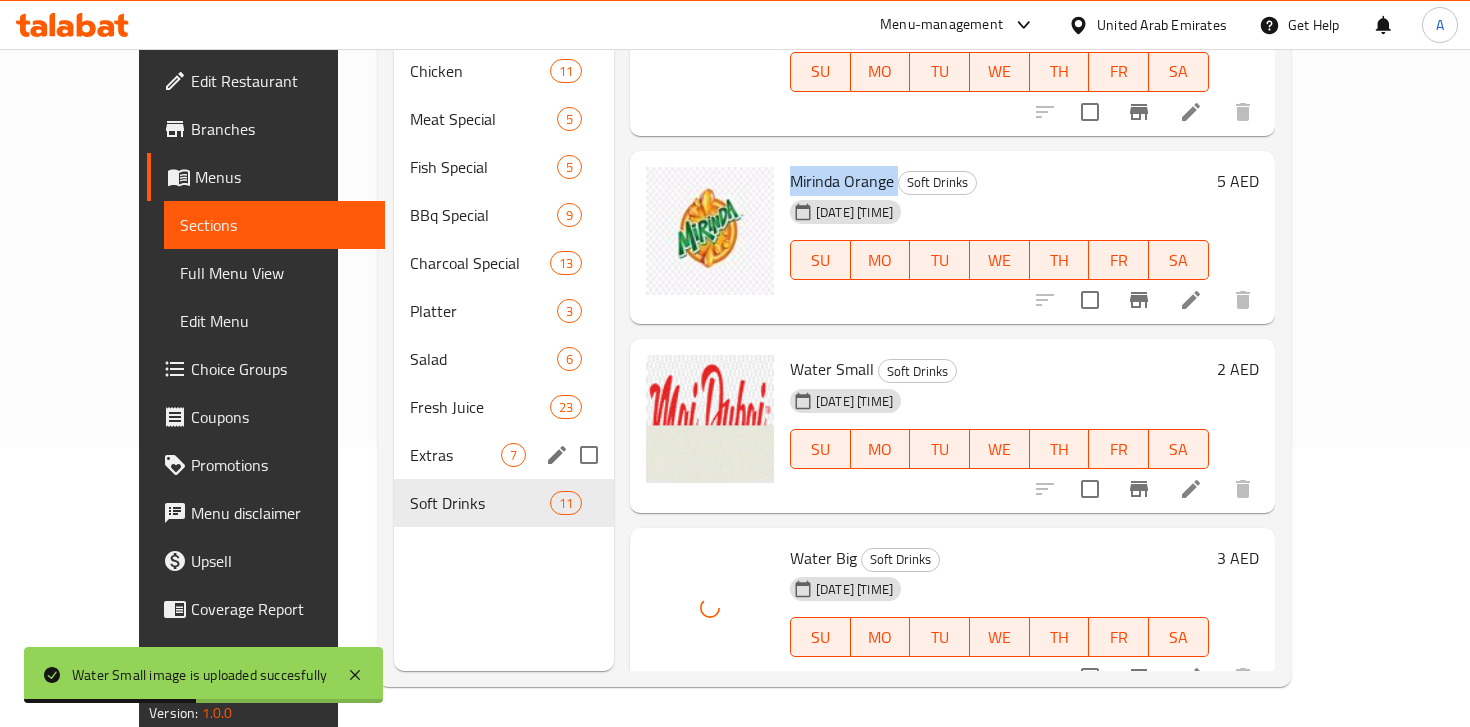 click on "Extras" at bounding box center (455, 455) 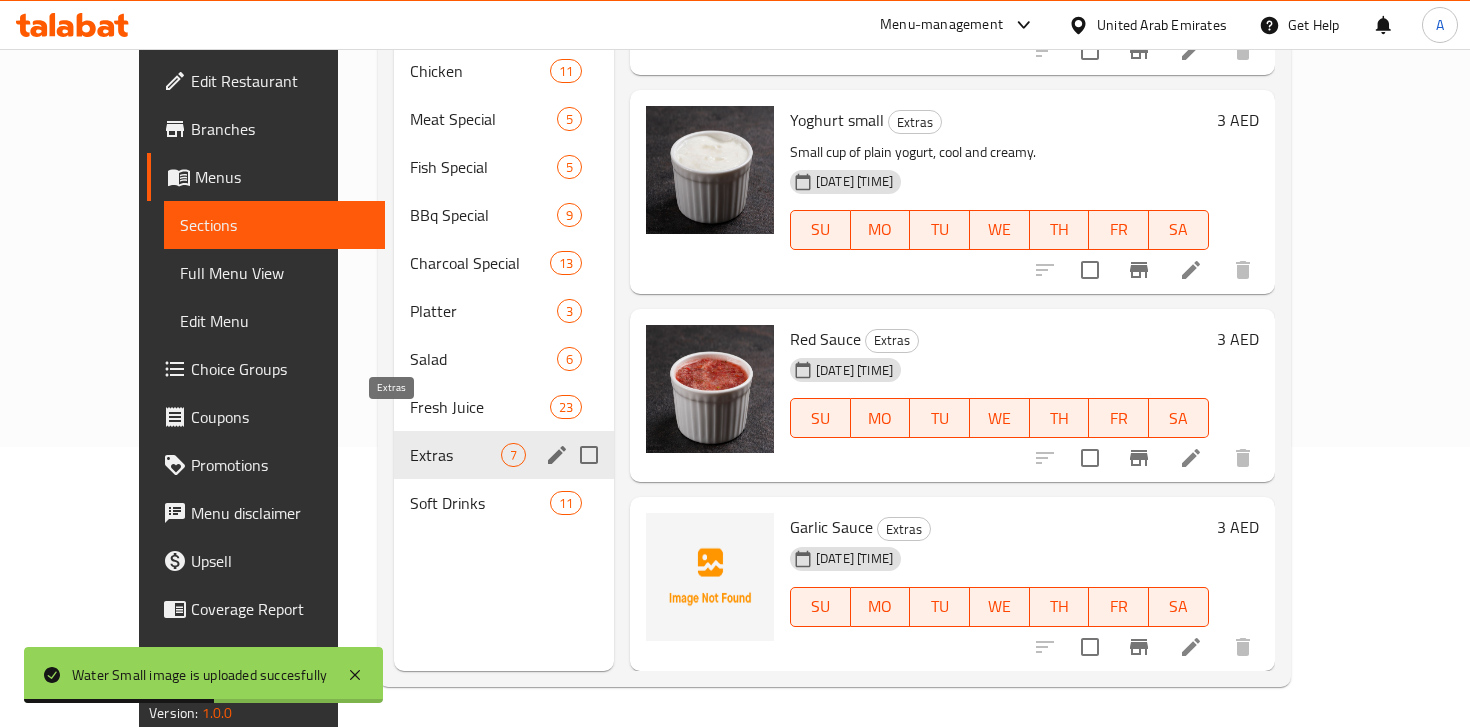 scroll, scrollTop: 703, scrollLeft: 0, axis: vertical 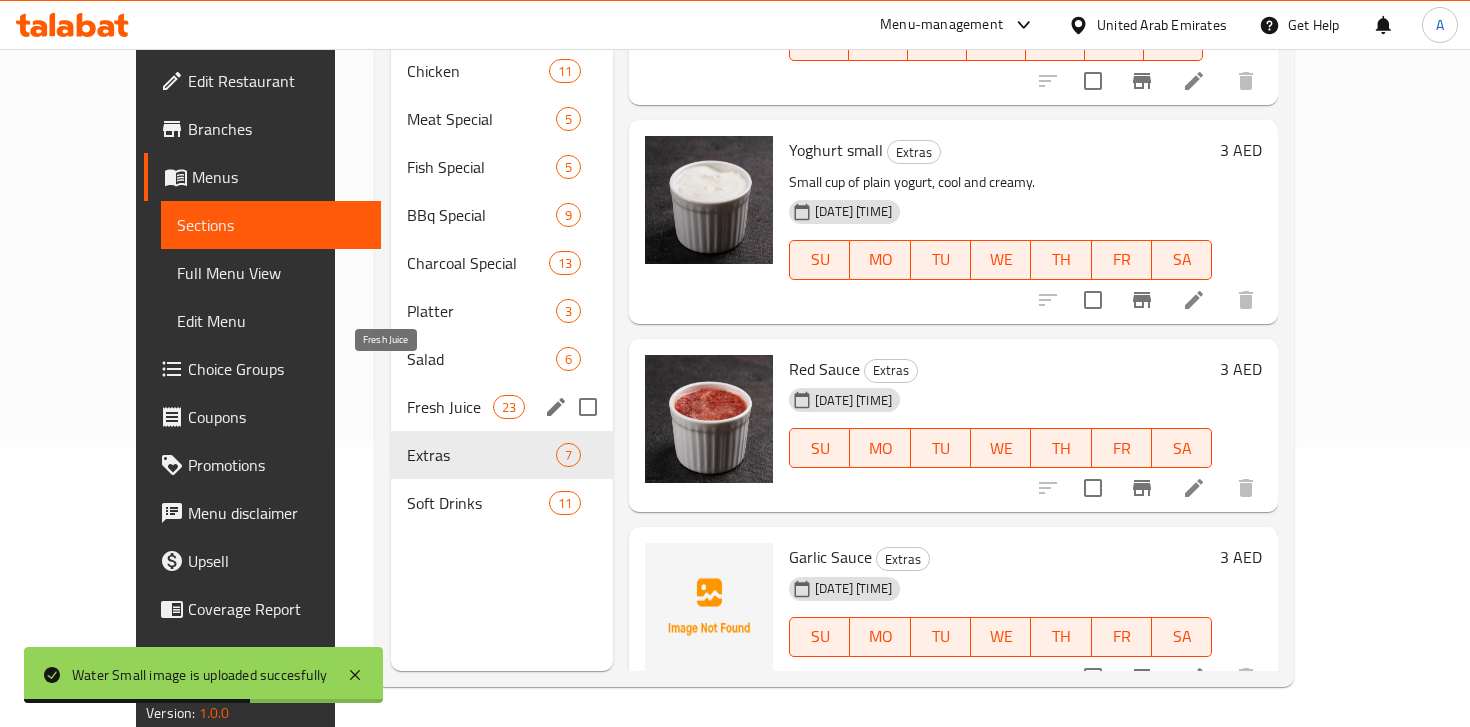 click on "Fresh Juice" at bounding box center [449, 407] 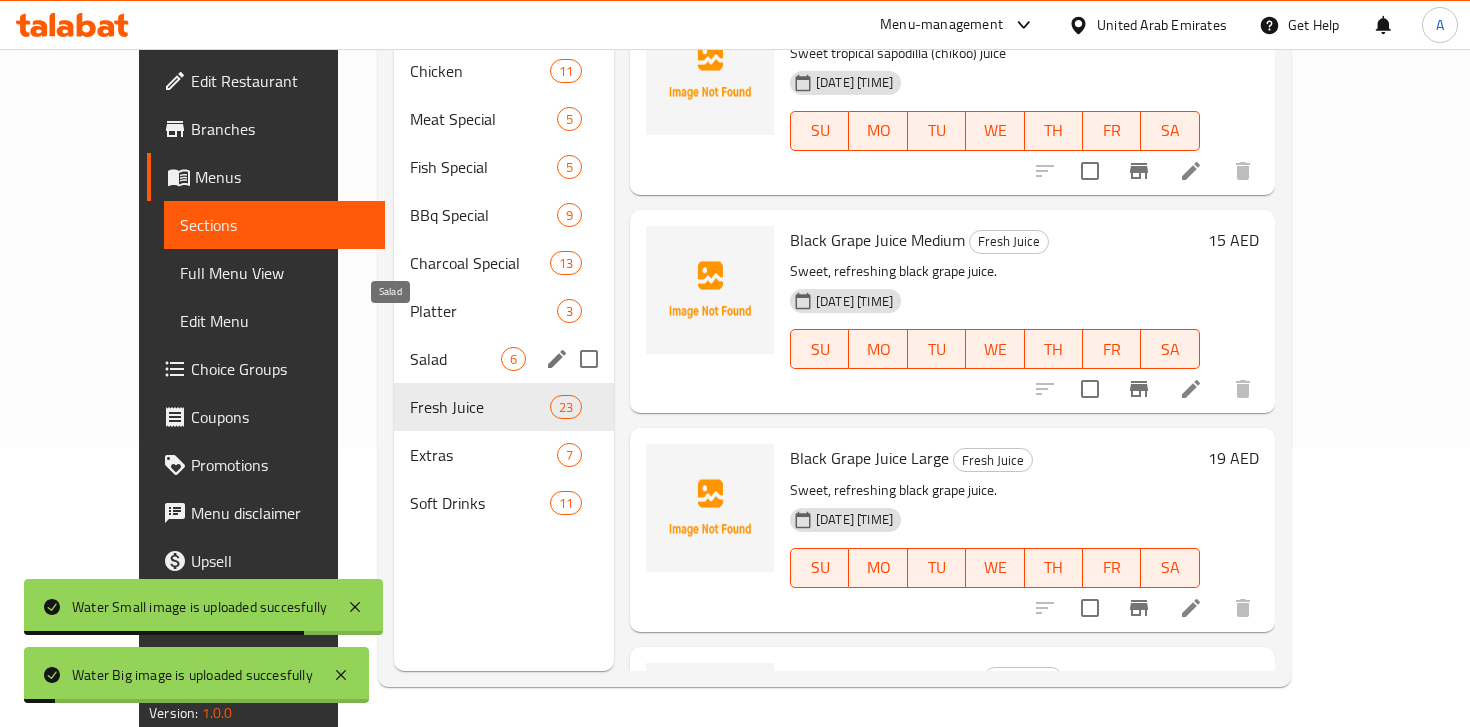 click on "Salad" at bounding box center [455, 359] 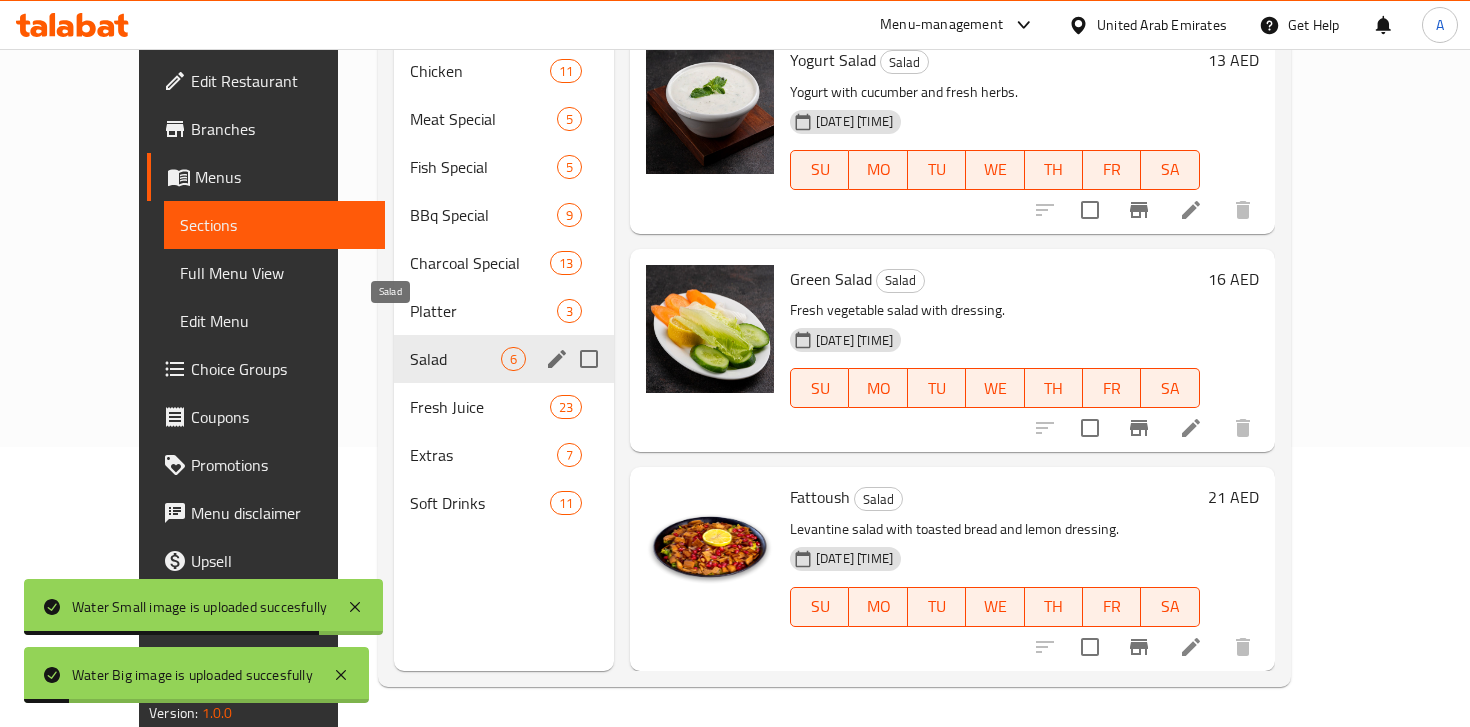 scroll, scrollTop: 633, scrollLeft: 0, axis: vertical 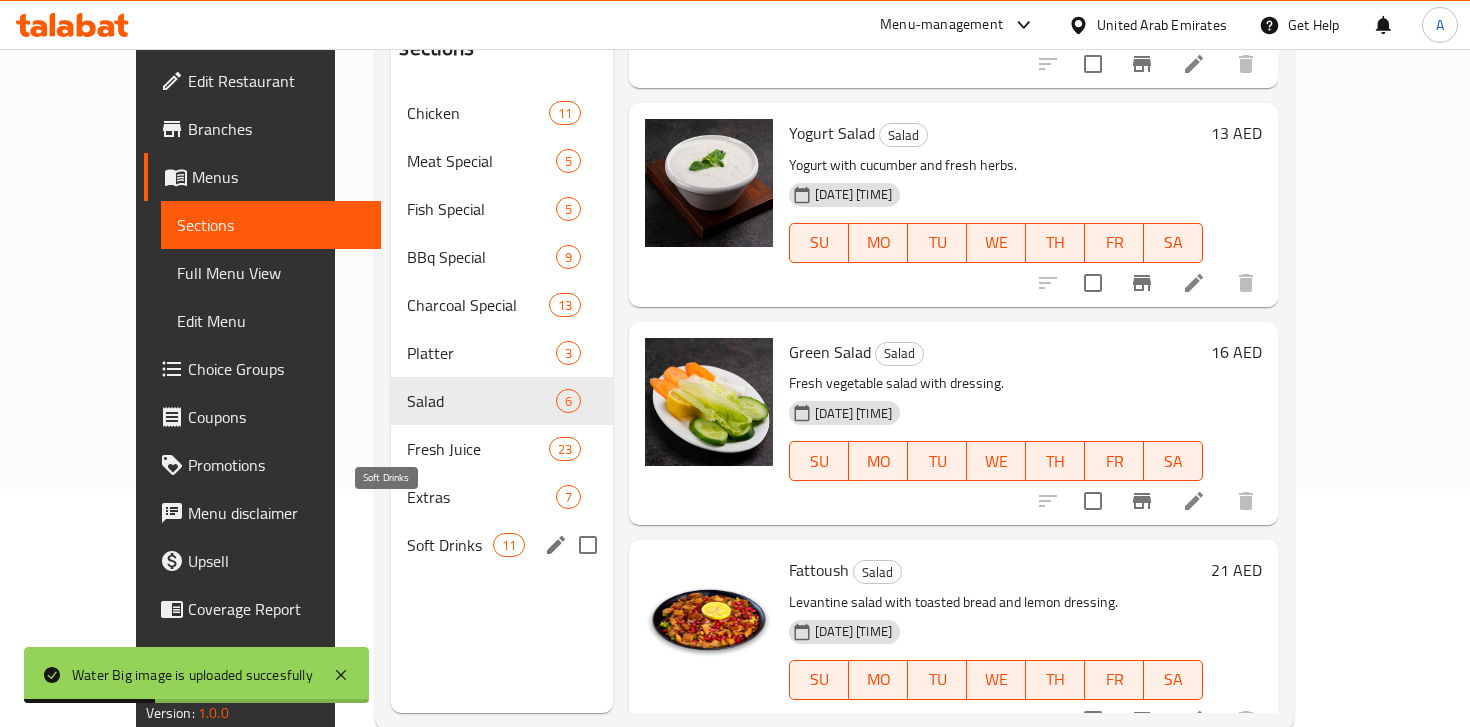 click on "Soft Drinks" at bounding box center (449, 545) 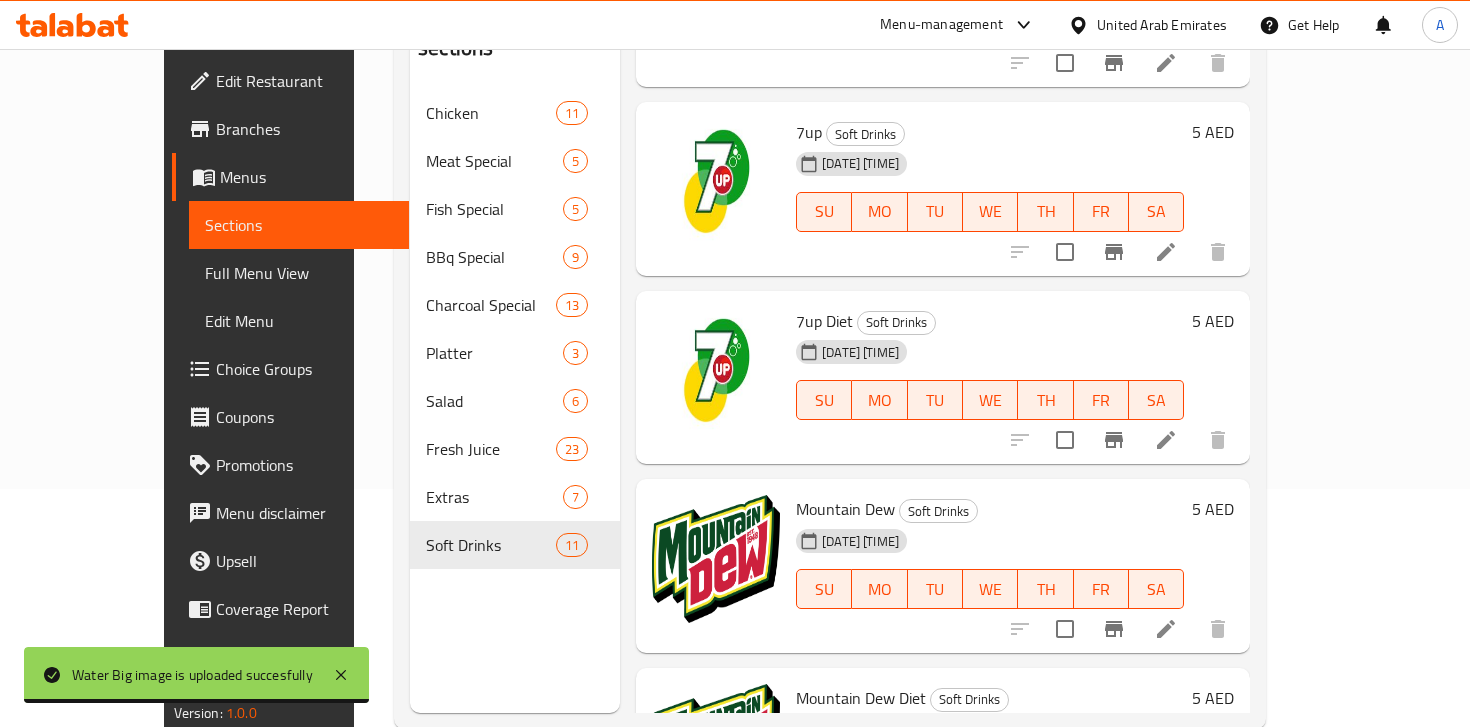 scroll, scrollTop: 0, scrollLeft: 0, axis: both 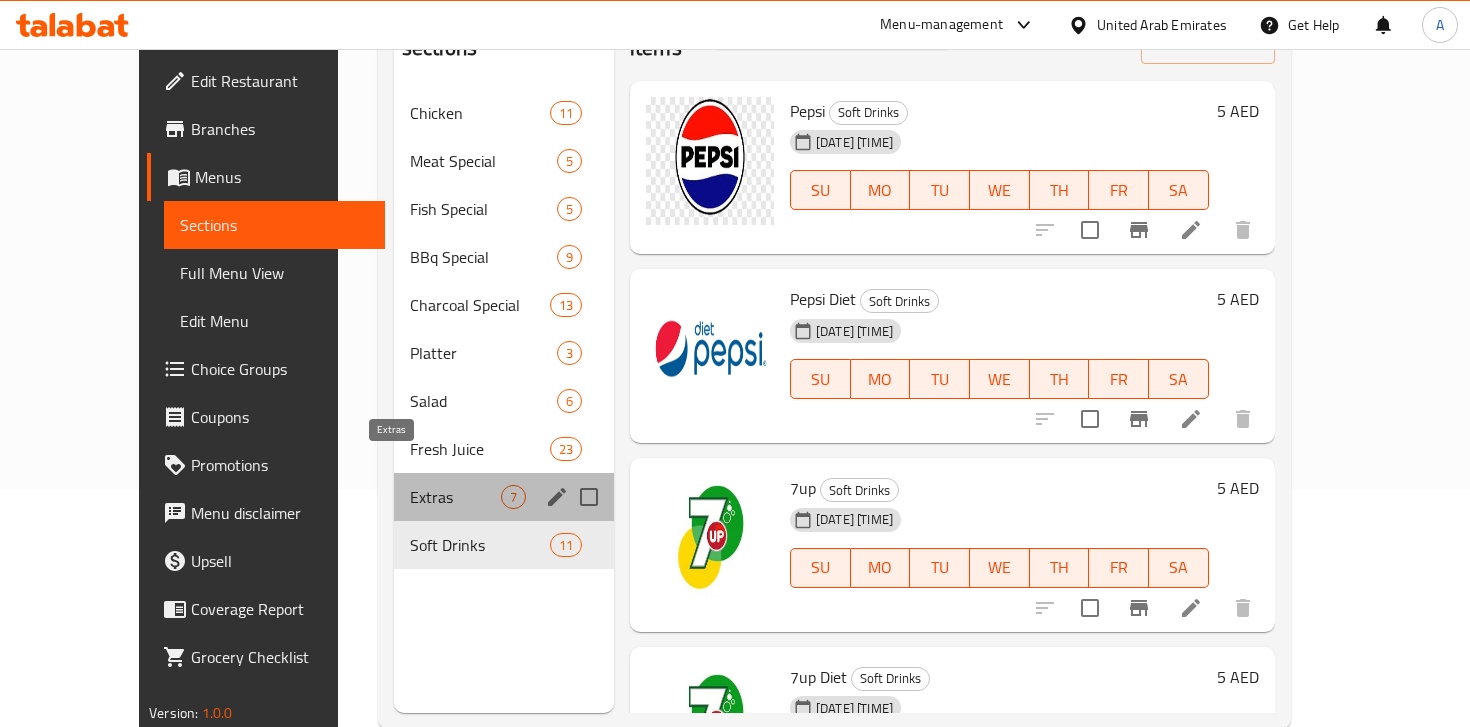 click on "Extras" at bounding box center (455, 497) 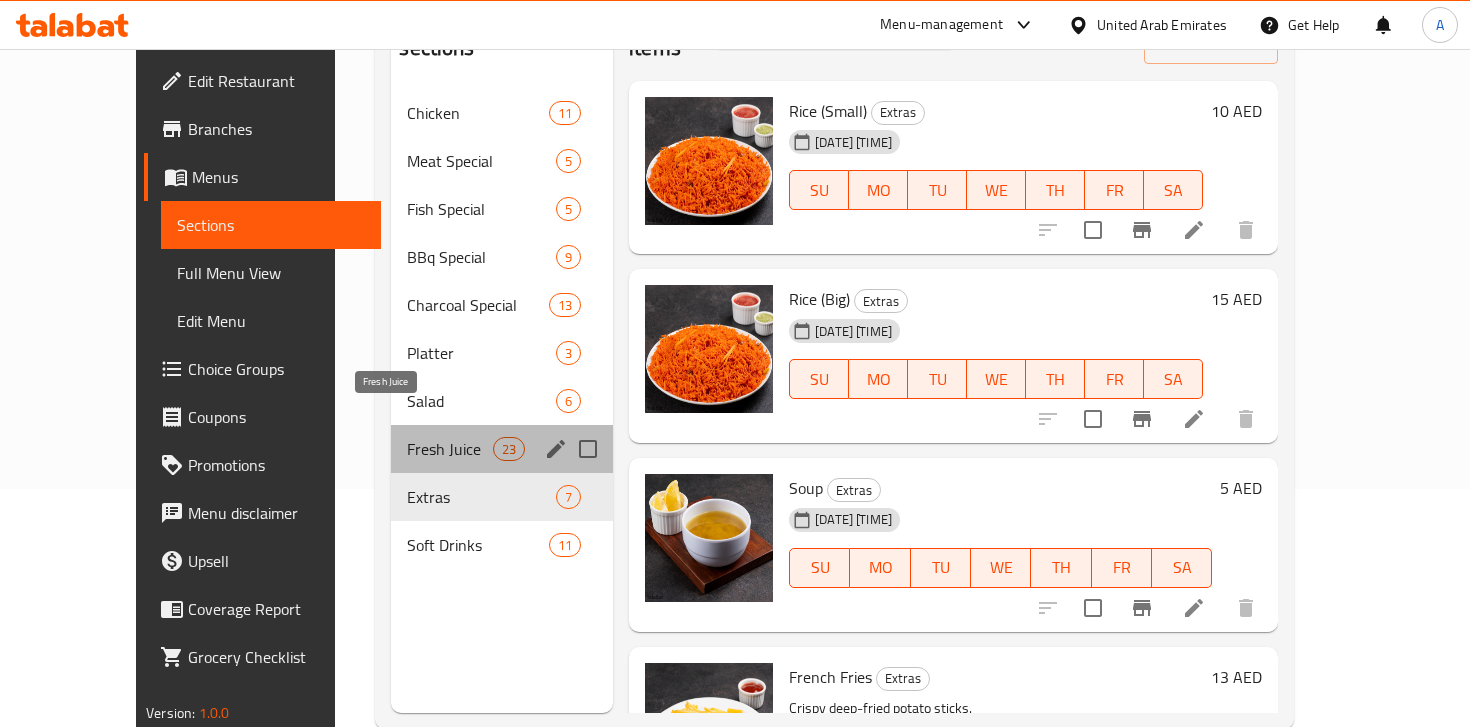 click on "Fresh Juice" at bounding box center (449, 449) 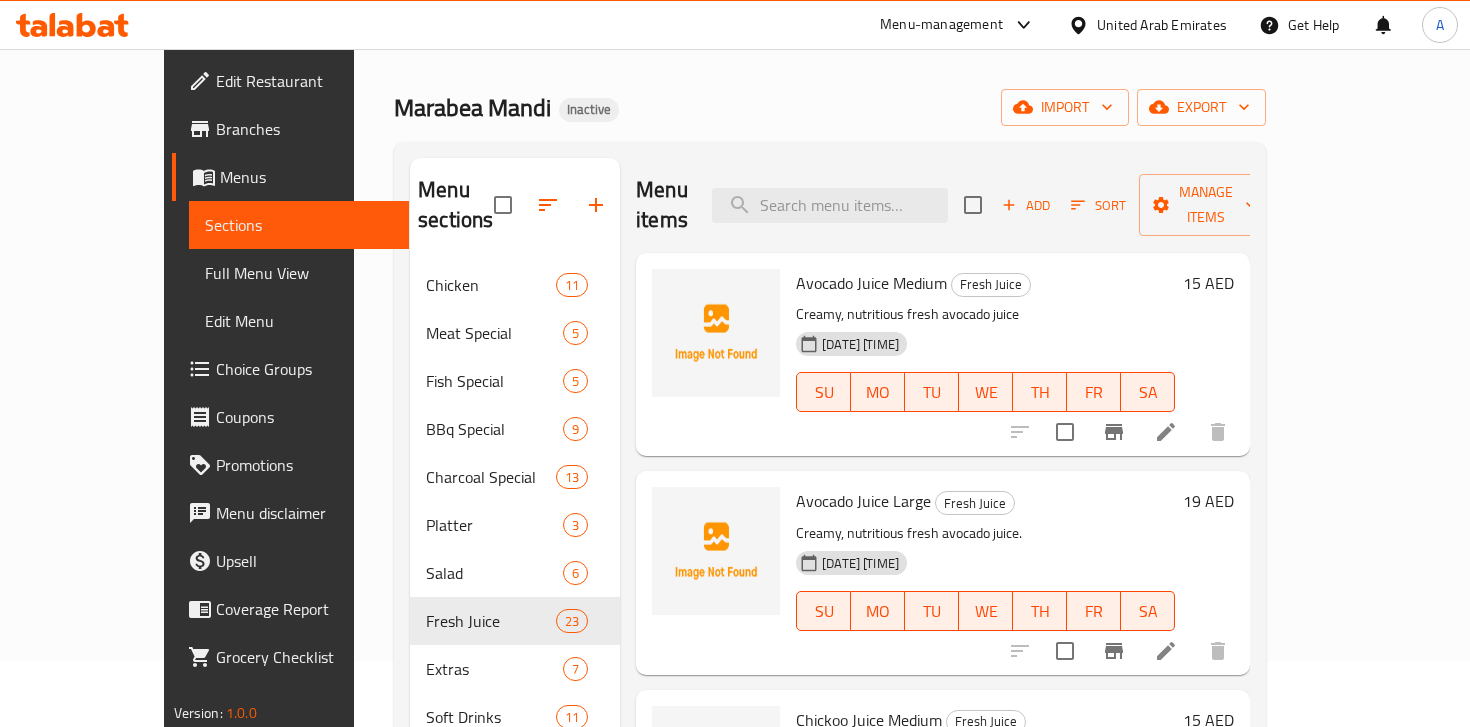 scroll, scrollTop: 0, scrollLeft: 0, axis: both 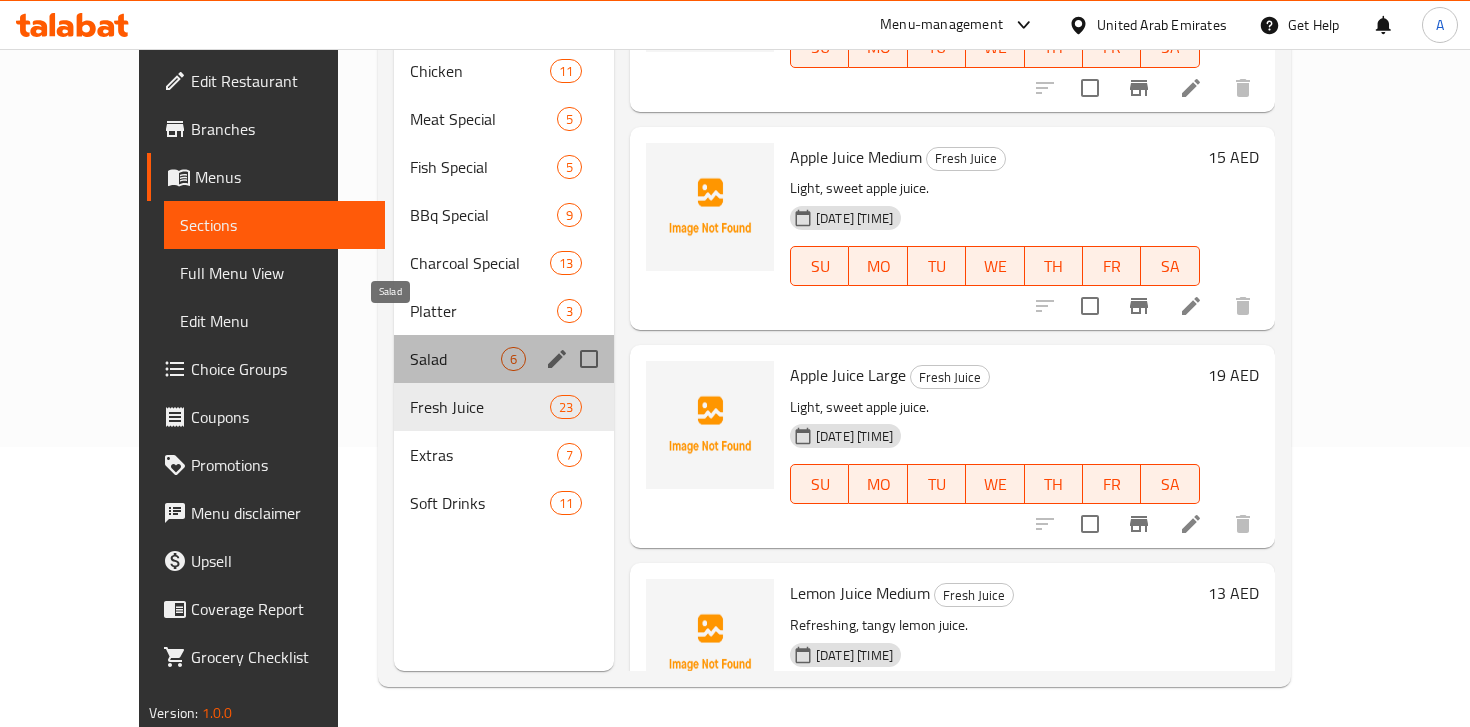 click on "Salad" at bounding box center [455, 359] 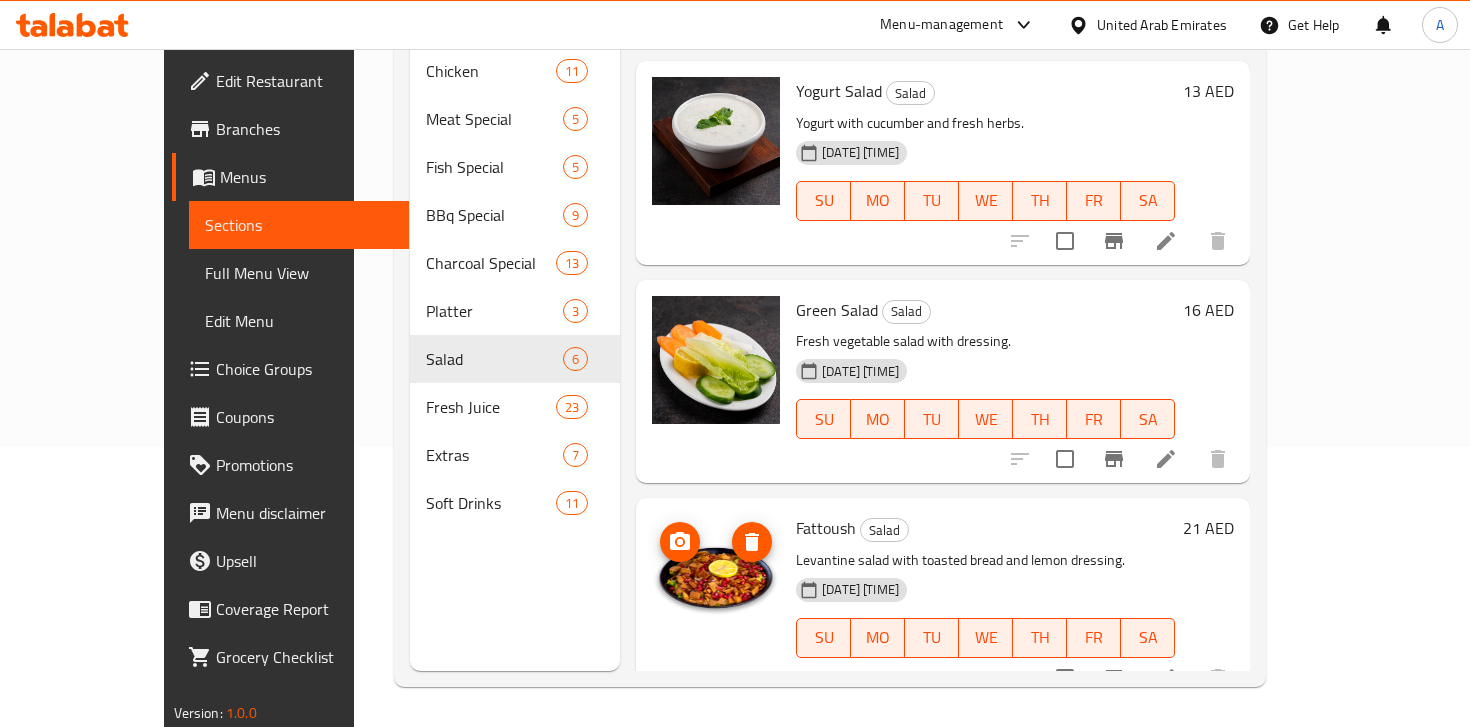 scroll, scrollTop: 64, scrollLeft: 0, axis: vertical 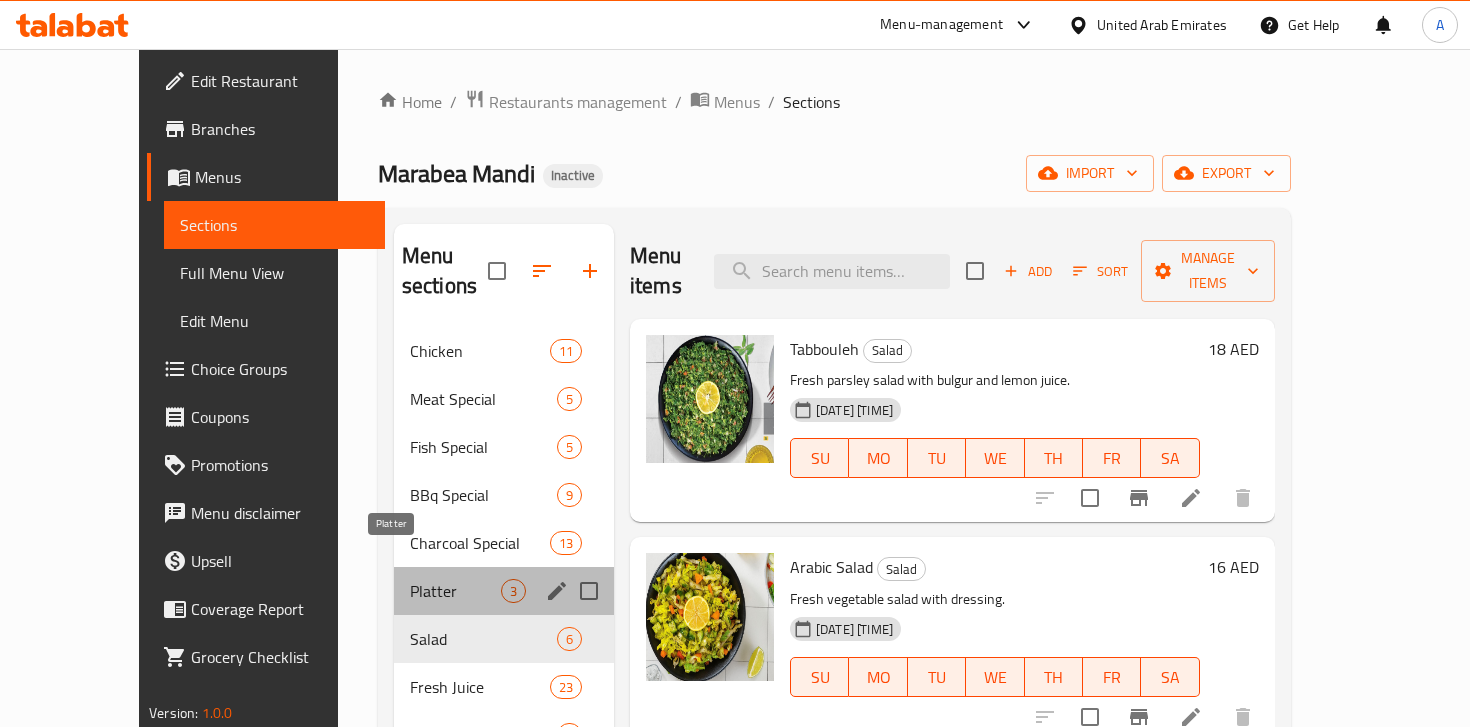 click on "Platter" at bounding box center (455, 591) 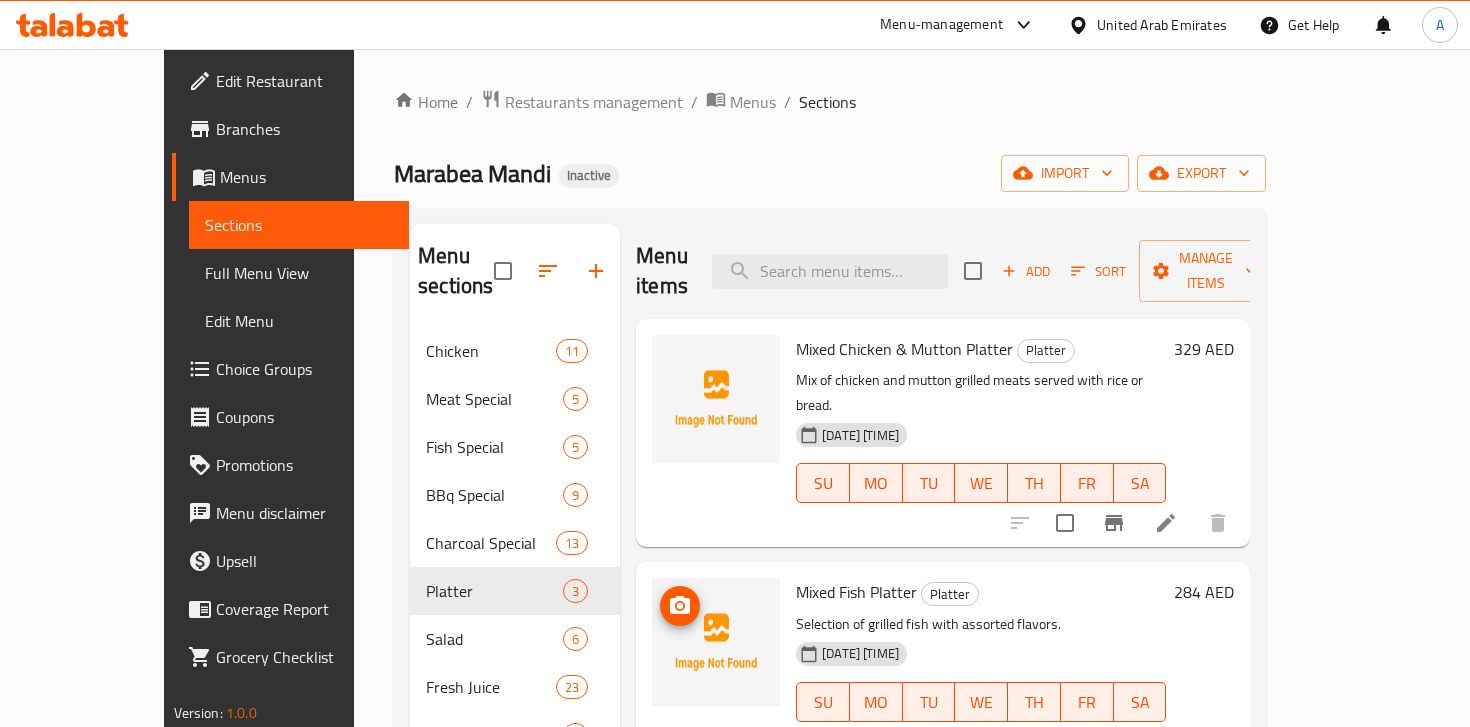 scroll, scrollTop: 21, scrollLeft: 0, axis: vertical 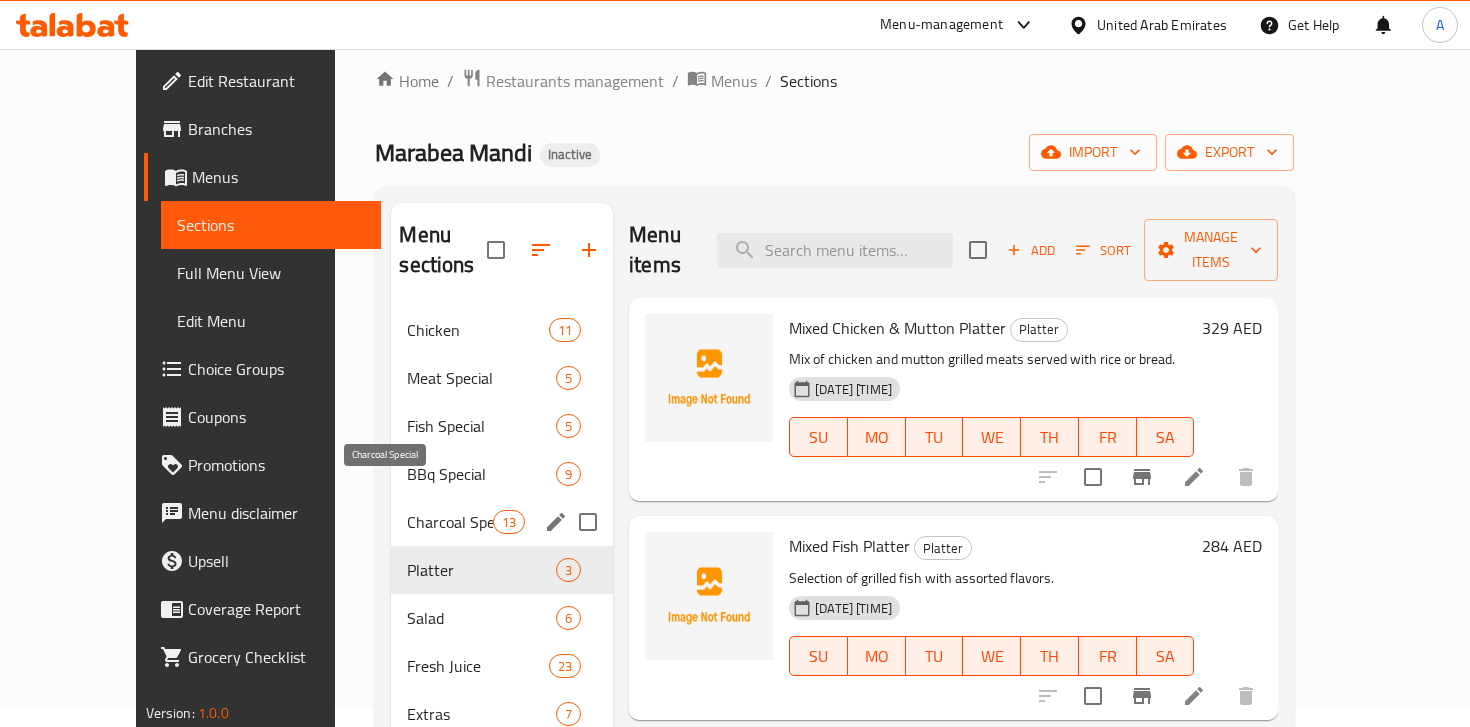 click on "Charcoal Special" at bounding box center (449, 522) 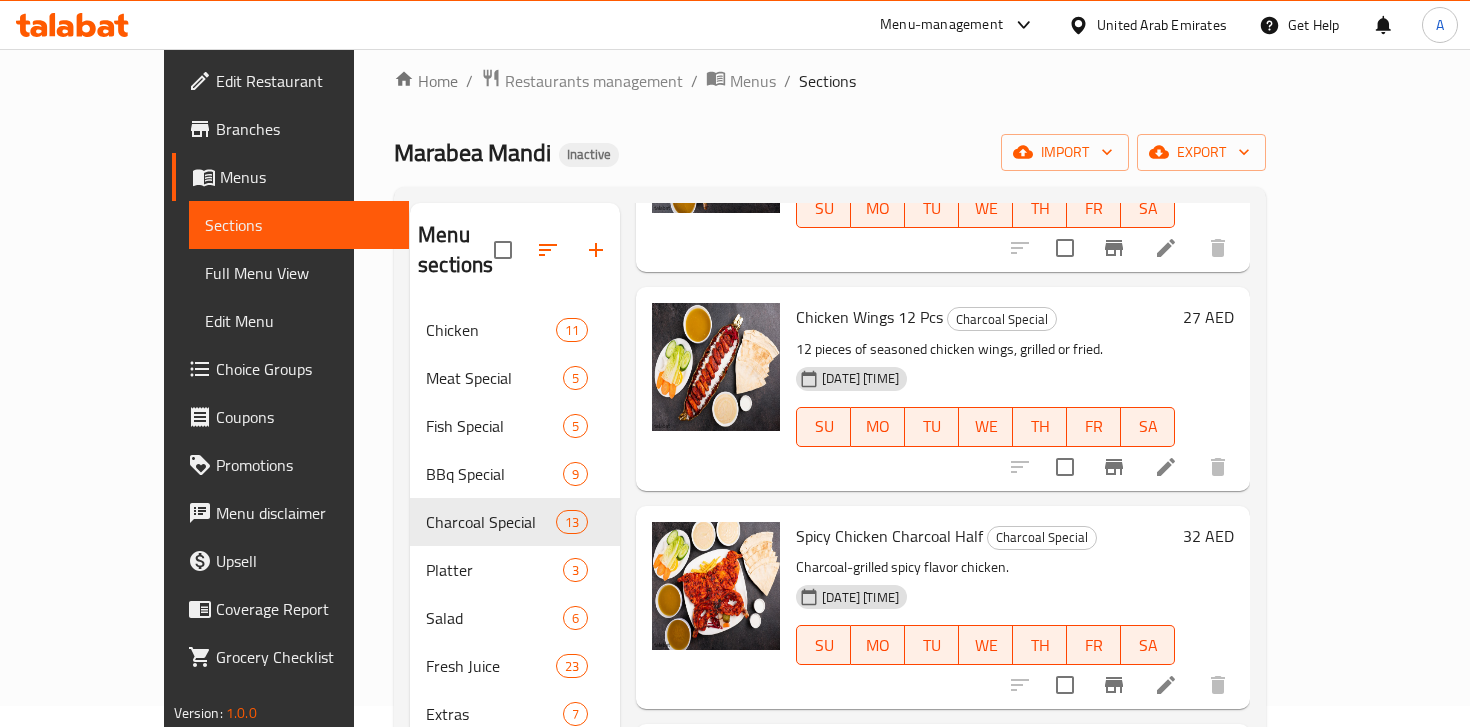 scroll, scrollTop: 2133, scrollLeft: 0, axis: vertical 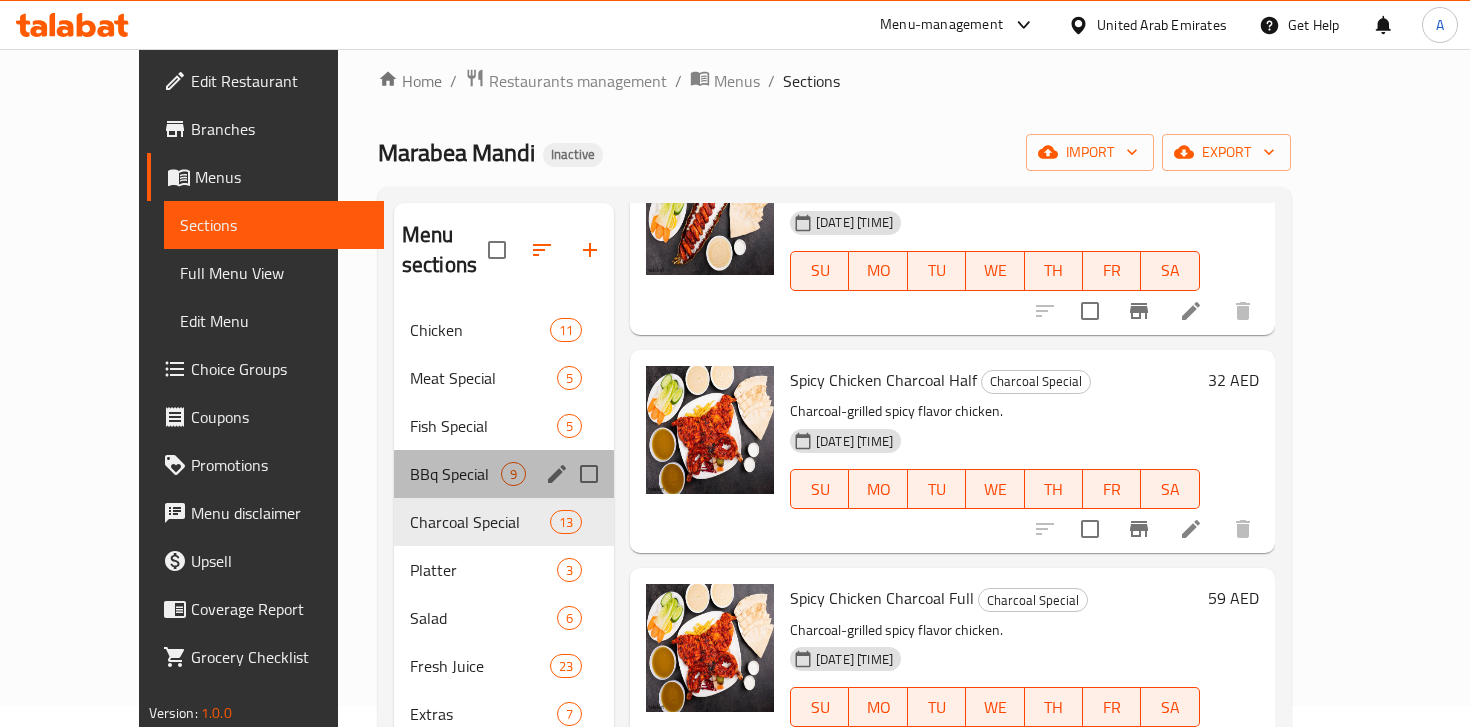 click on "BBq Special 9" at bounding box center [504, 474] 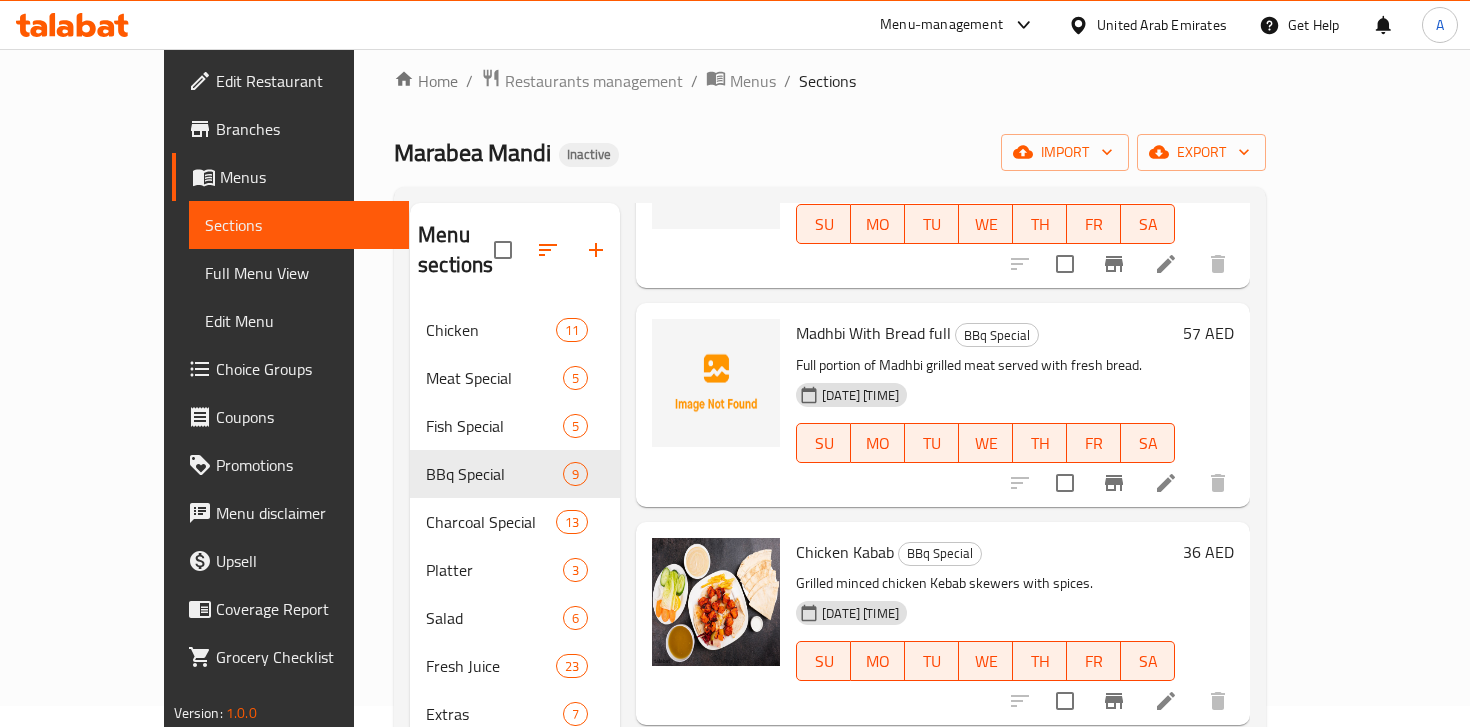 scroll, scrollTop: 221, scrollLeft: 0, axis: vertical 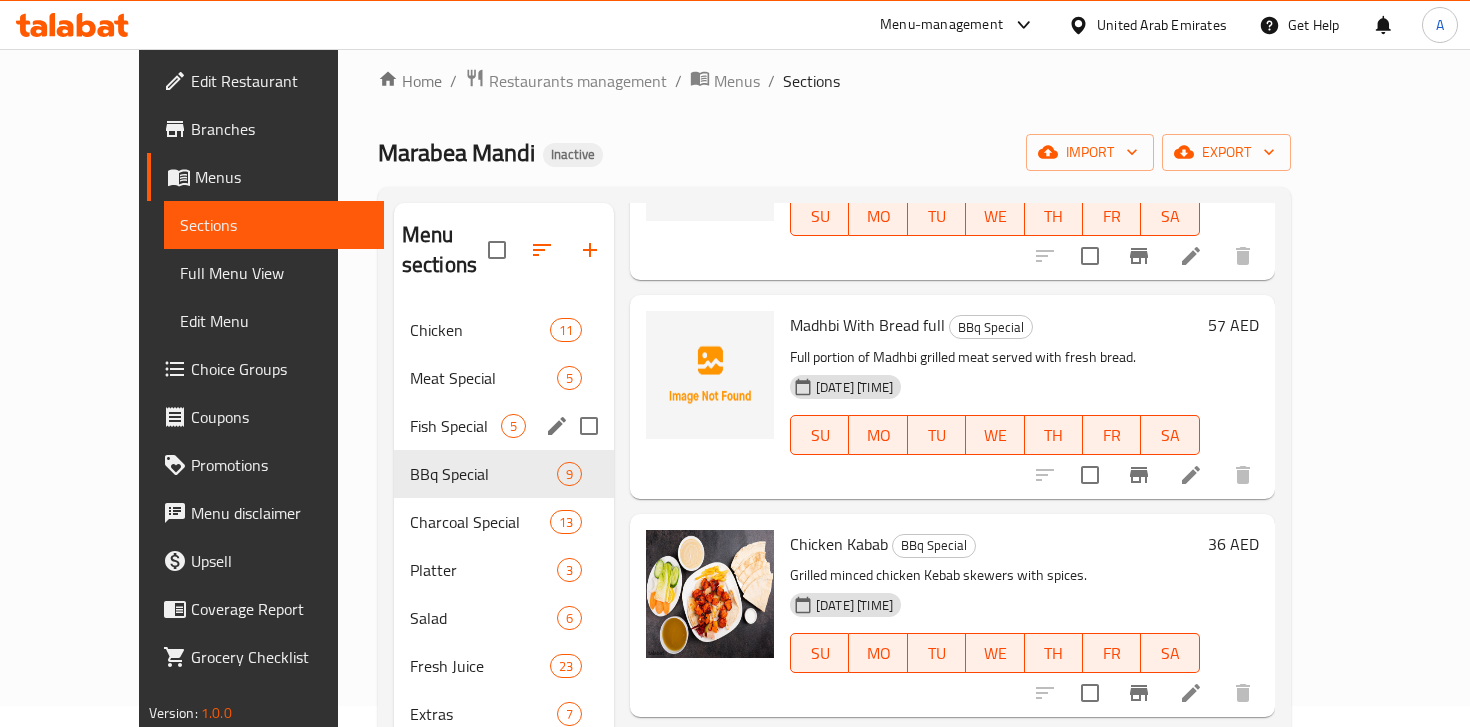 click on "Fish Special" at bounding box center [455, 426] 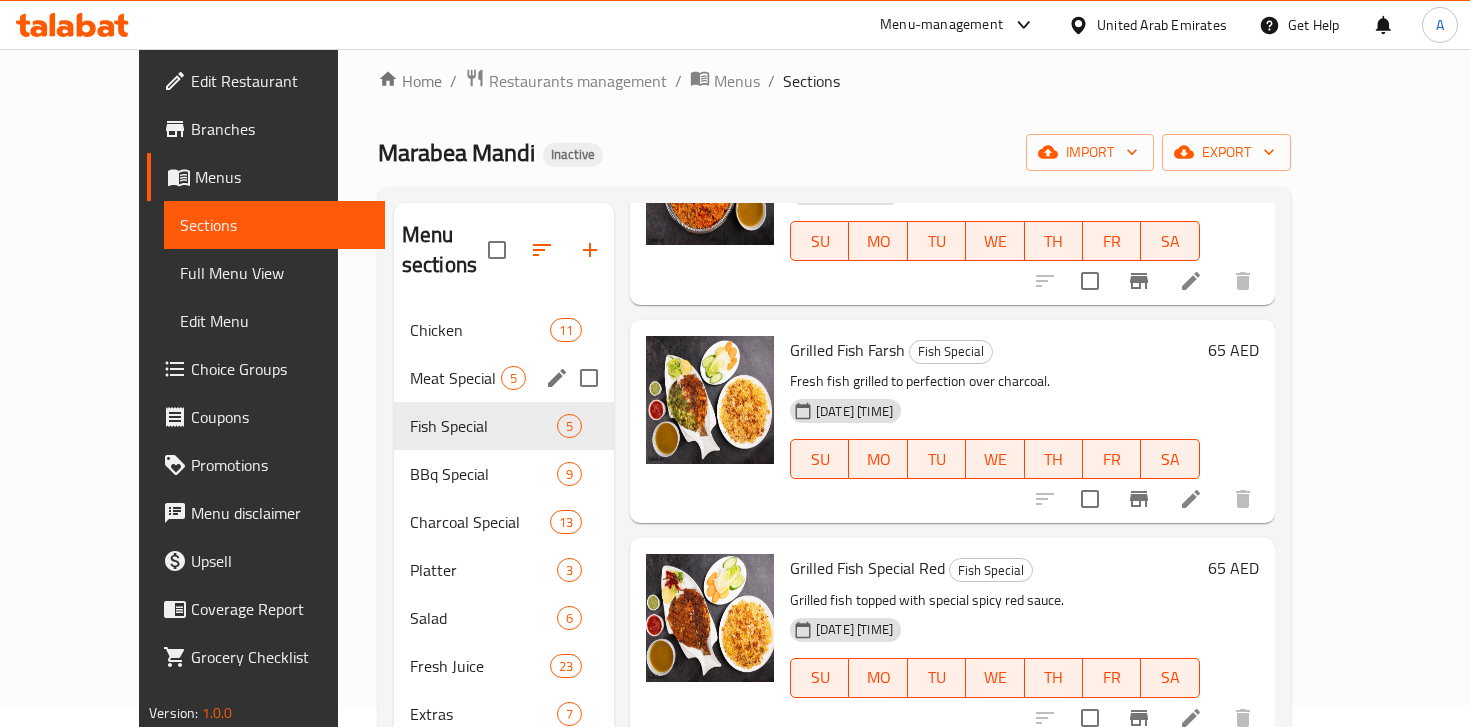 click on "Meat Special 5" at bounding box center (504, 378) 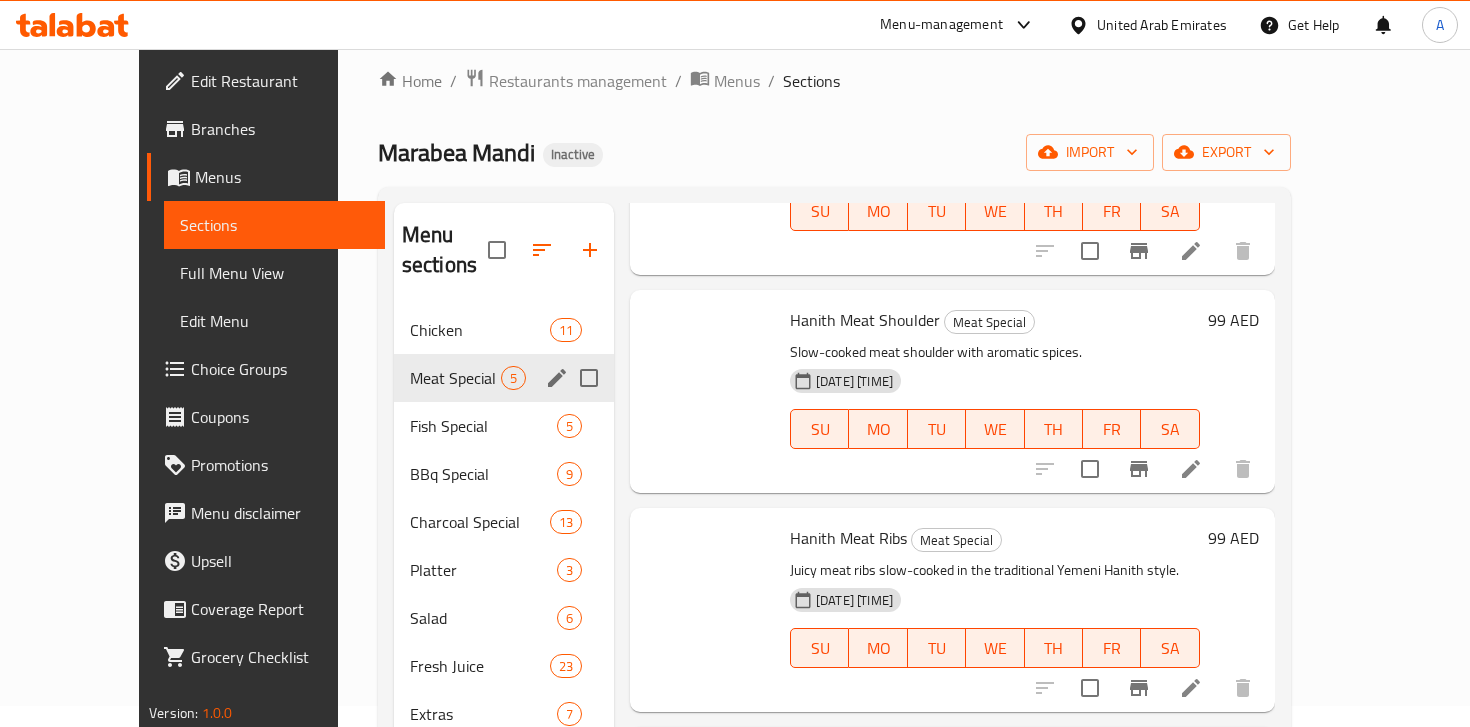 scroll, scrollTop: 385, scrollLeft: 0, axis: vertical 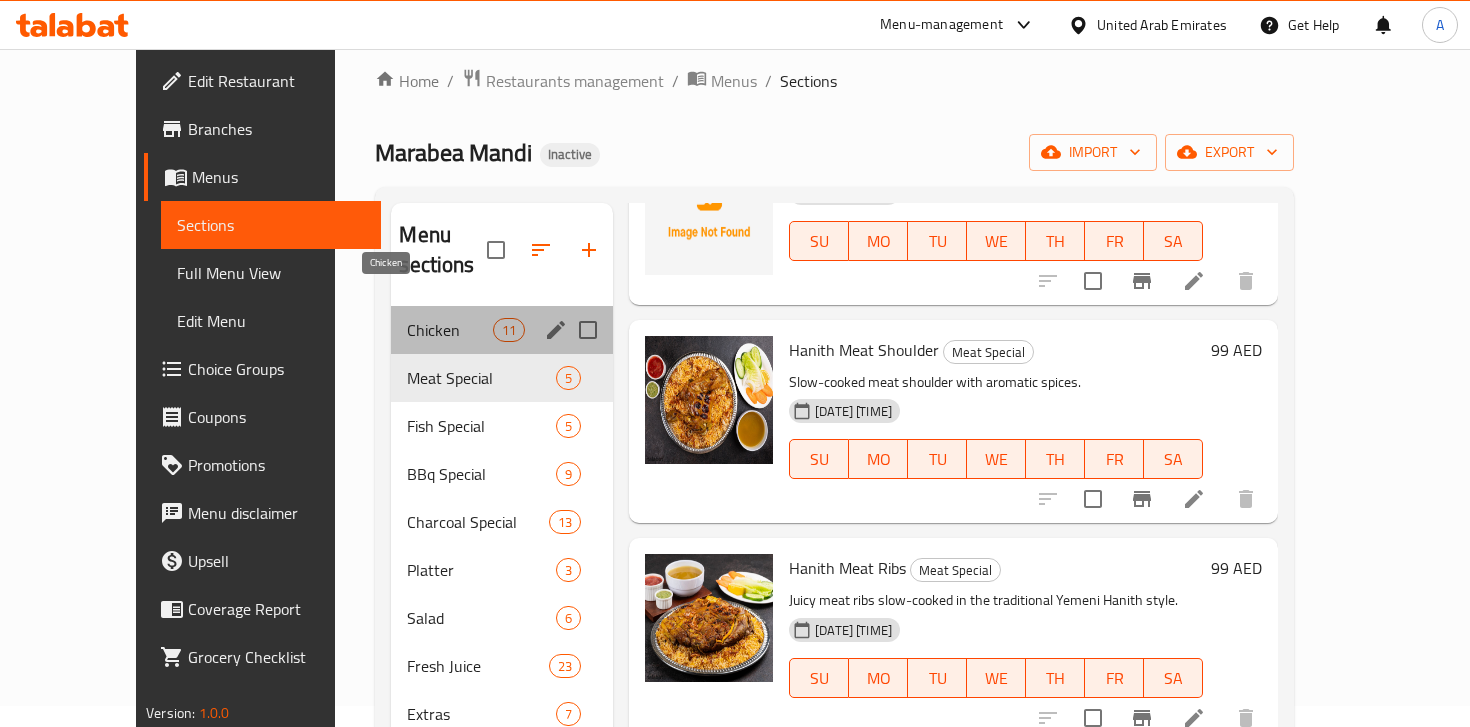 click on "Chicken" at bounding box center [449, 330] 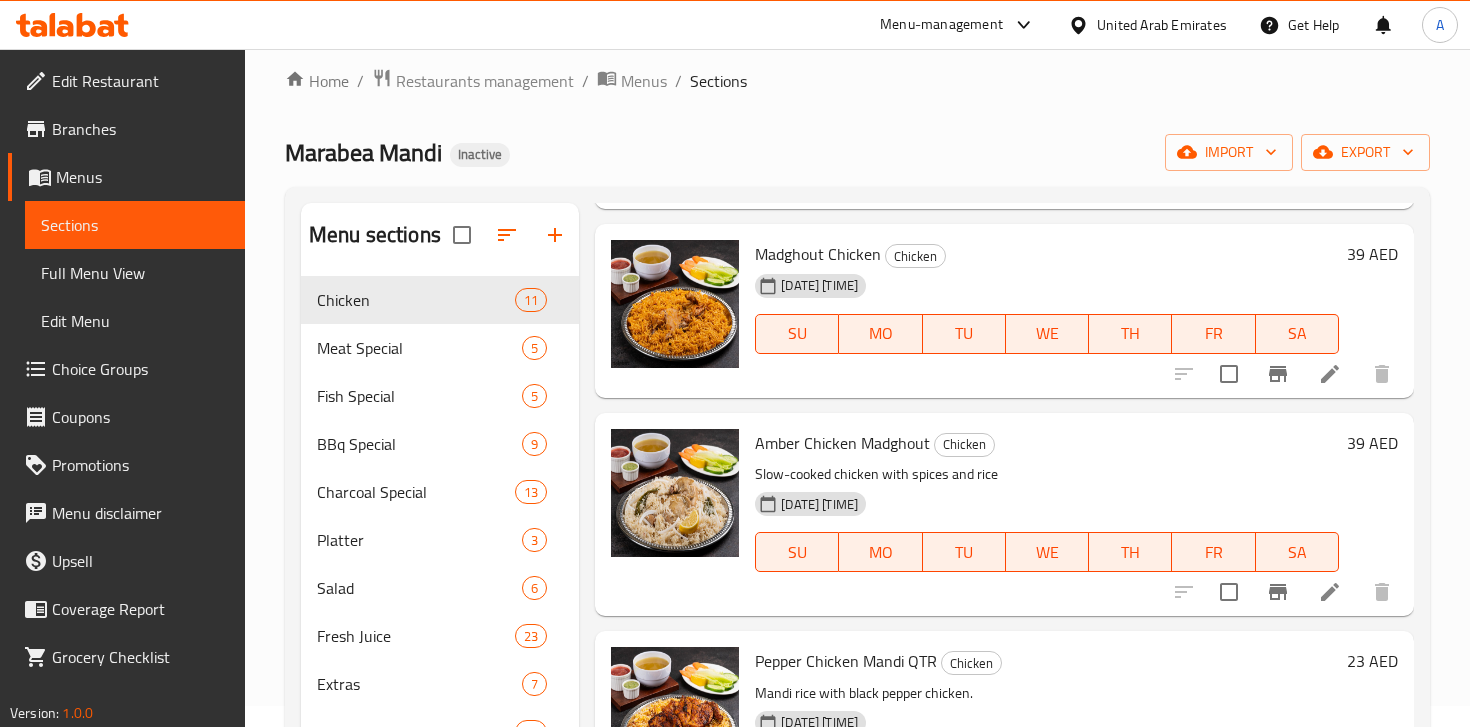 scroll, scrollTop: 1771, scrollLeft: 0, axis: vertical 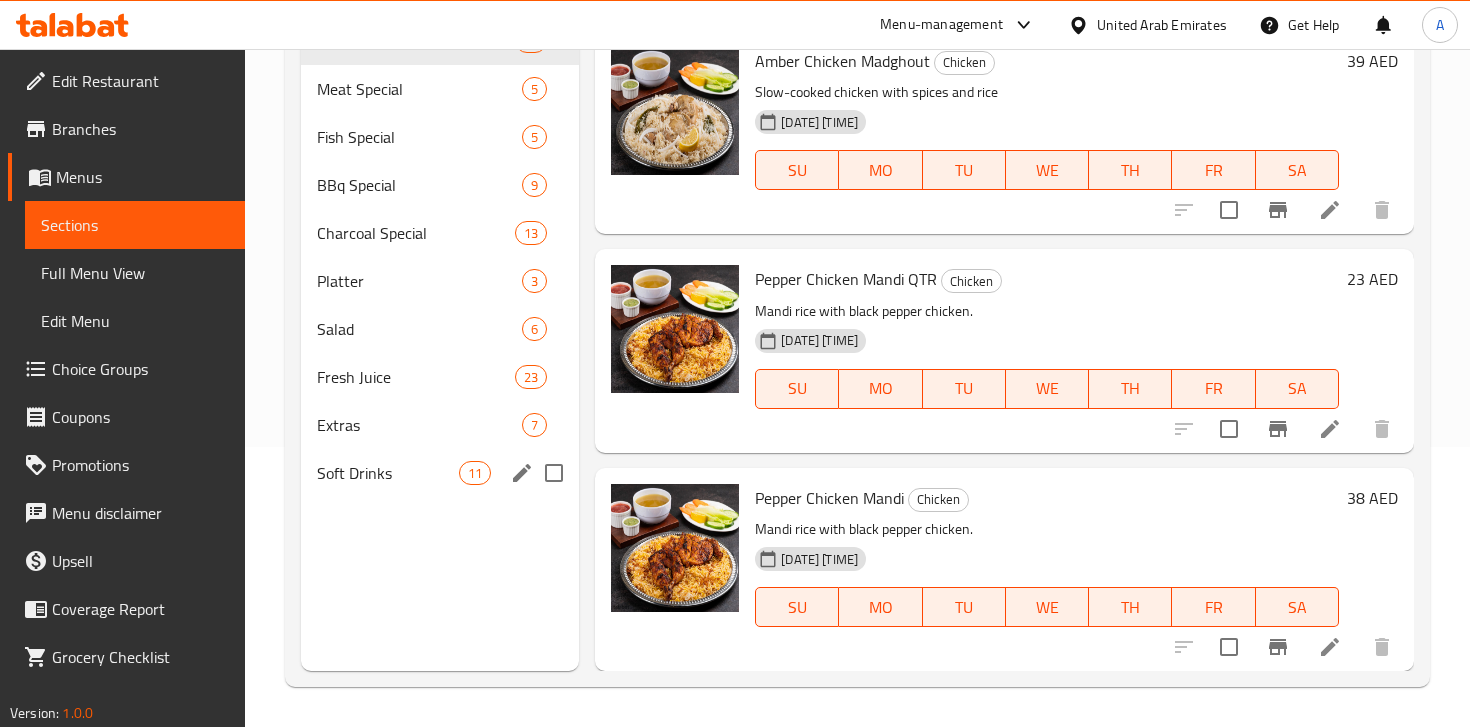 click on "Soft Drinks" at bounding box center (388, 473) 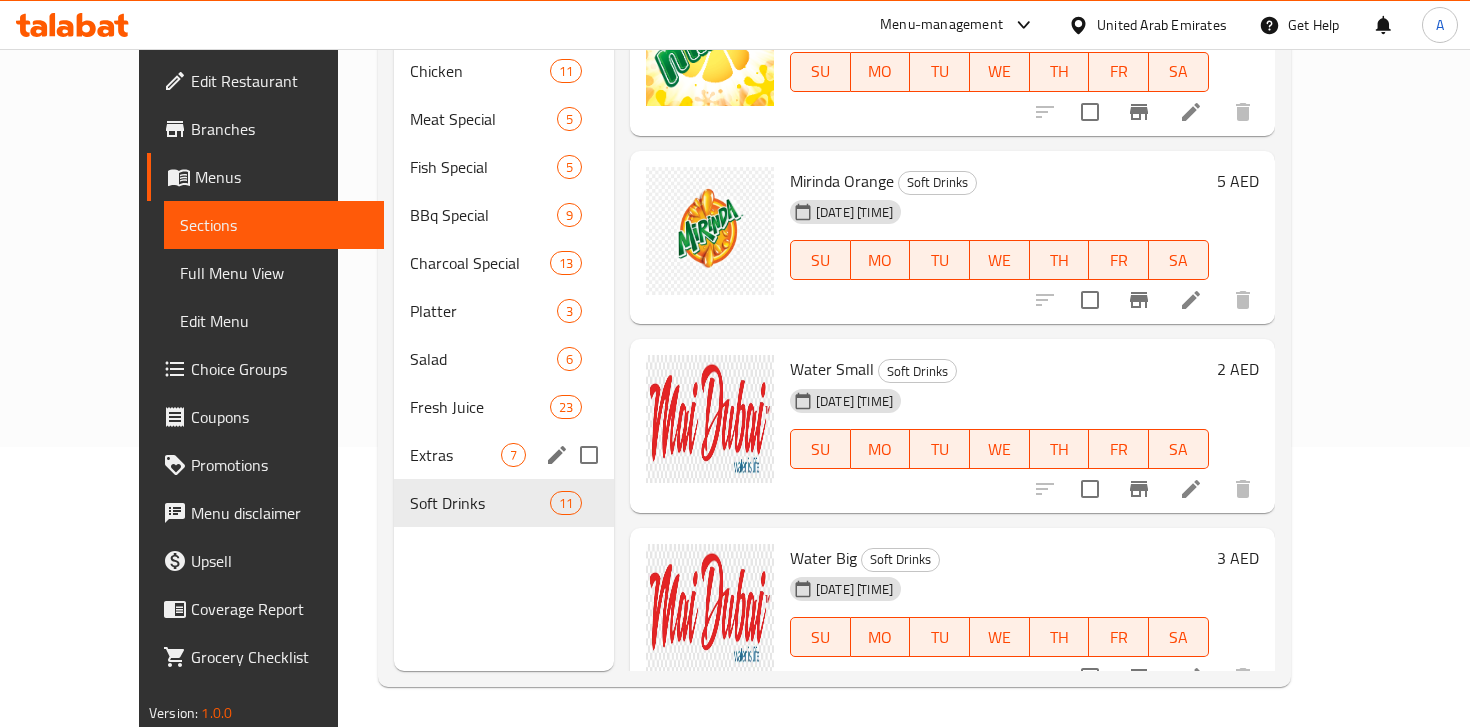 click on "Extras" at bounding box center [455, 455] 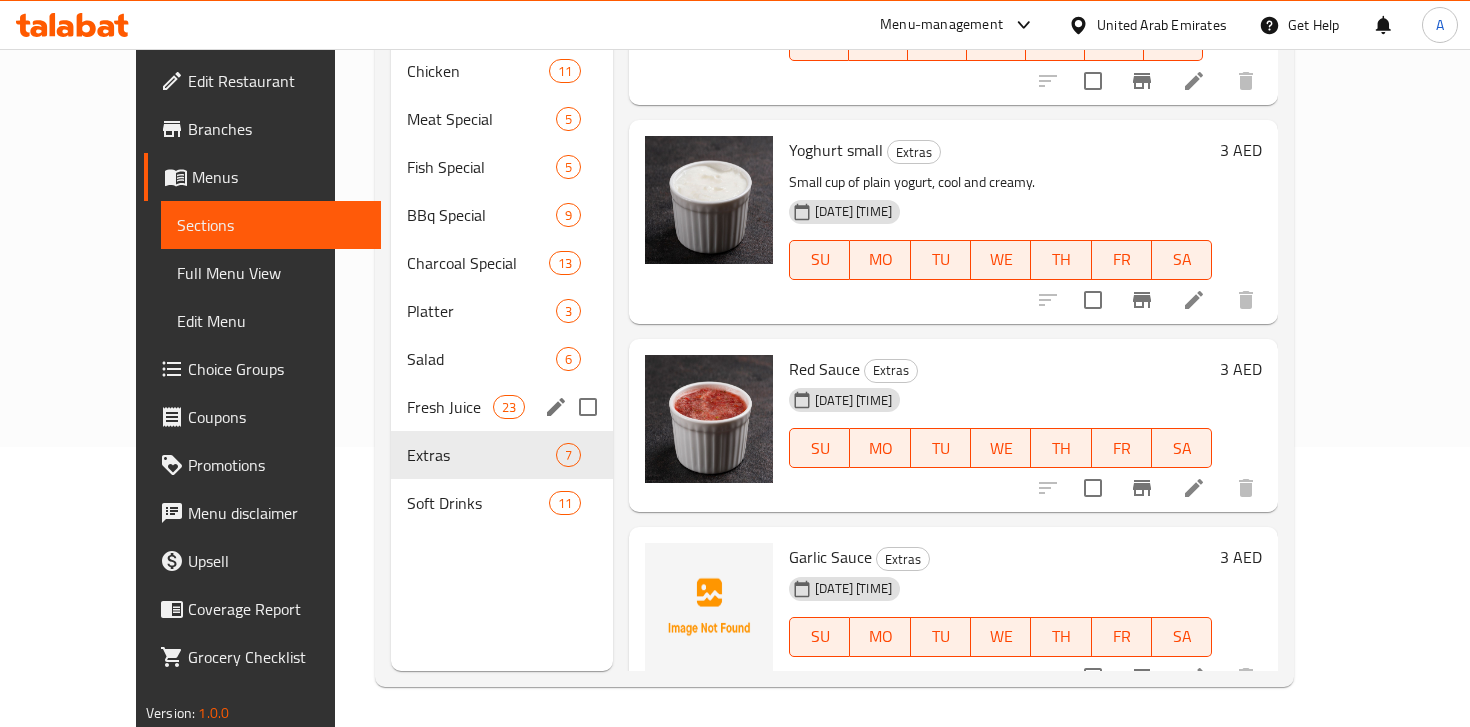 click on "Fresh Juice" at bounding box center [449, 407] 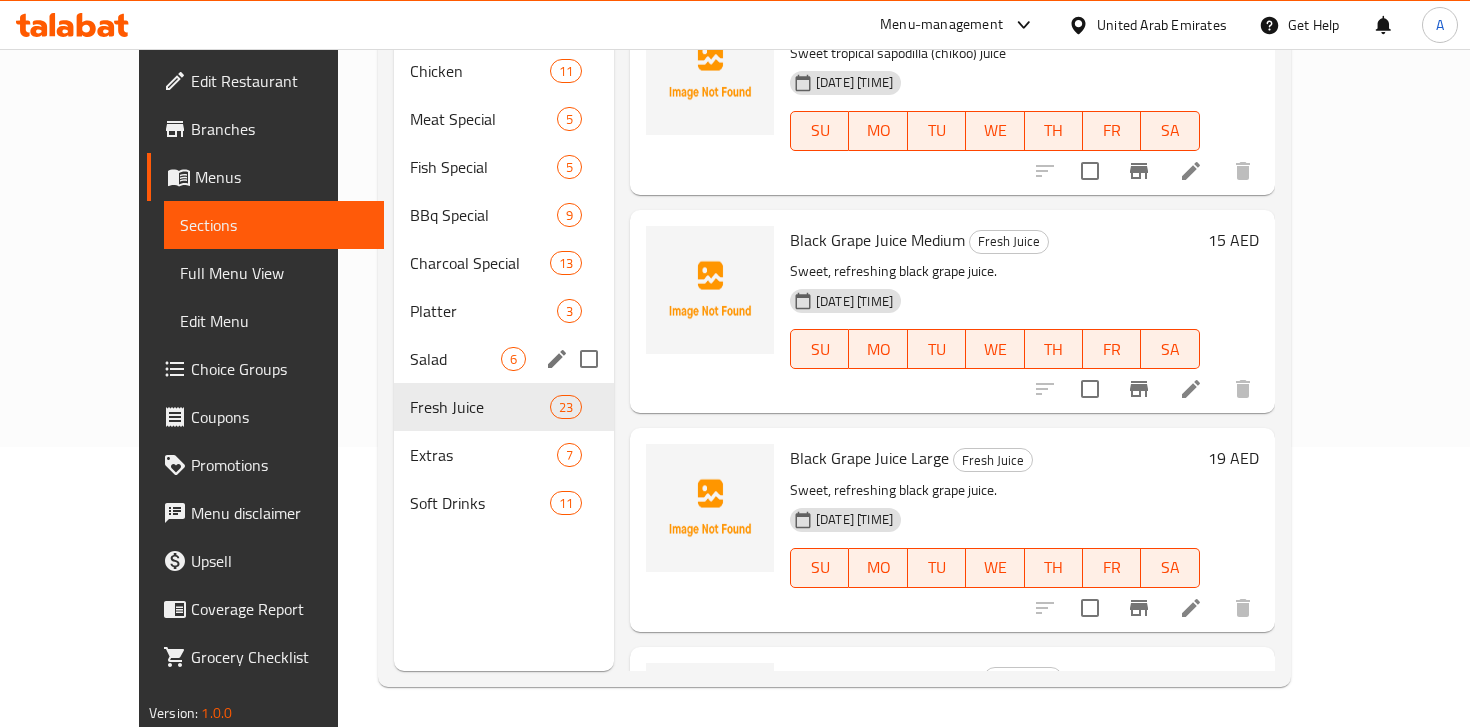click on "Salad" at bounding box center [455, 359] 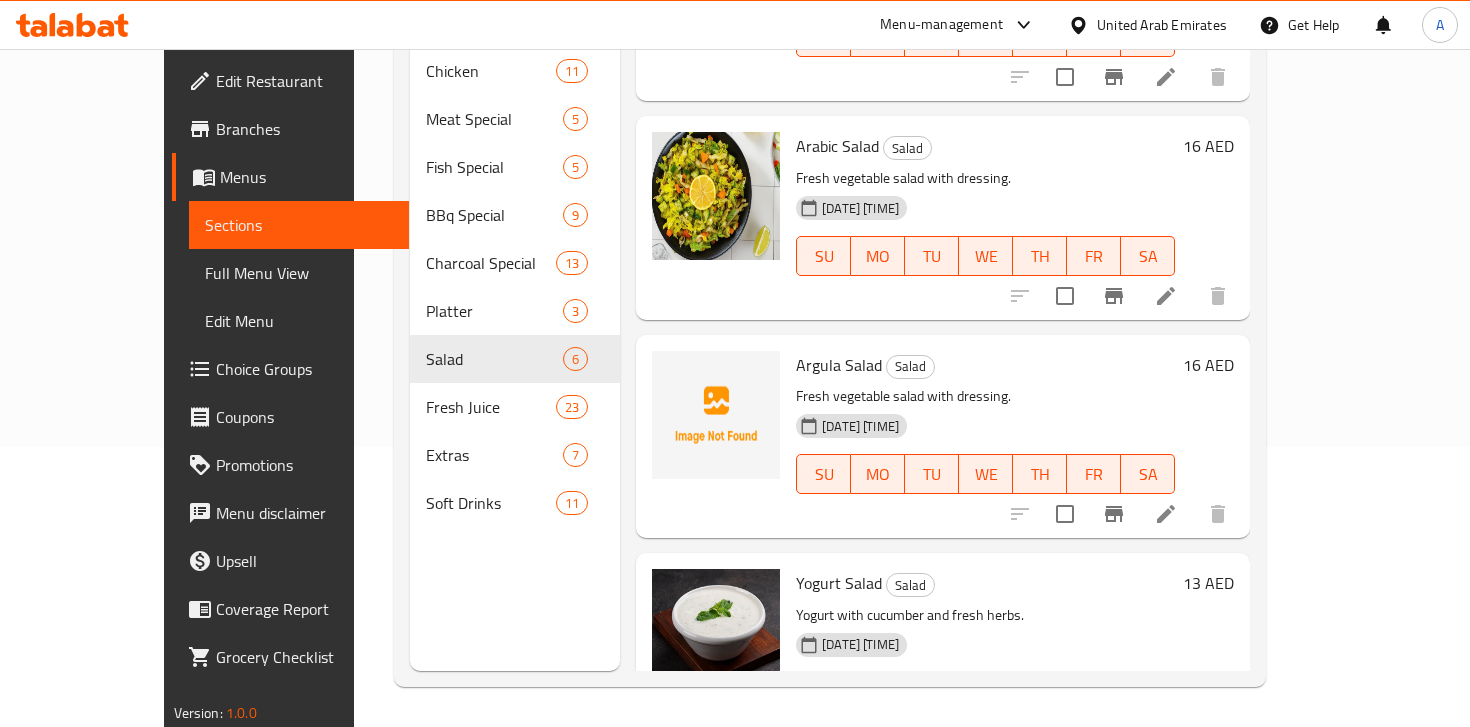 scroll, scrollTop: 110, scrollLeft: 0, axis: vertical 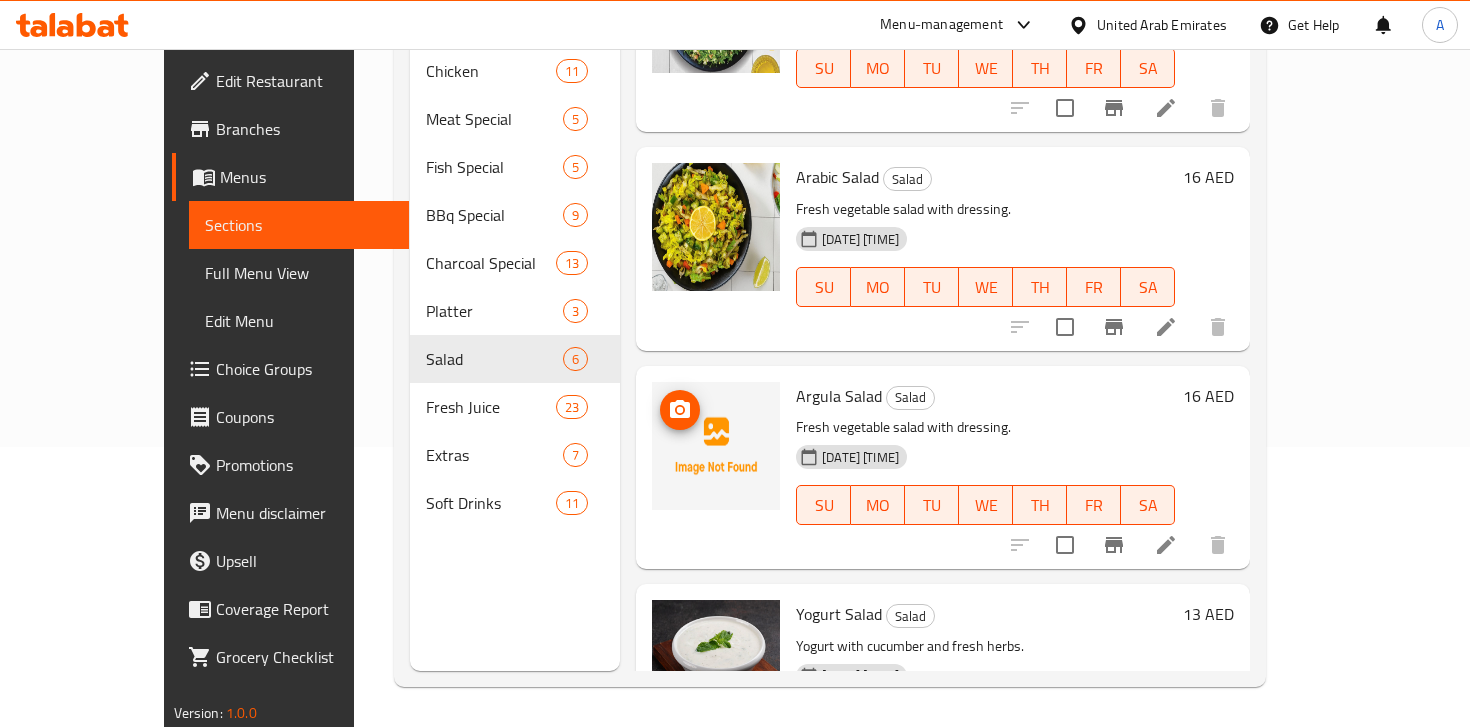 click 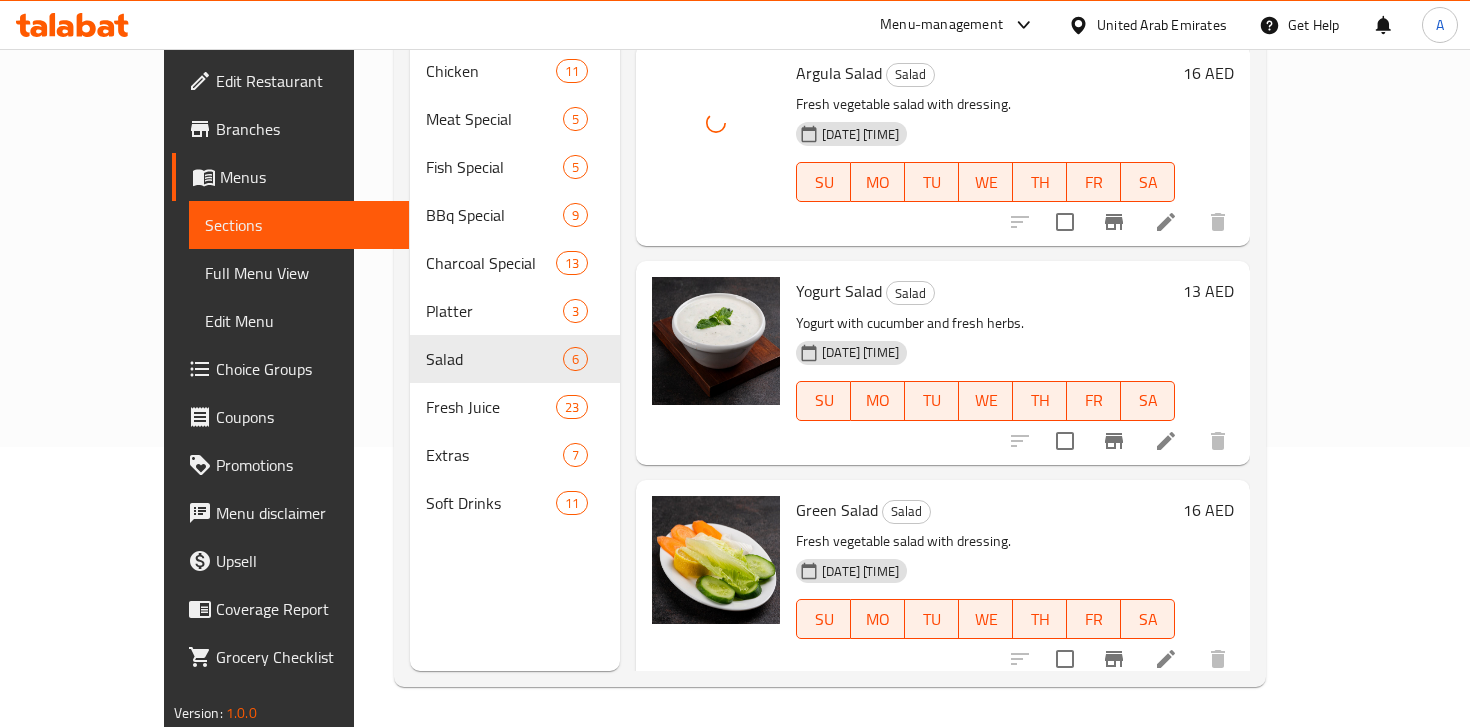 scroll, scrollTop: 633, scrollLeft: 0, axis: vertical 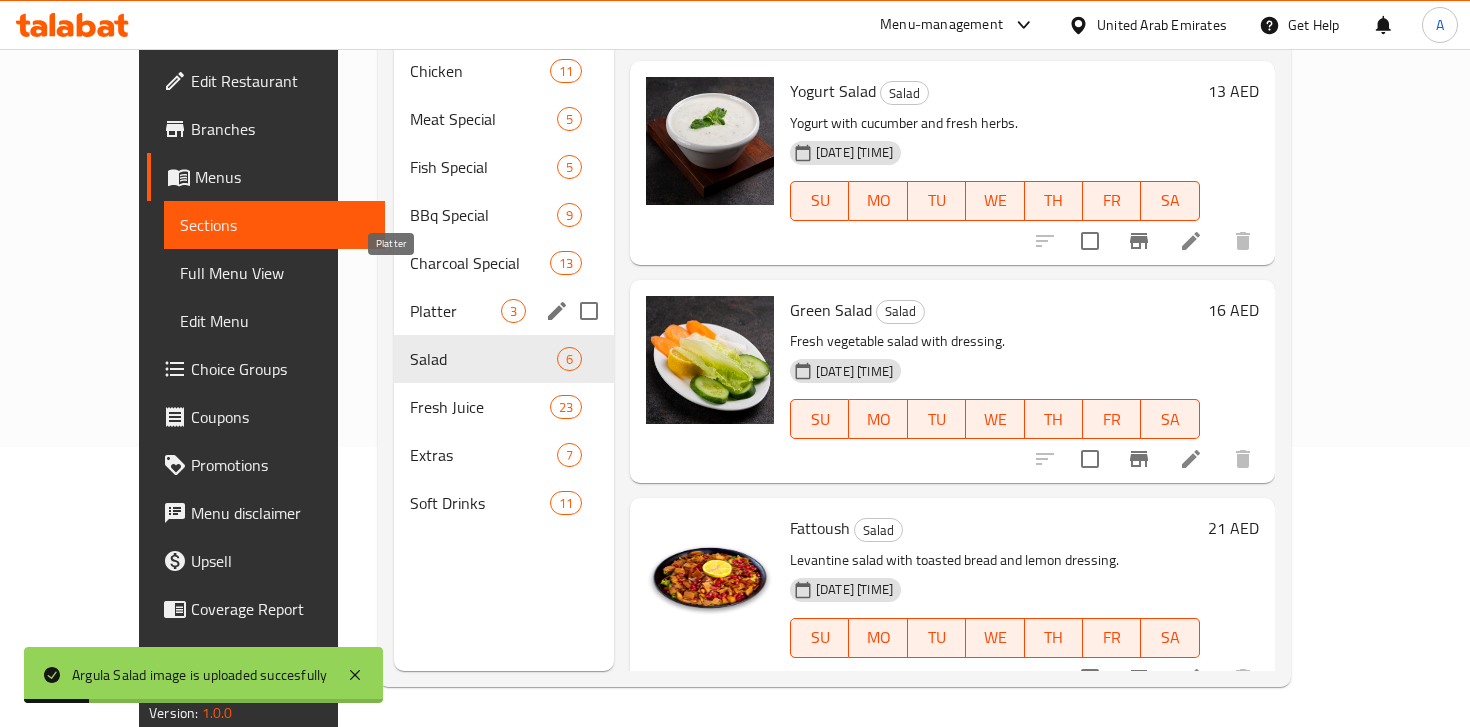 click on "Platter" at bounding box center (455, 311) 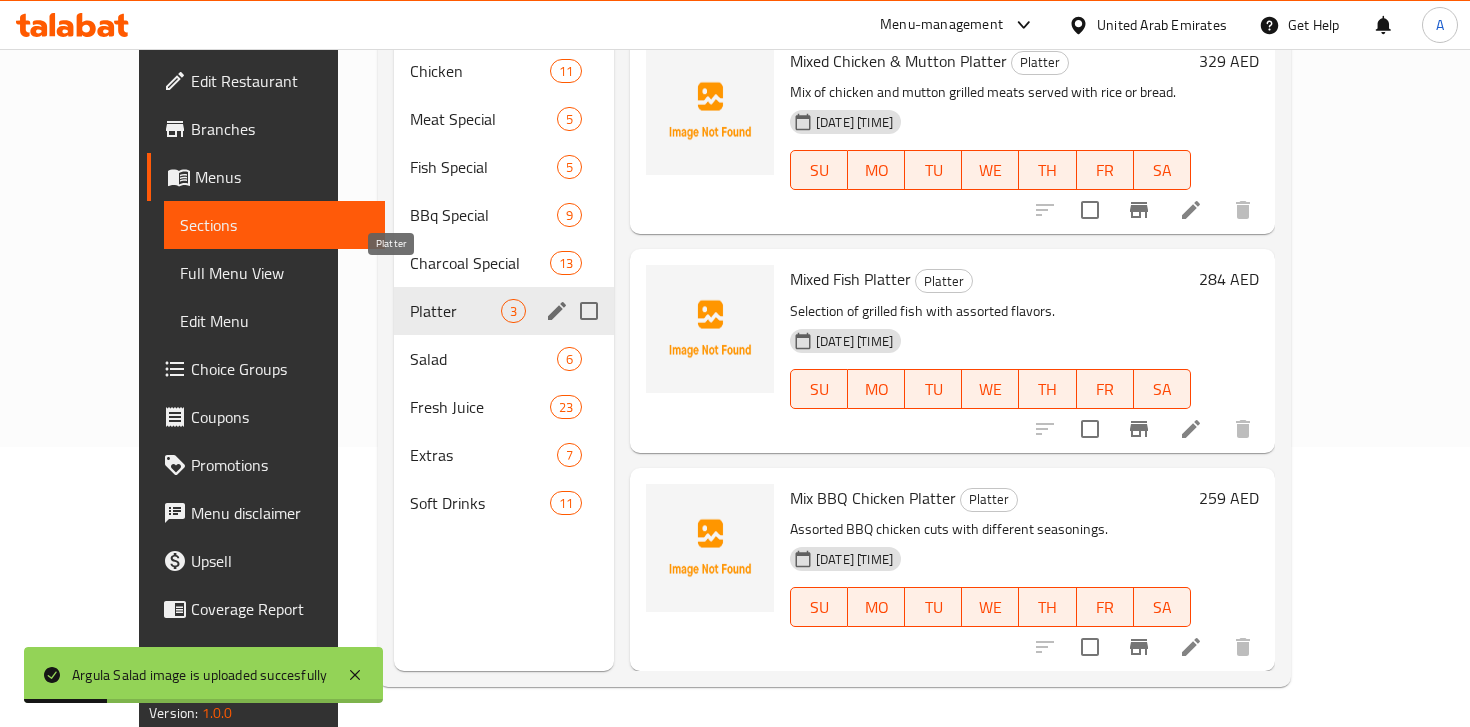 scroll, scrollTop: 0, scrollLeft: 0, axis: both 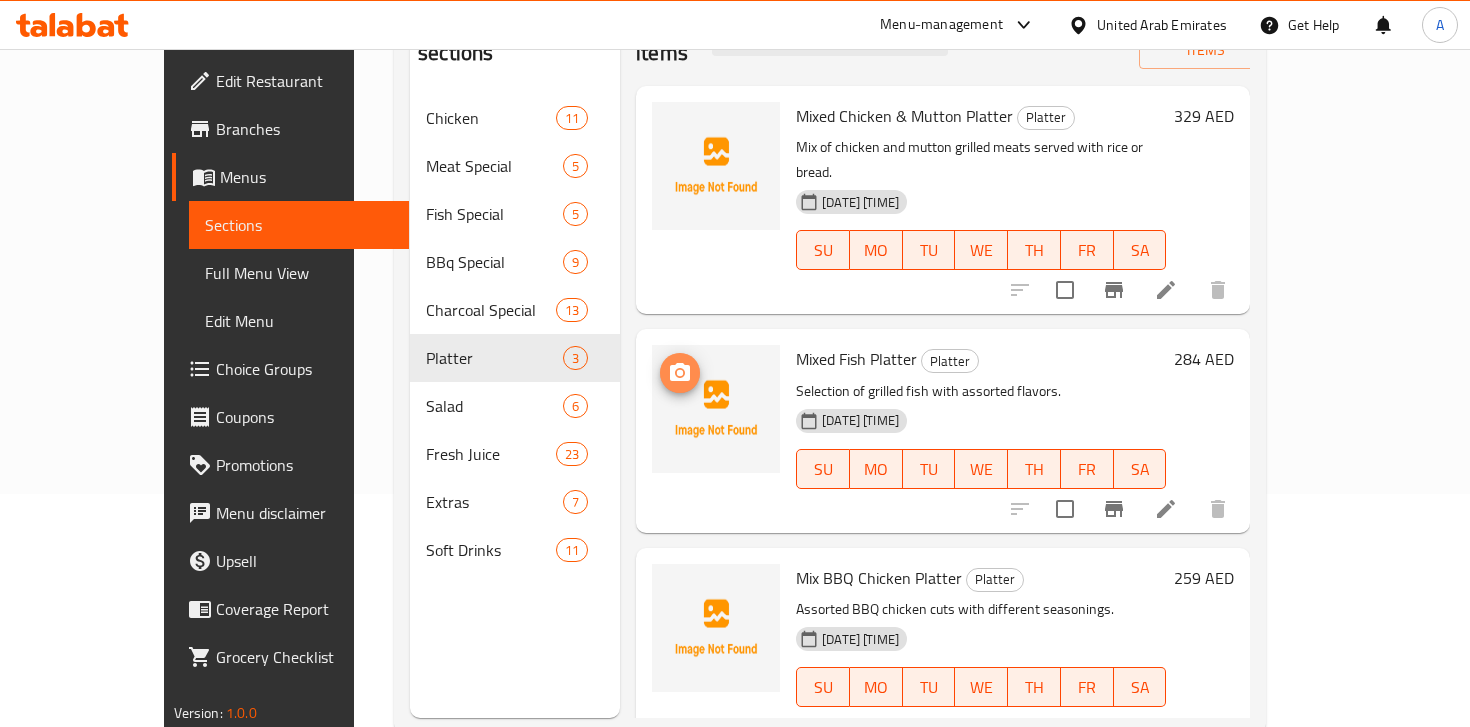 click 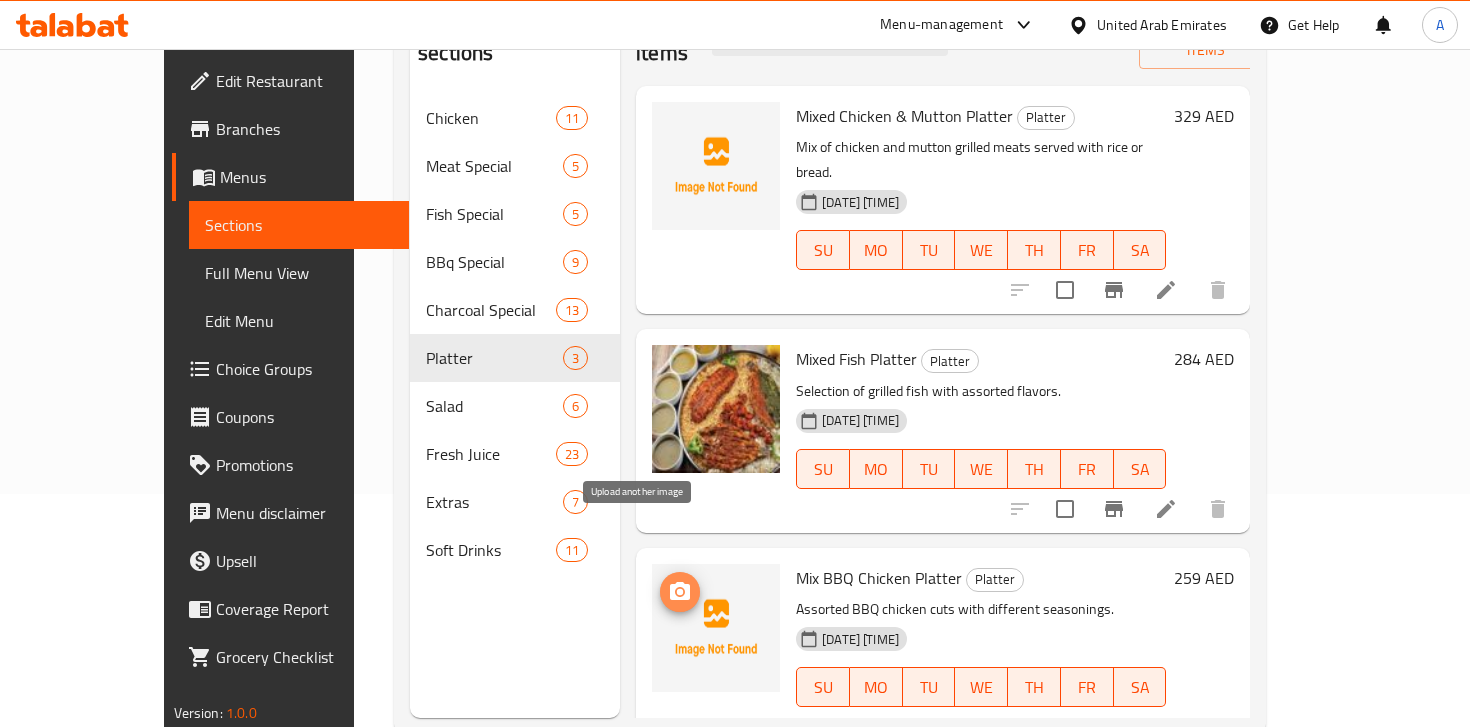 click 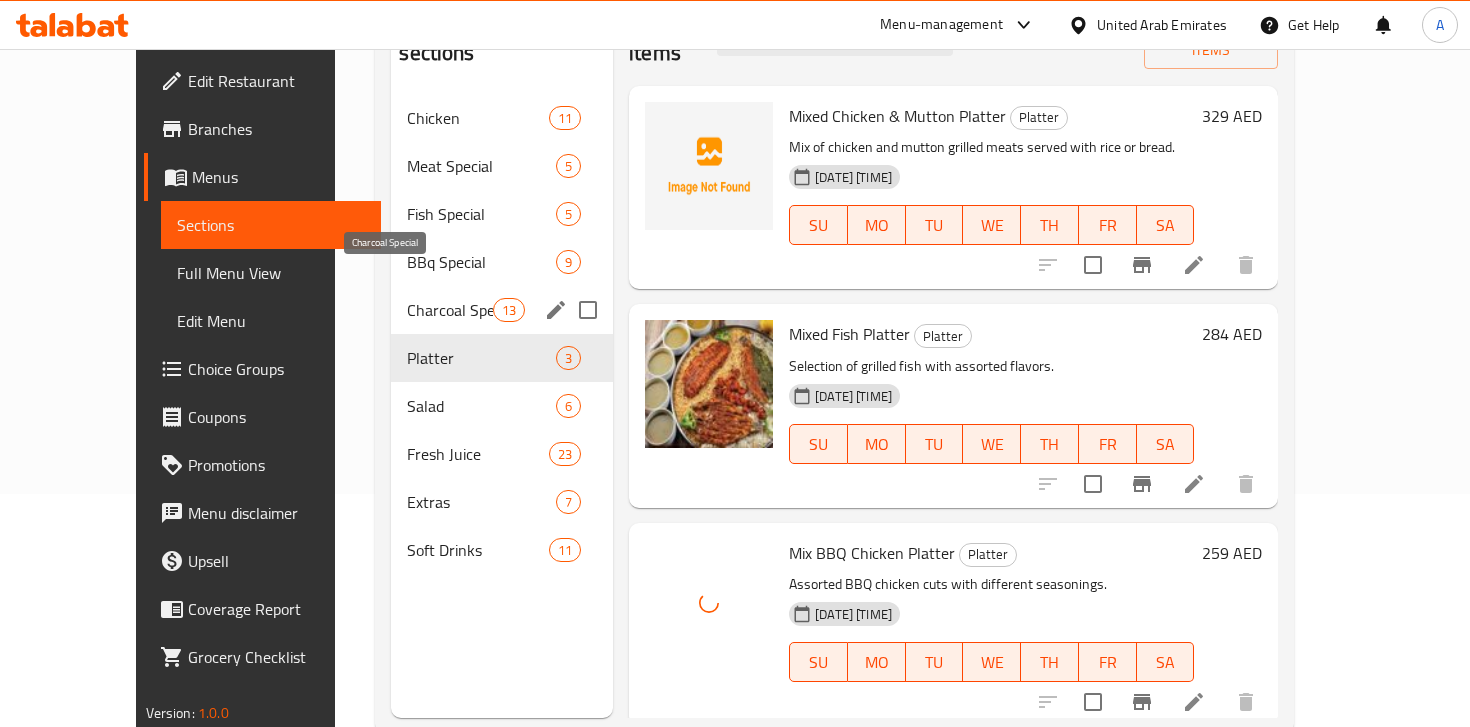 click on "Charcoal Special" at bounding box center [449, 310] 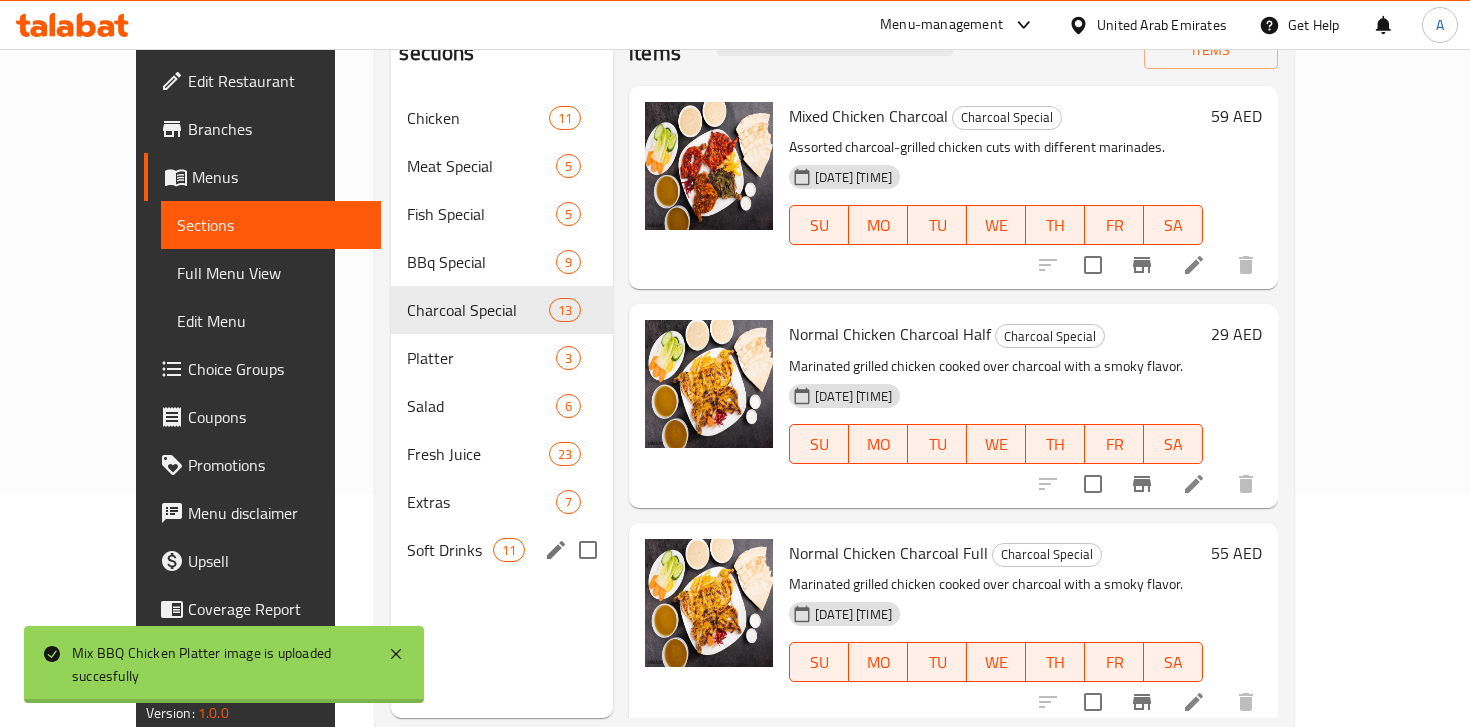 click on "Soft Drinks" at bounding box center (449, 550) 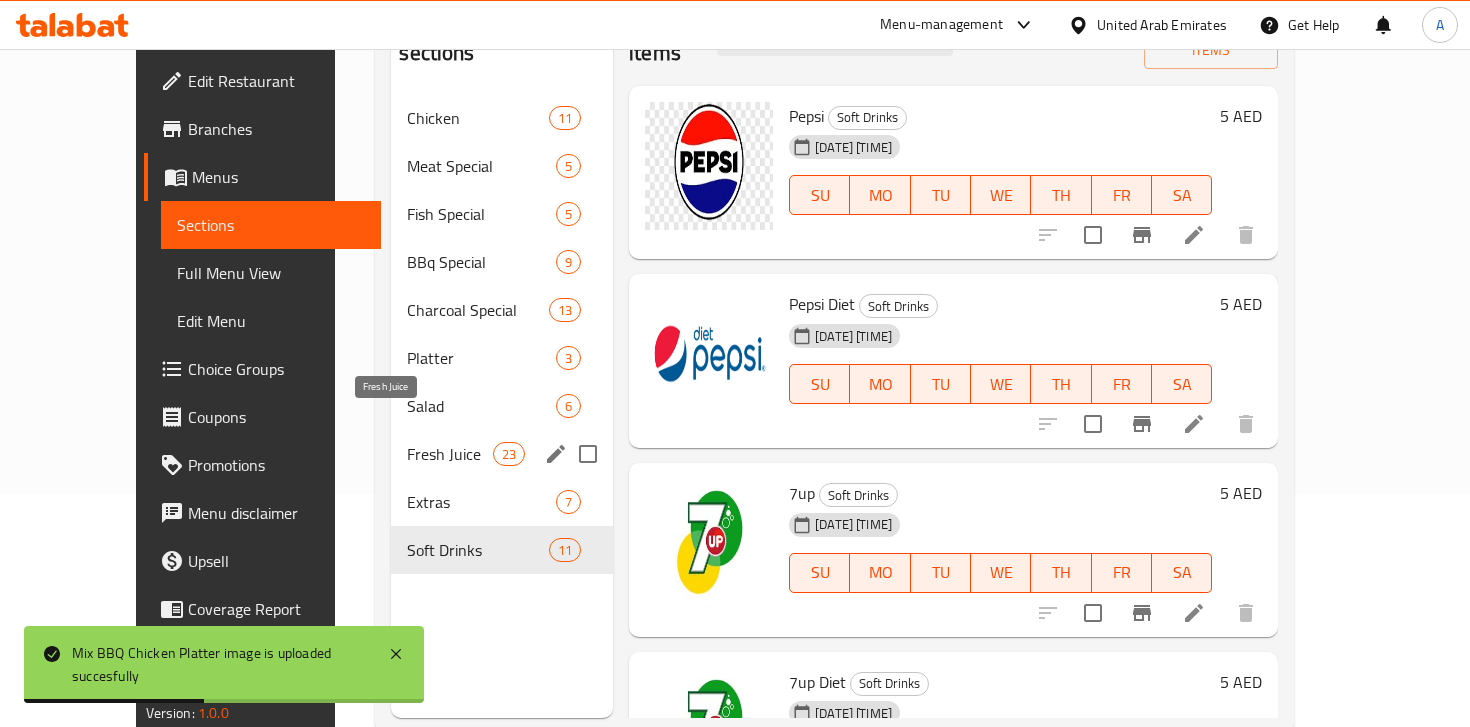 click on "Fresh Juice" at bounding box center [449, 454] 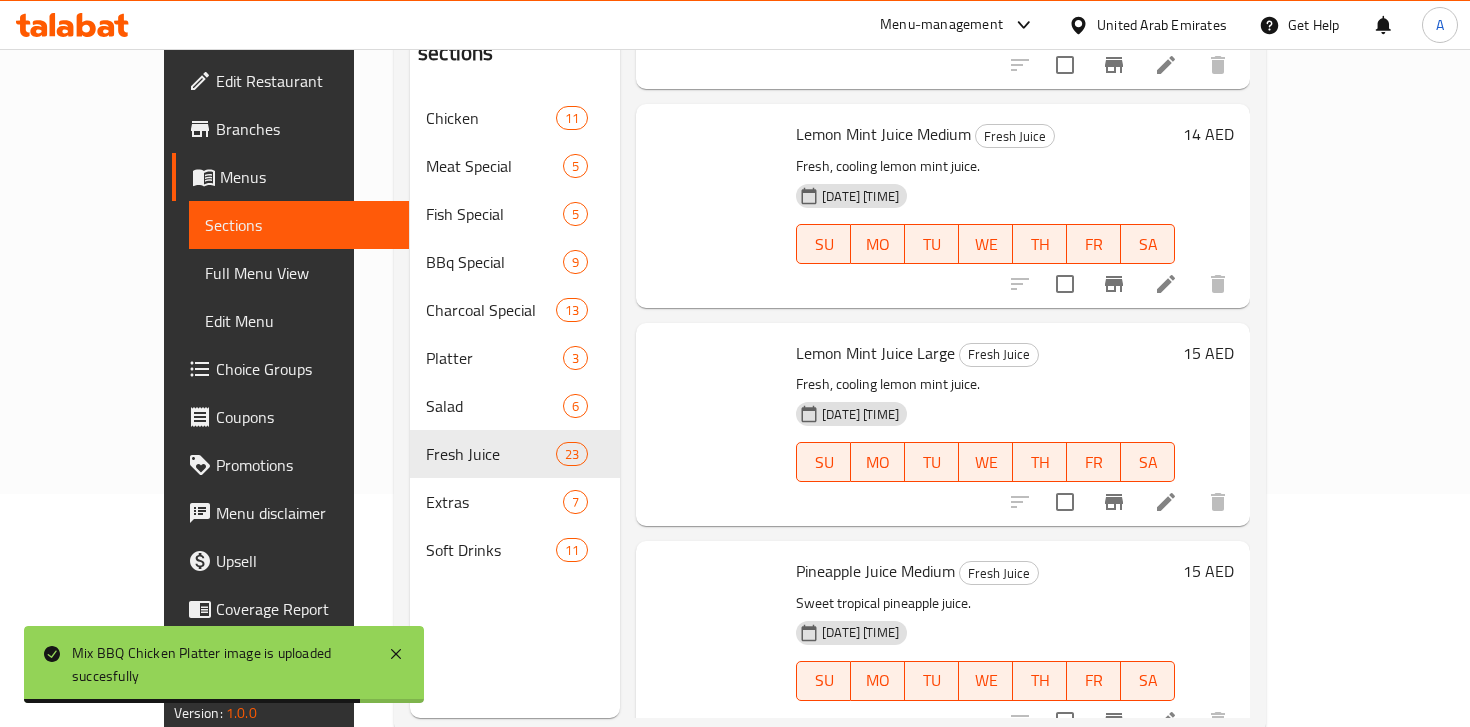scroll, scrollTop: 4348, scrollLeft: 0, axis: vertical 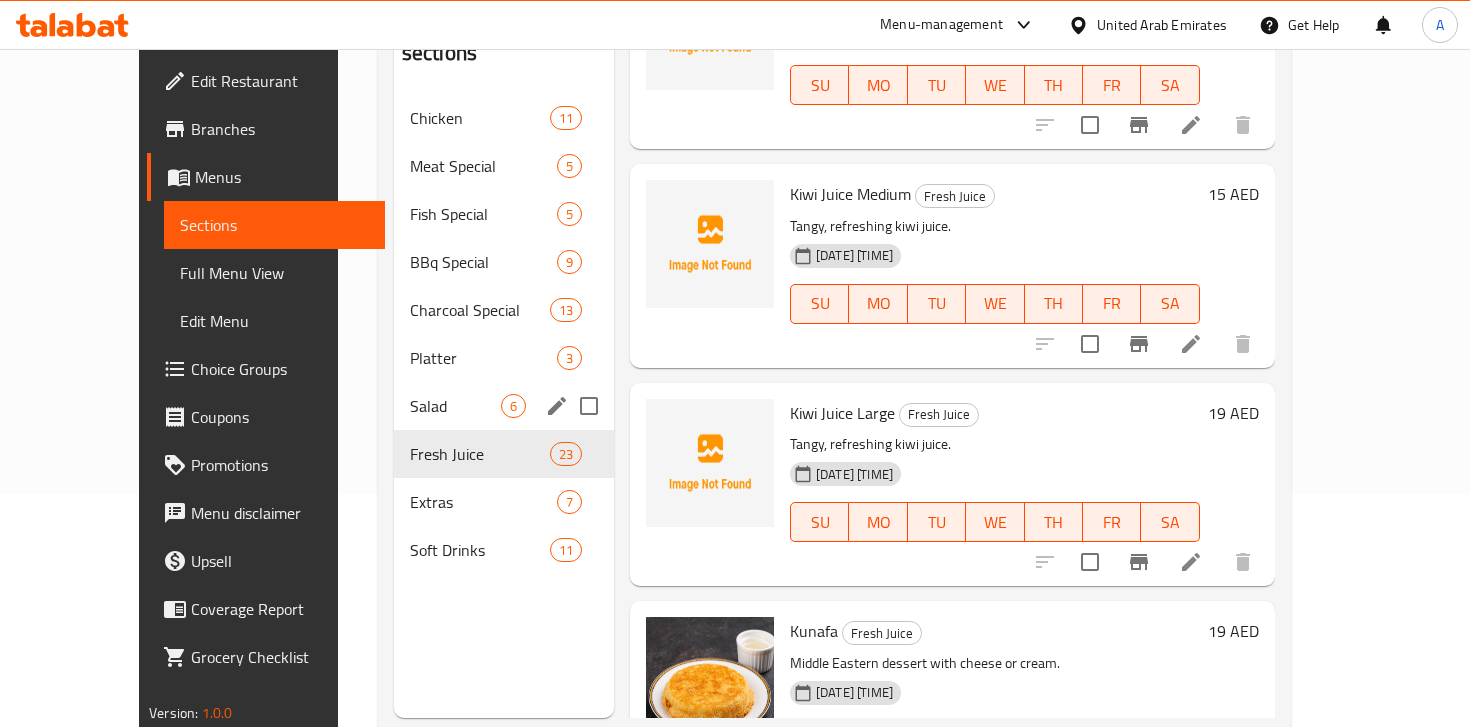 click on "Salad" at bounding box center (455, 406) 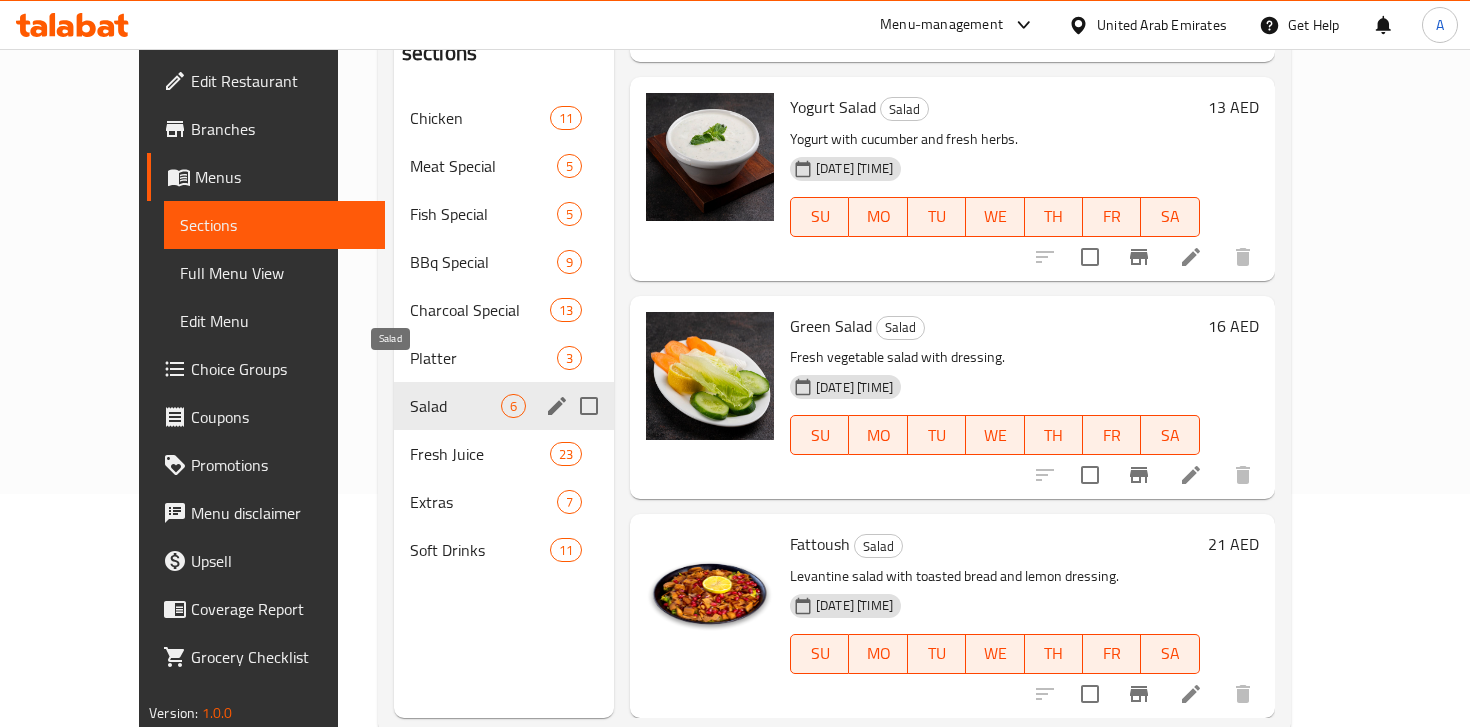 scroll, scrollTop: 633, scrollLeft: 0, axis: vertical 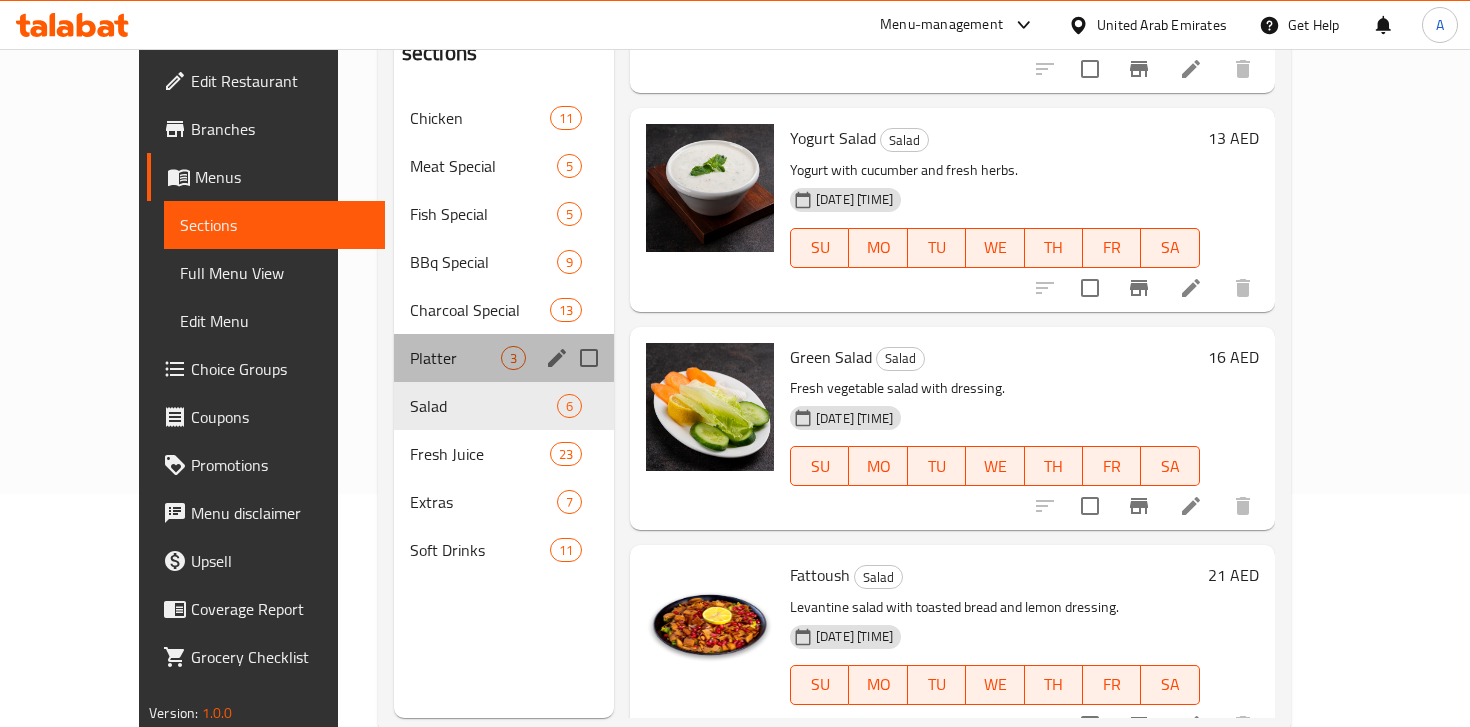 click on "Platter 3" at bounding box center (504, 358) 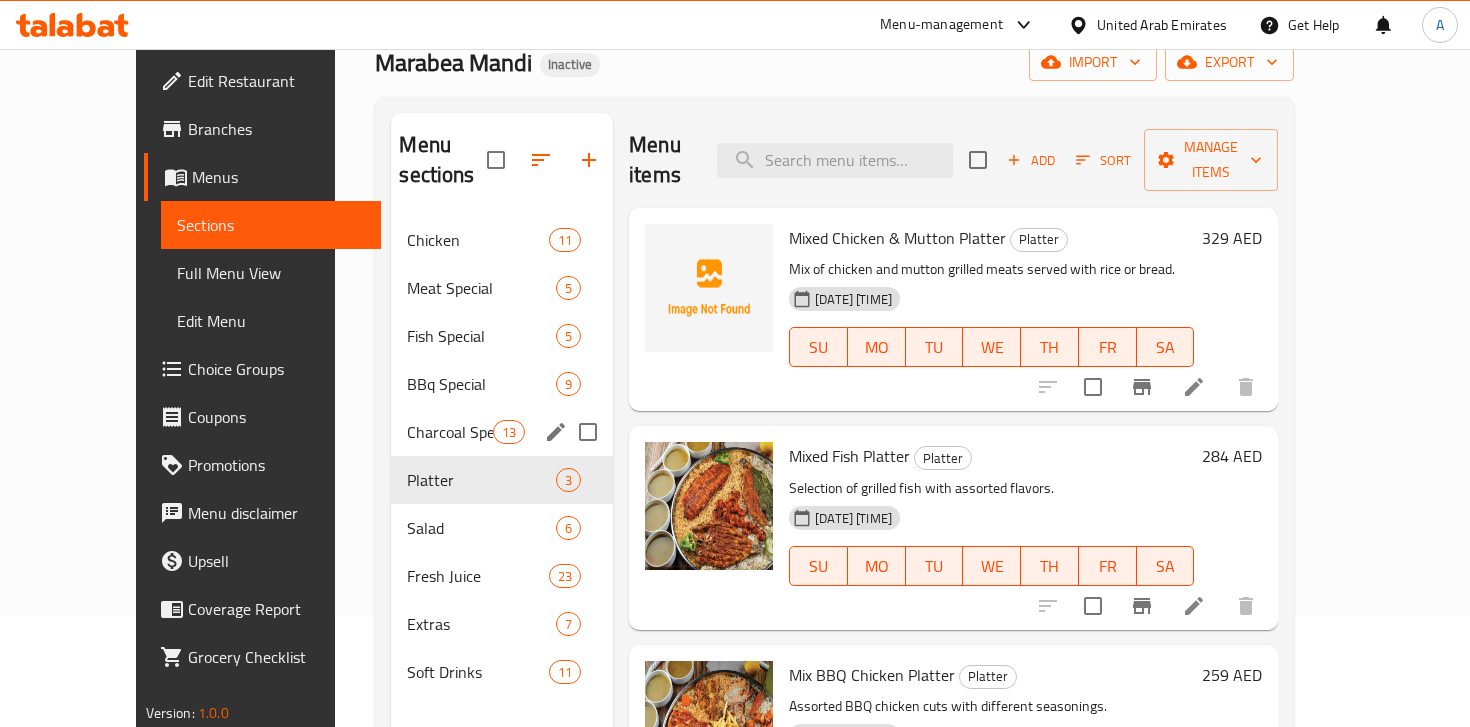 scroll, scrollTop: 95, scrollLeft: 0, axis: vertical 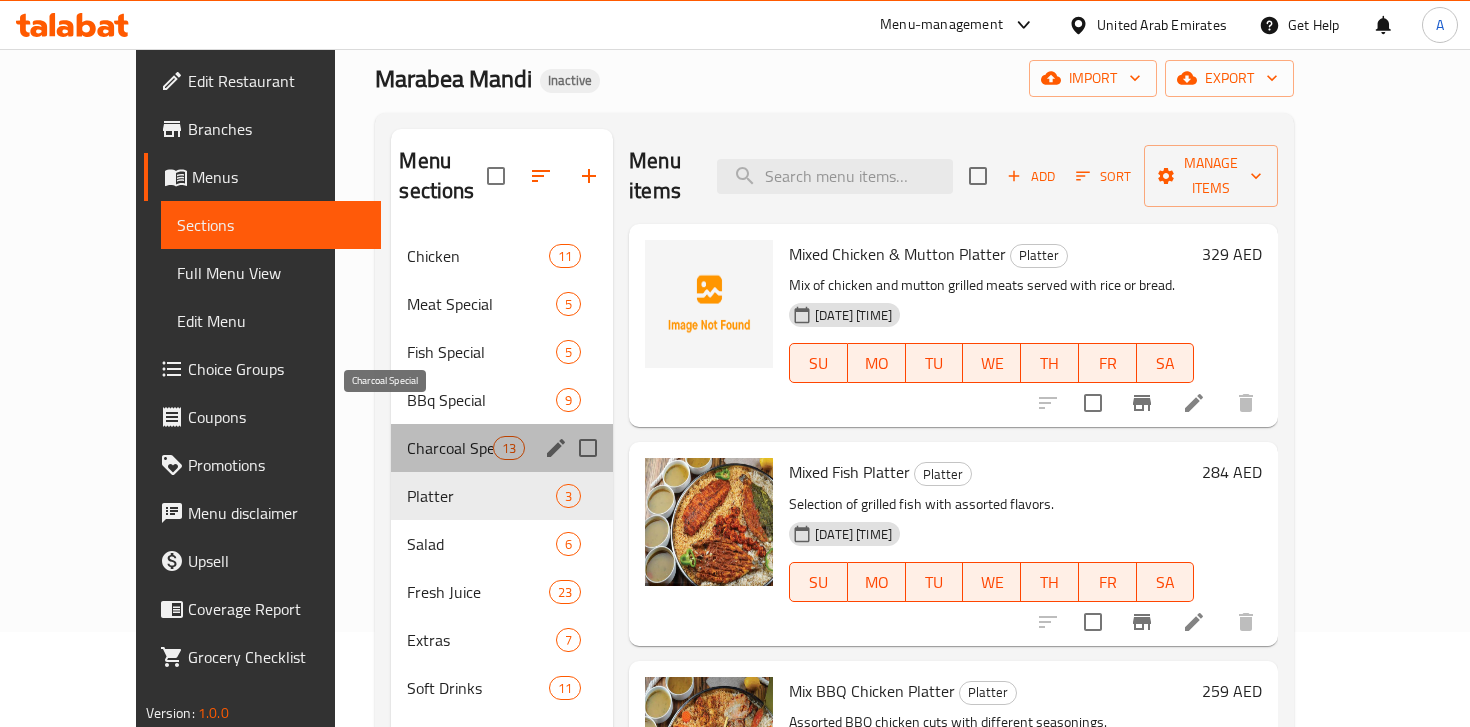 click on "Charcoal Special" at bounding box center (449, 448) 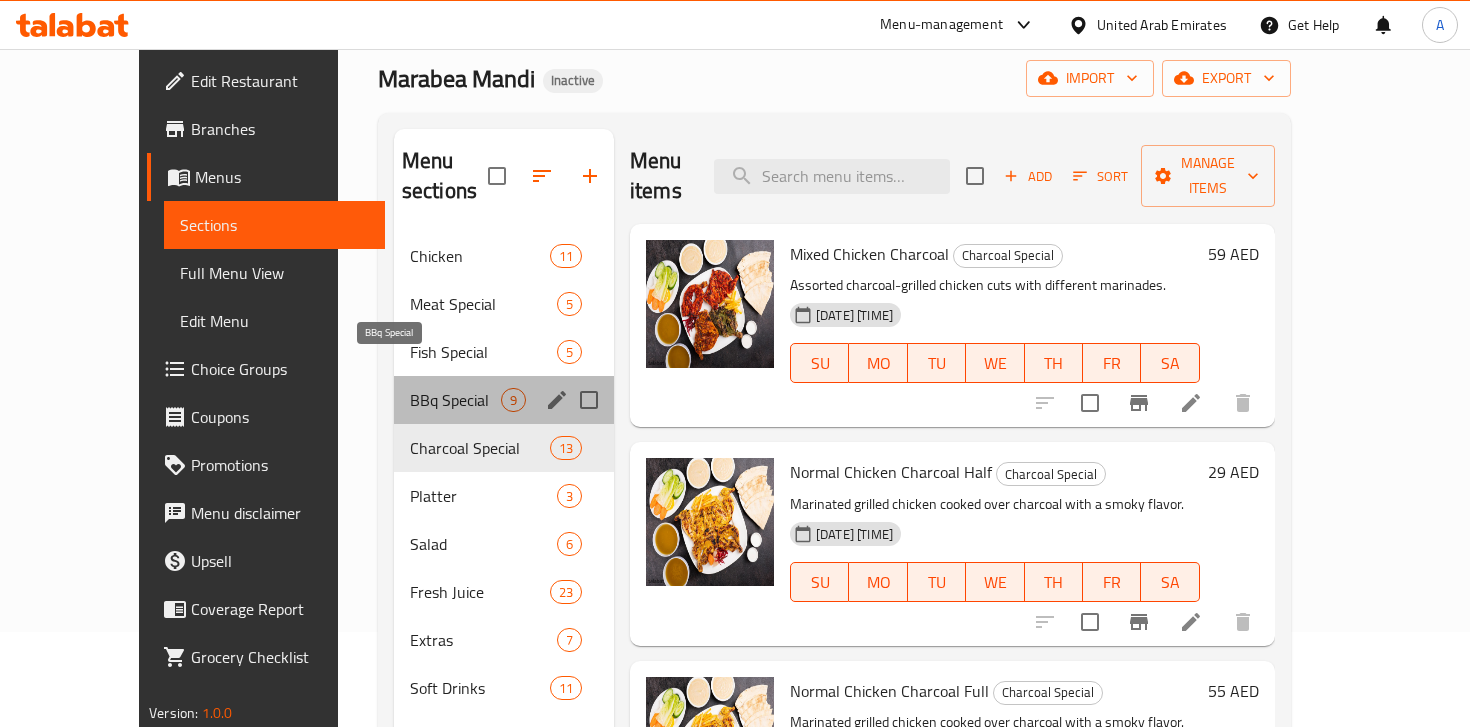 click on "BBq Special" at bounding box center [455, 400] 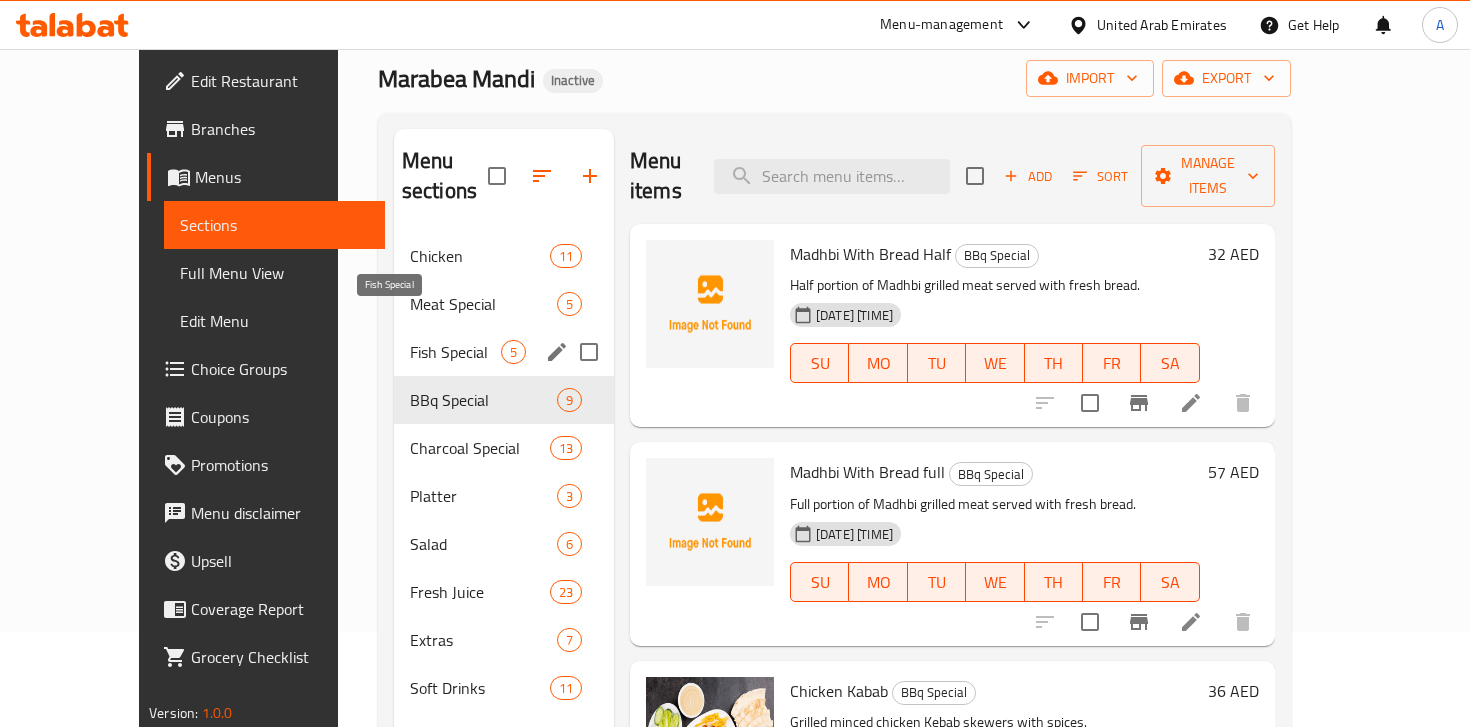 click on "Fish Special" at bounding box center (455, 352) 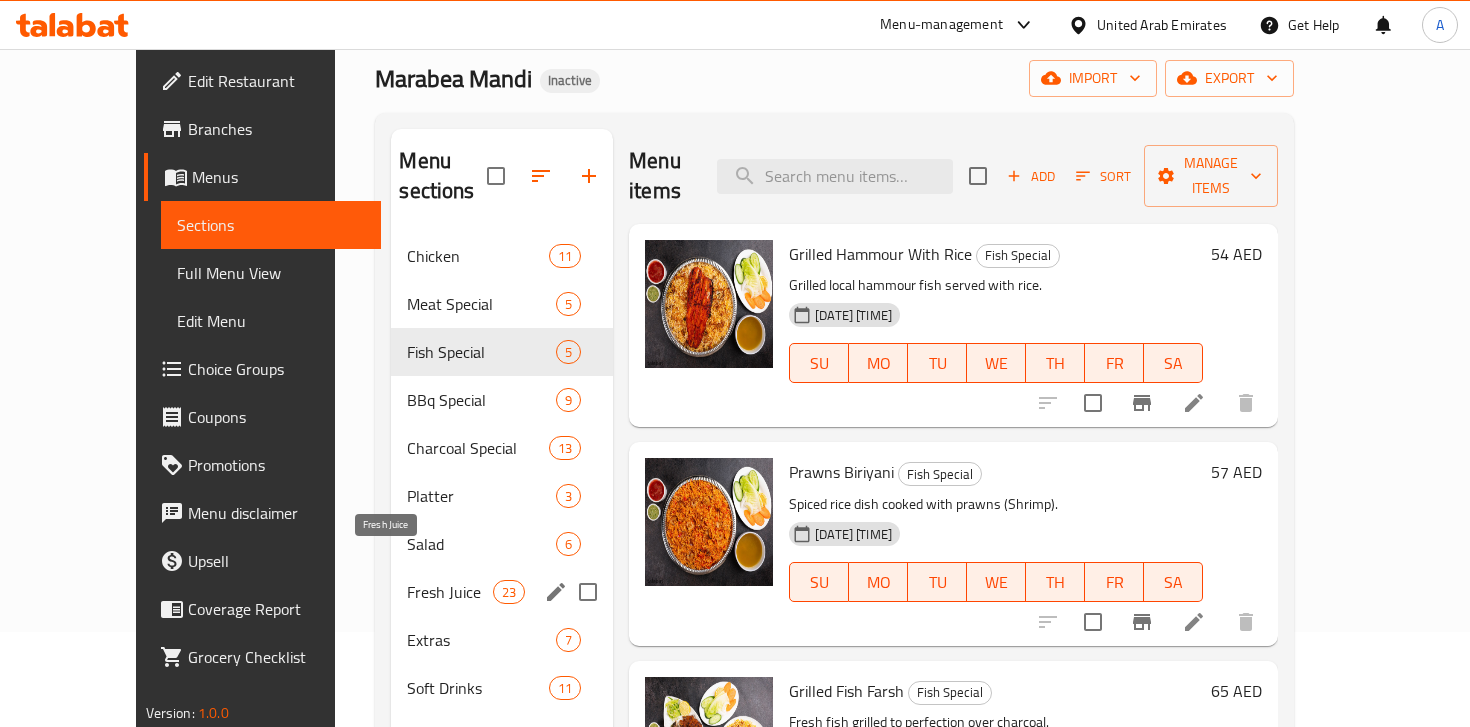 click on "Fresh Juice" at bounding box center [449, 592] 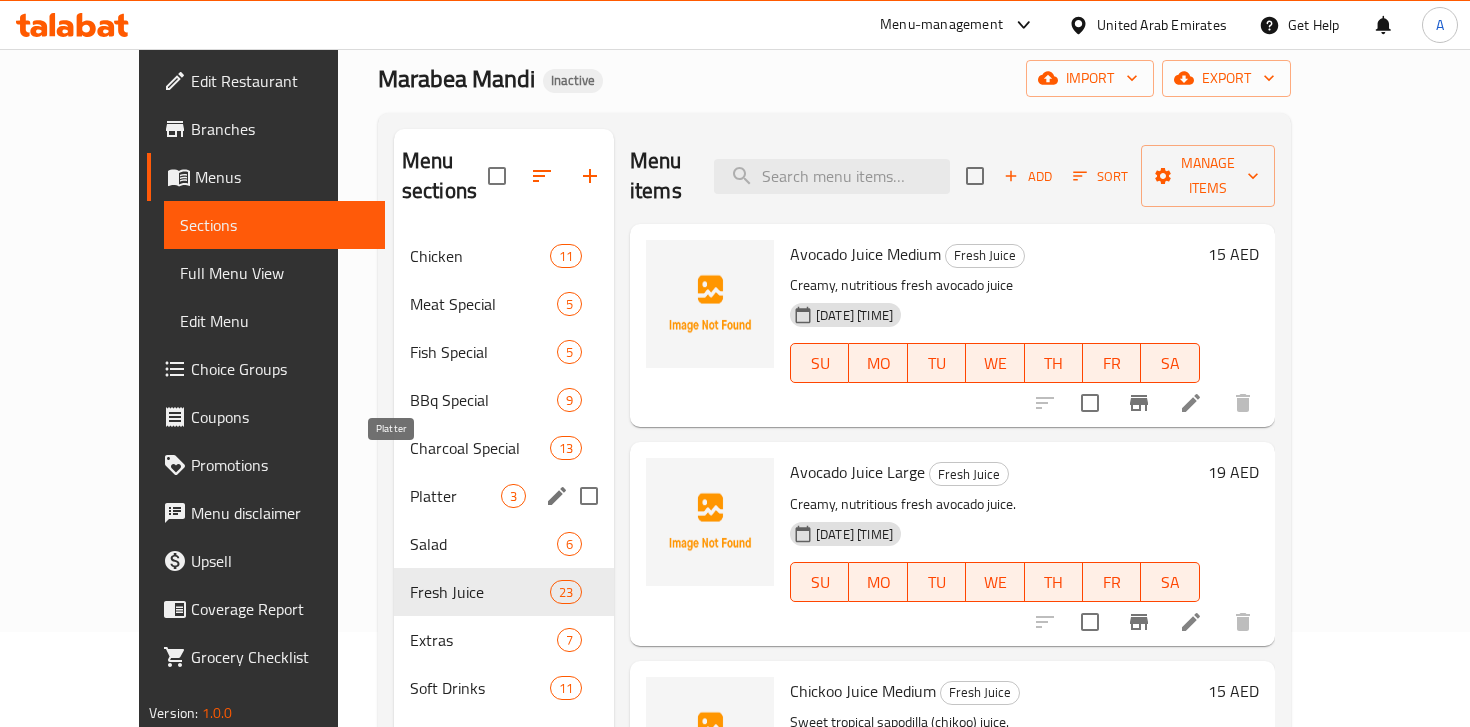 click on "Platter" at bounding box center (455, 496) 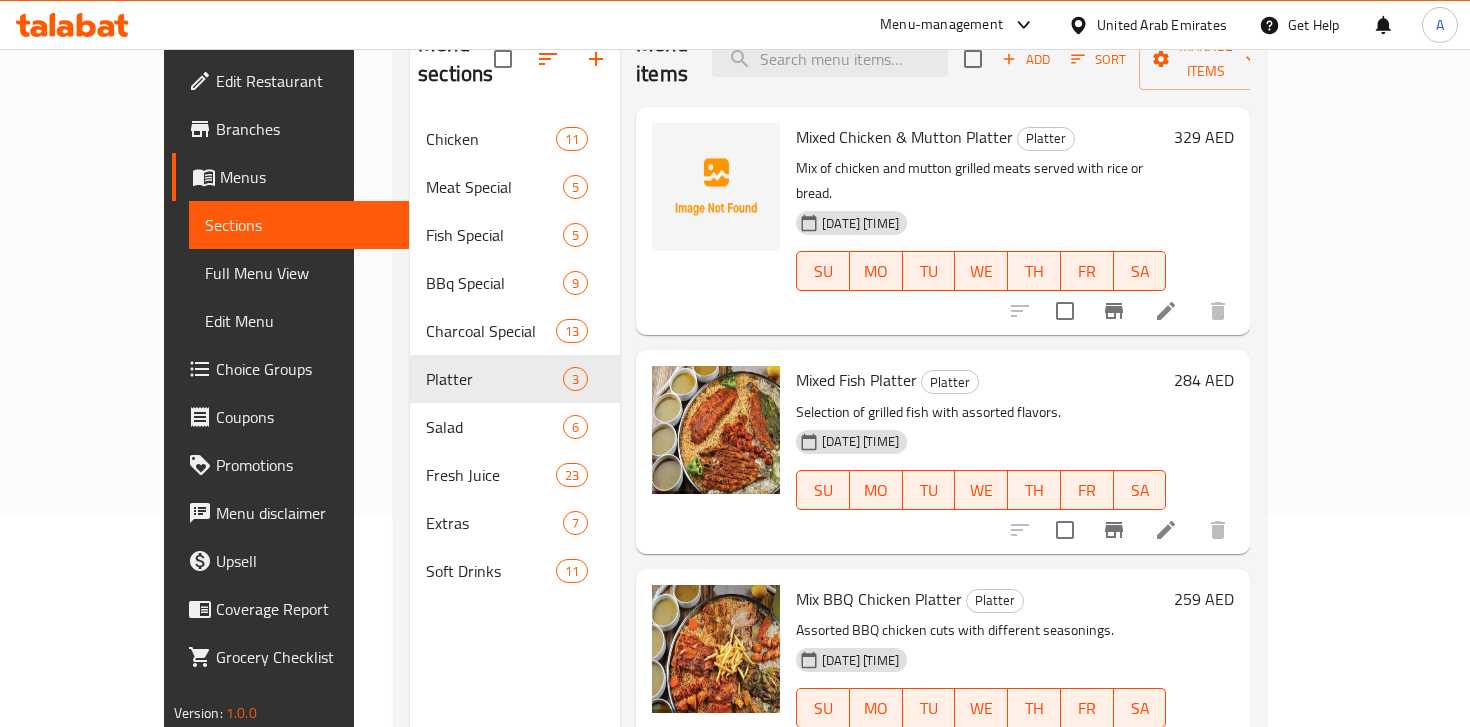 scroll, scrollTop: 280, scrollLeft: 0, axis: vertical 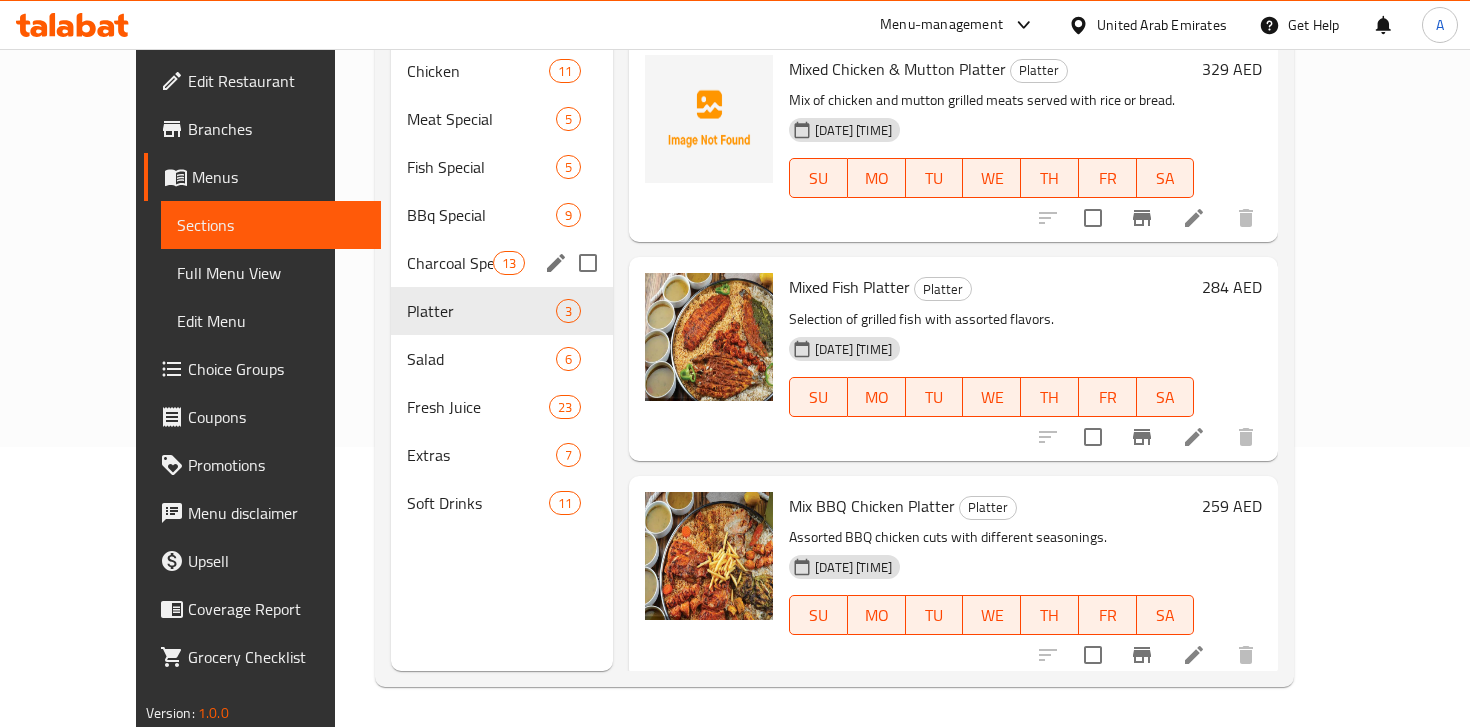 click on "Charcoal Special" at bounding box center (449, 263) 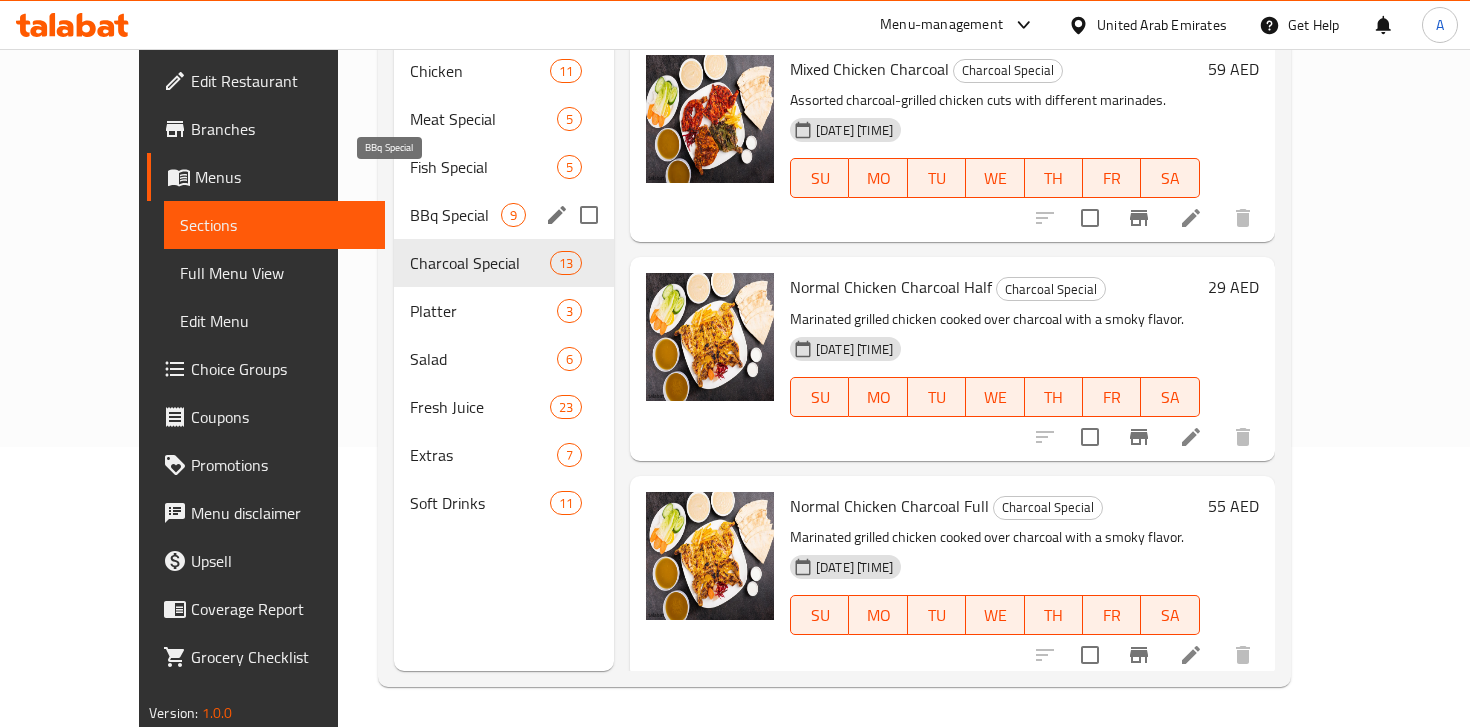 click on "BBq Special" at bounding box center (455, 215) 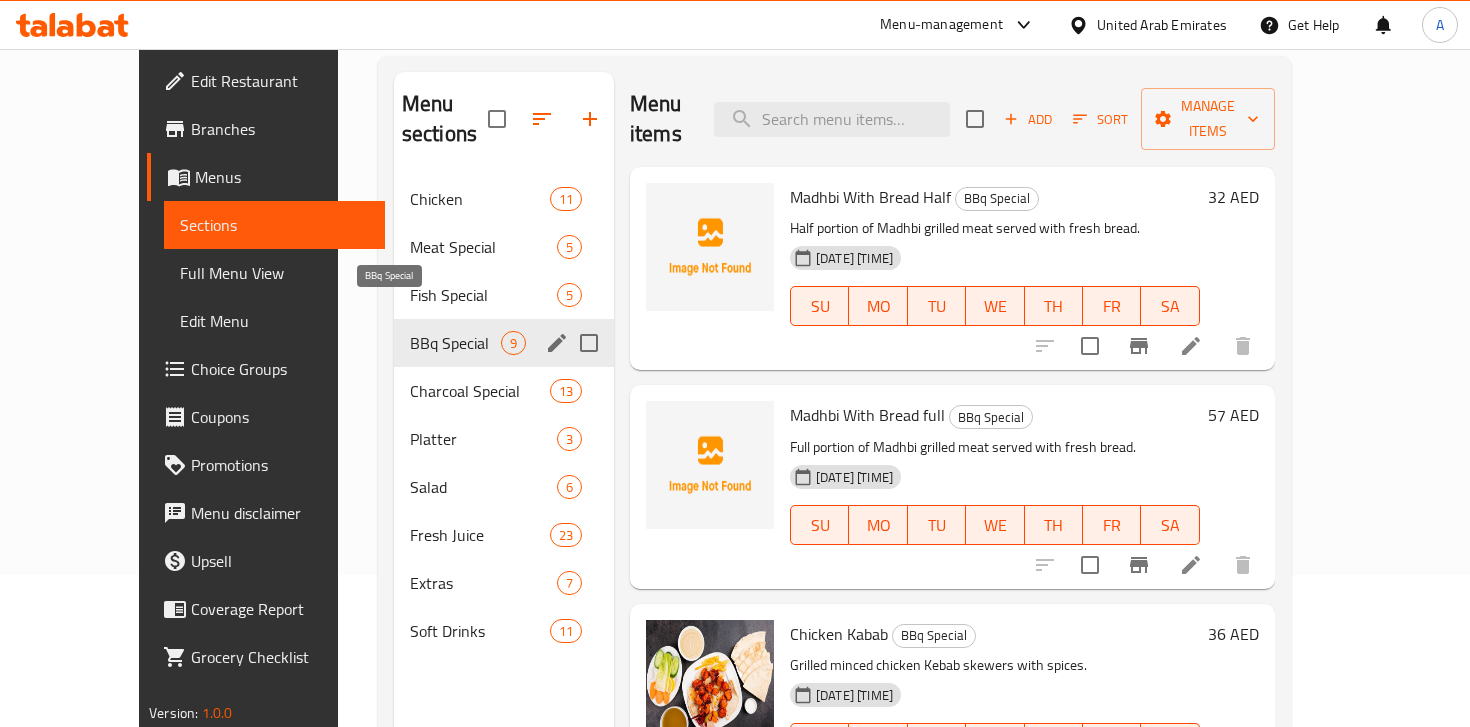 scroll, scrollTop: 143, scrollLeft: 0, axis: vertical 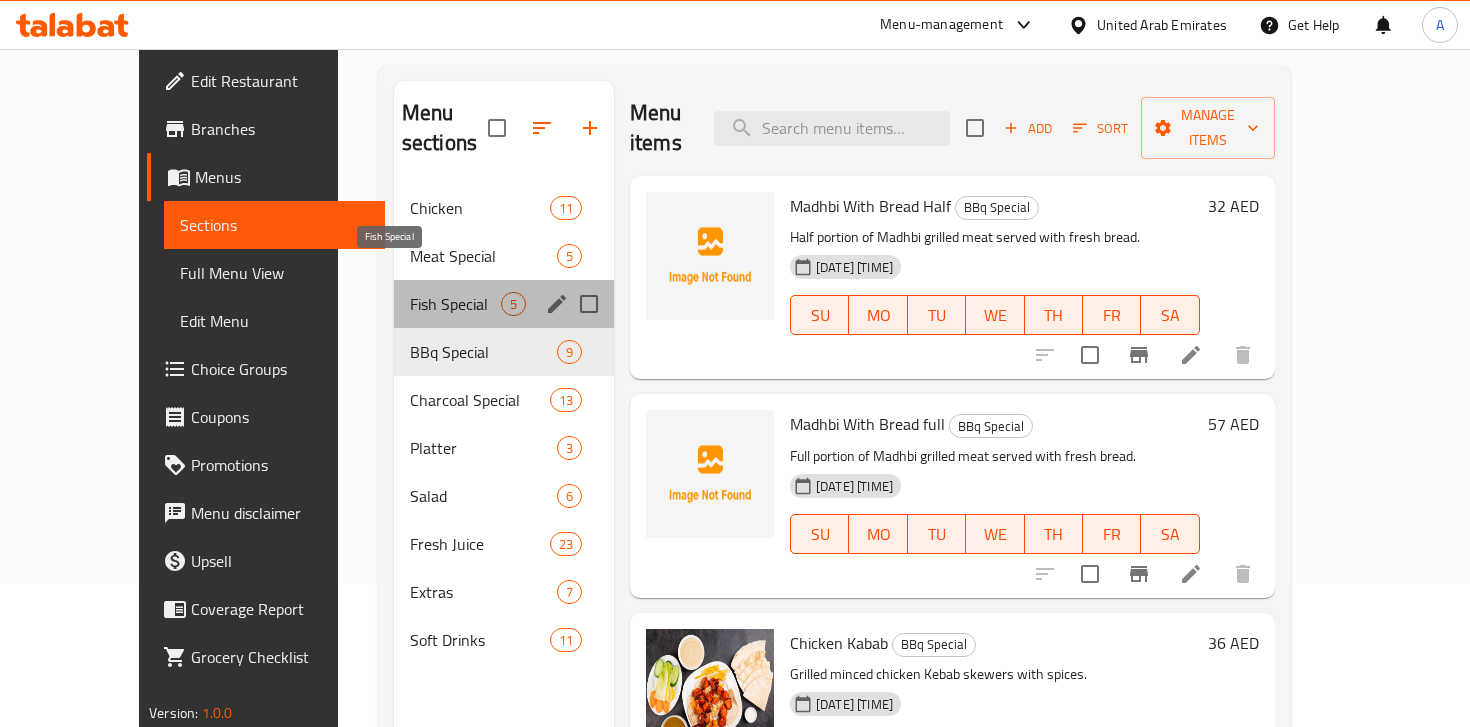 click on "Fish Special" at bounding box center (455, 304) 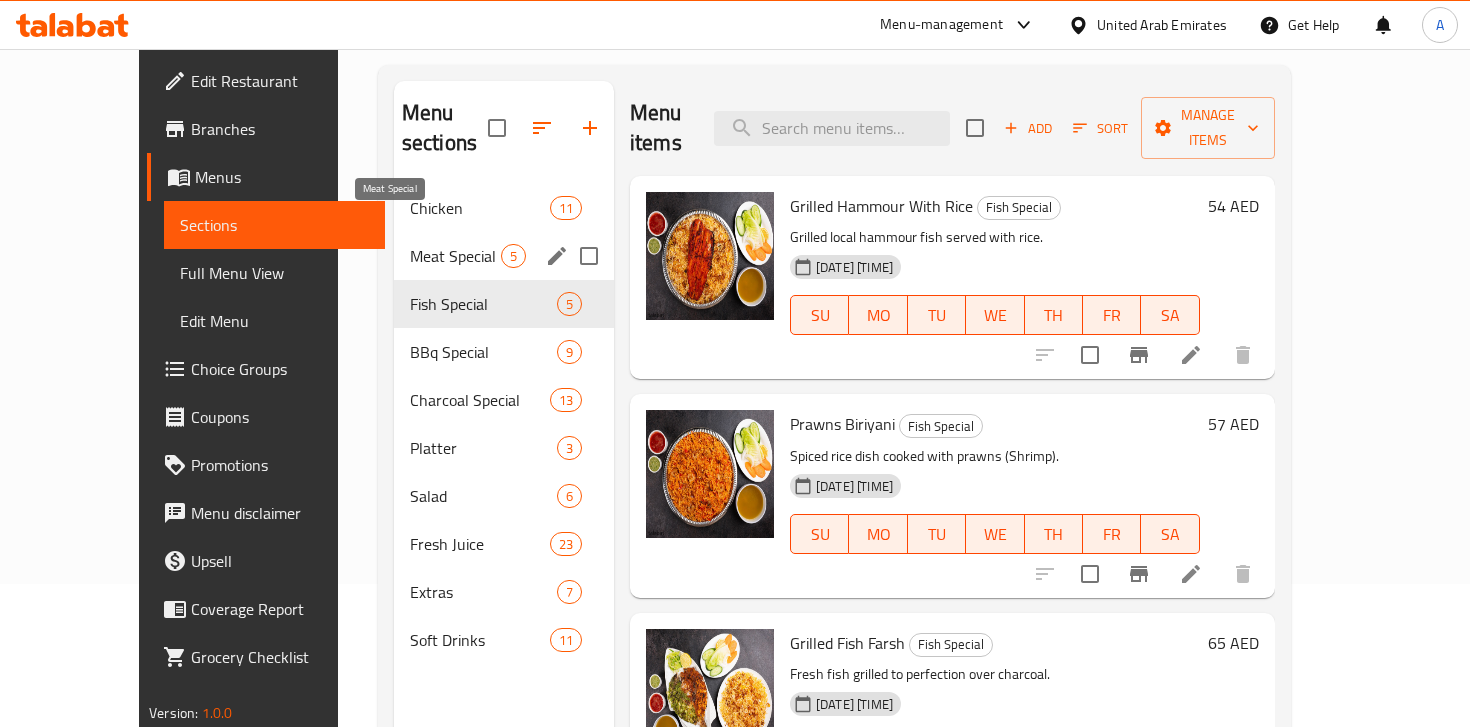 click on "Meat Special" at bounding box center [455, 256] 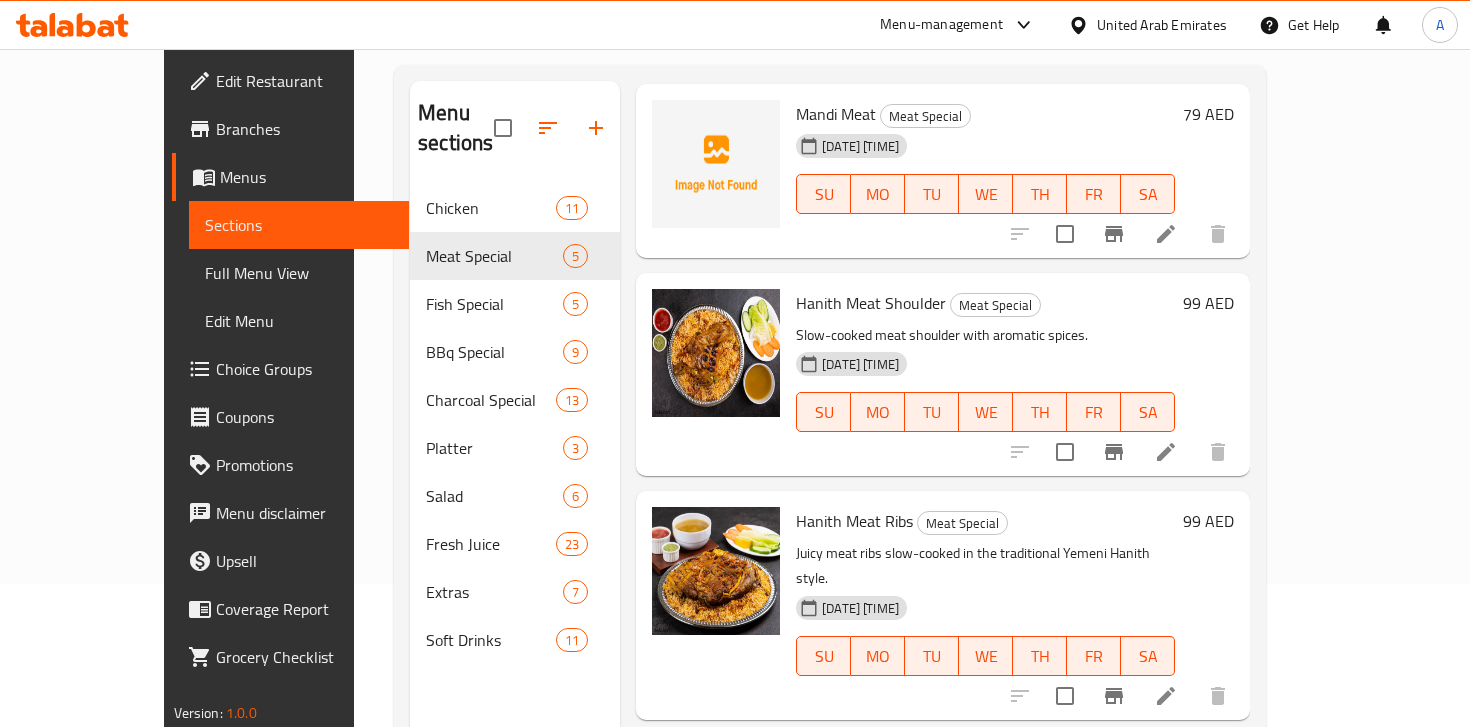 scroll, scrollTop: 385, scrollLeft: 0, axis: vertical 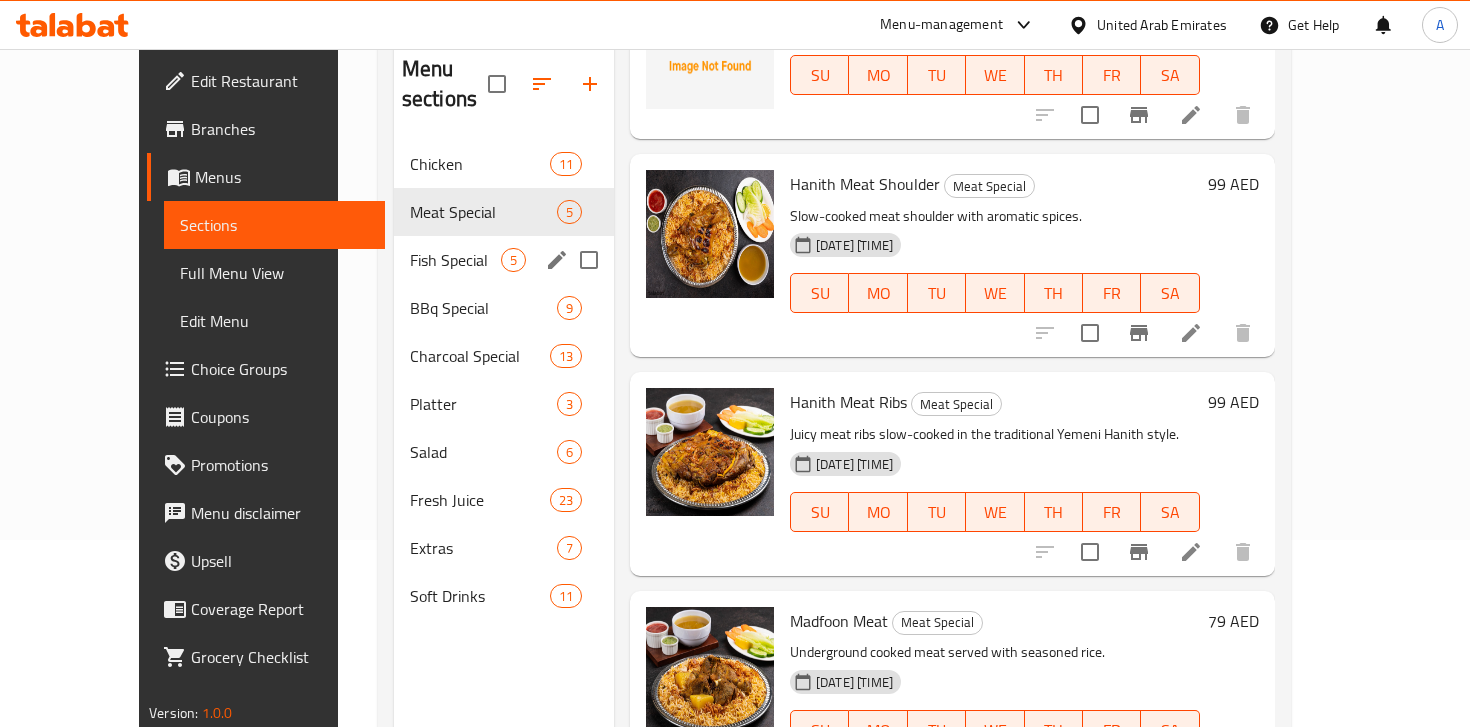 click on "Fish Special" at bounding box center [455, 260] 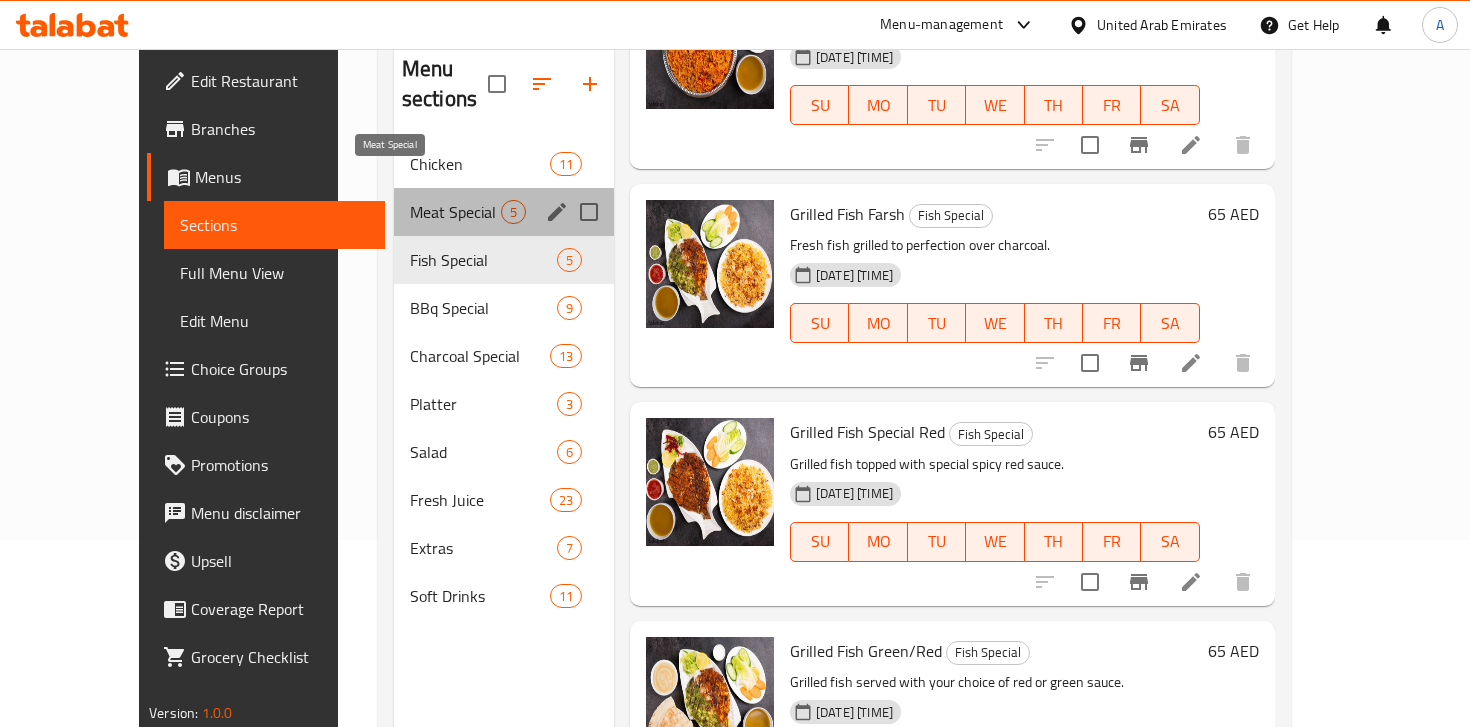 click on "Meat Special" at bounding box center [455, 212] 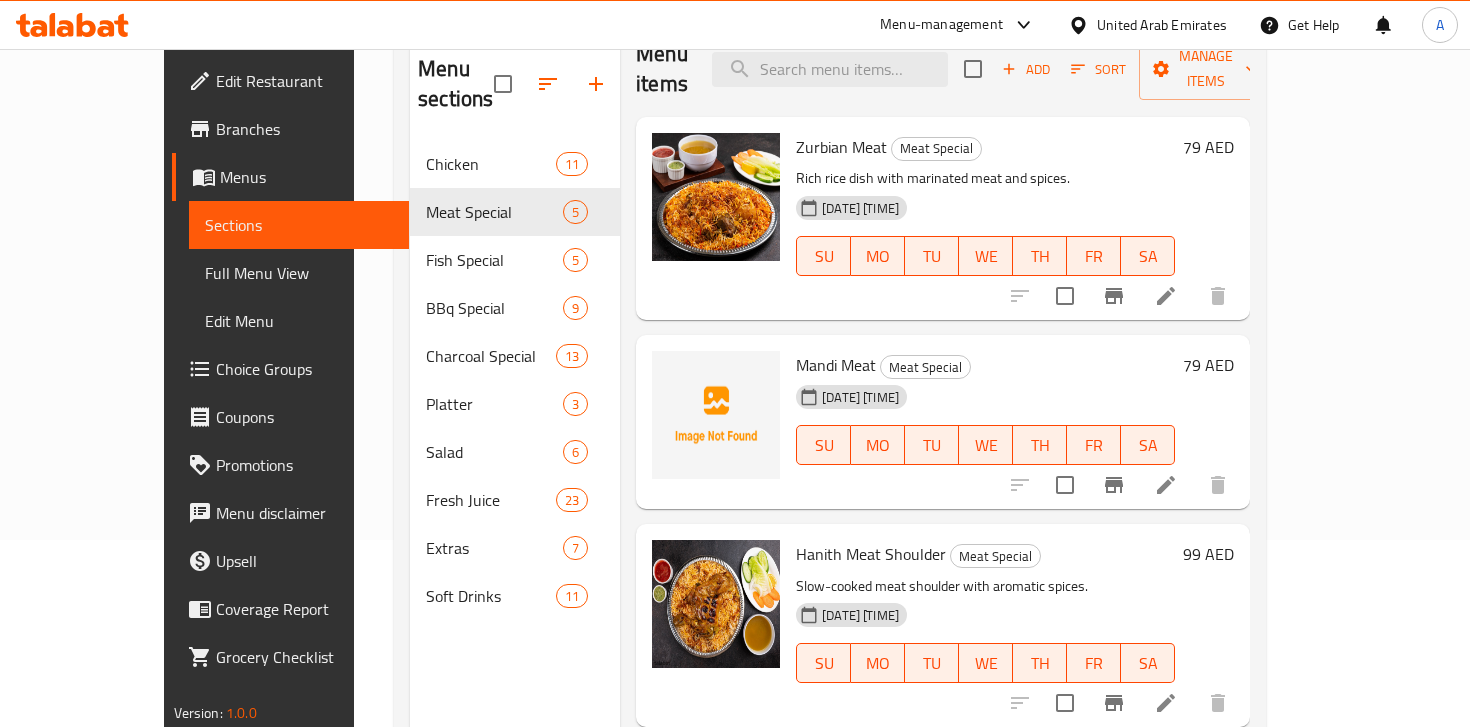 scroll, scrollTop: 0, scrollLeft: 0, axis: both 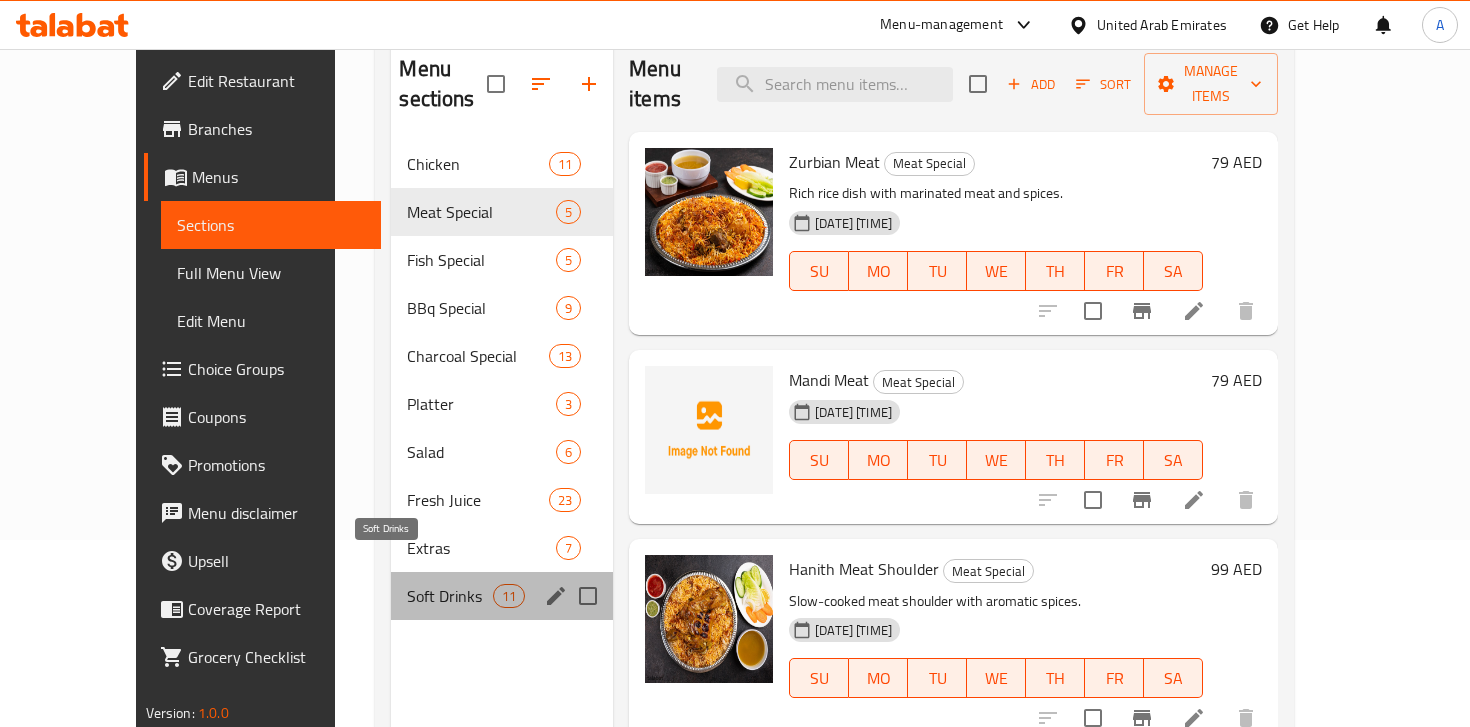 click on "Soft Drinks" at bounding box center (449, 596) 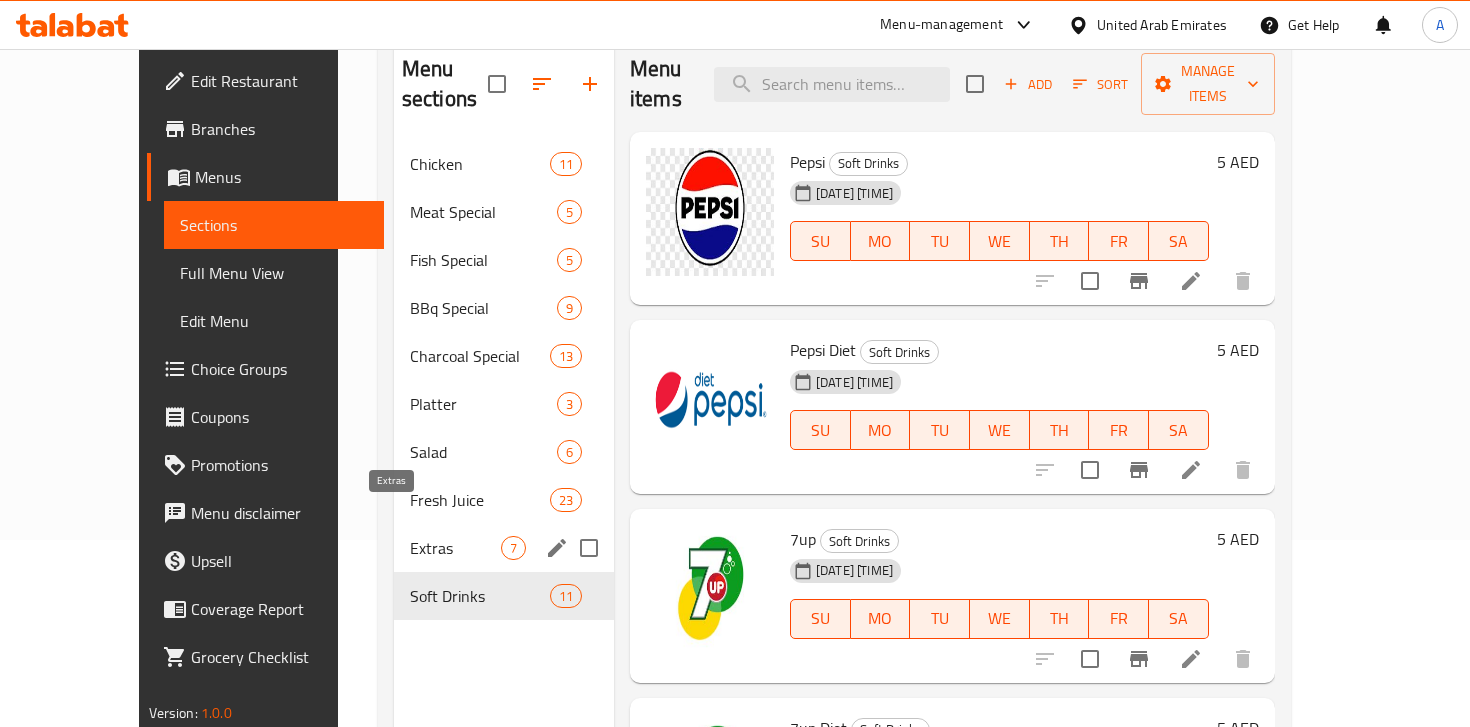 click on "Extras" at bounding box center [455, 548] 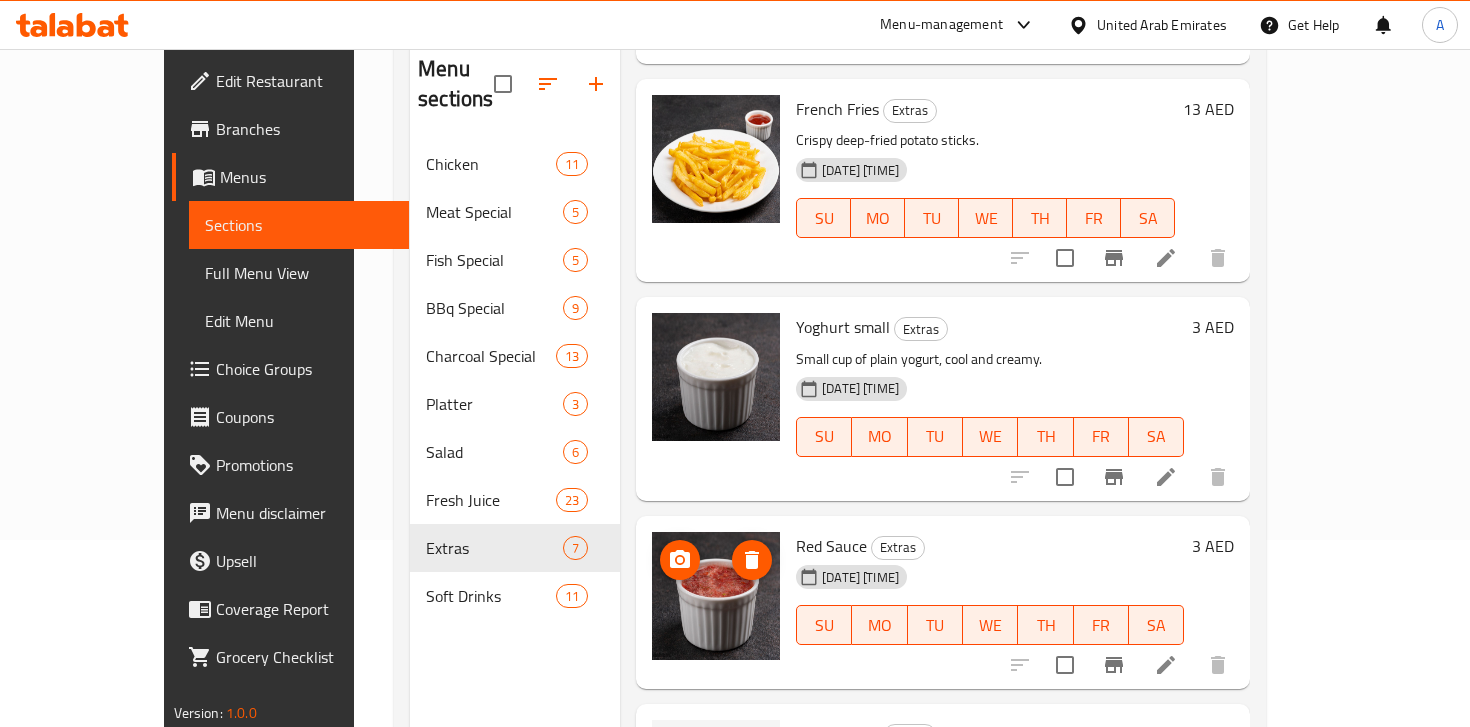 scroll, scrollTop: 703, scrollLeft: 0, axis: vertical 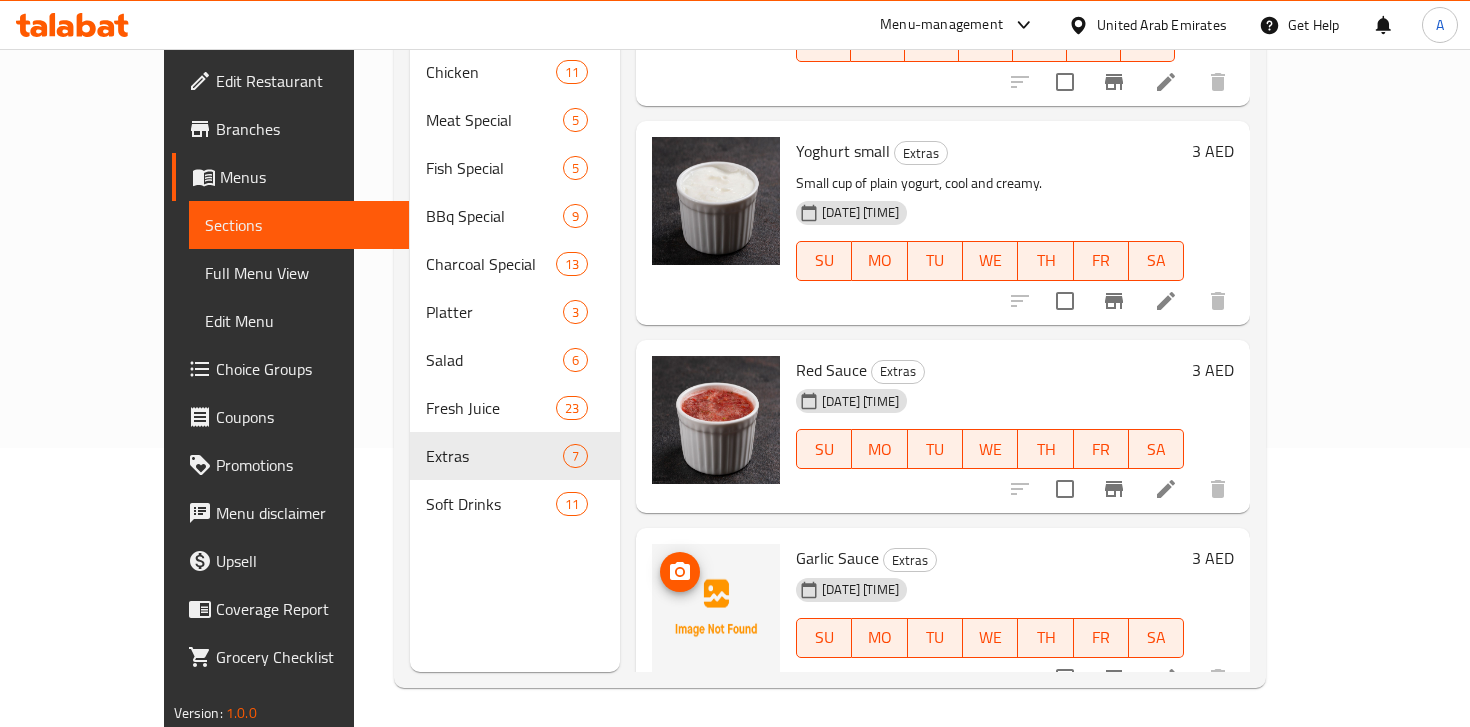 click 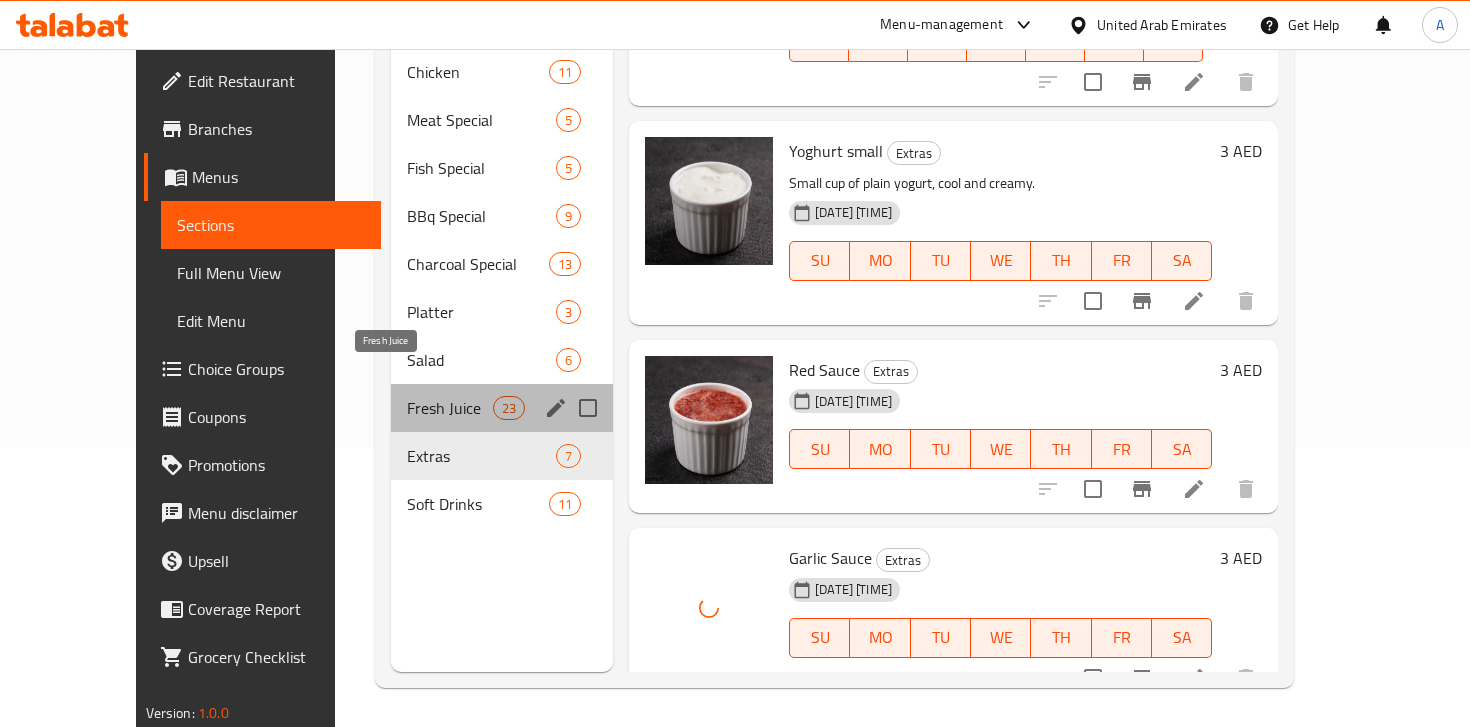 click on "Fresh Juice" at bounding box center (449, 408) 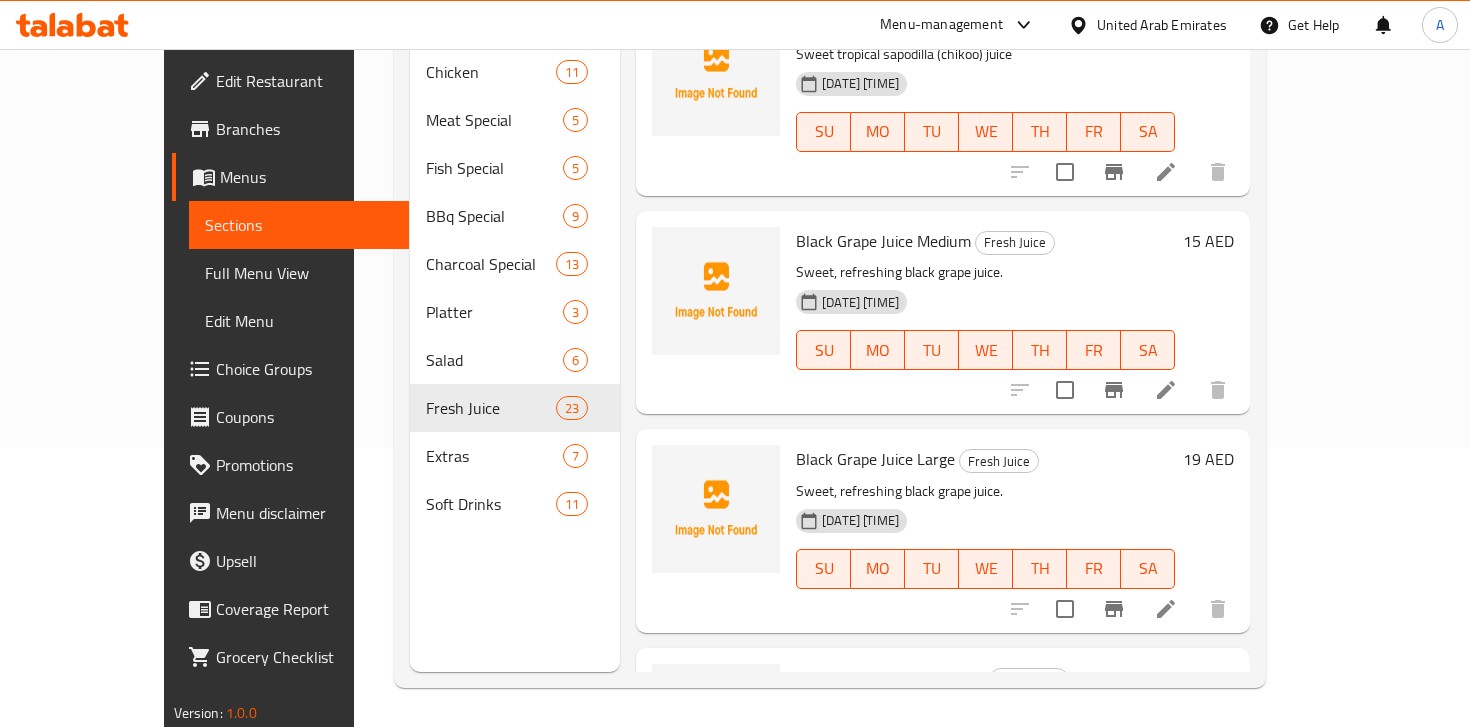 scroll, scrollTop: 0, scrollLeft: 0, axis: both 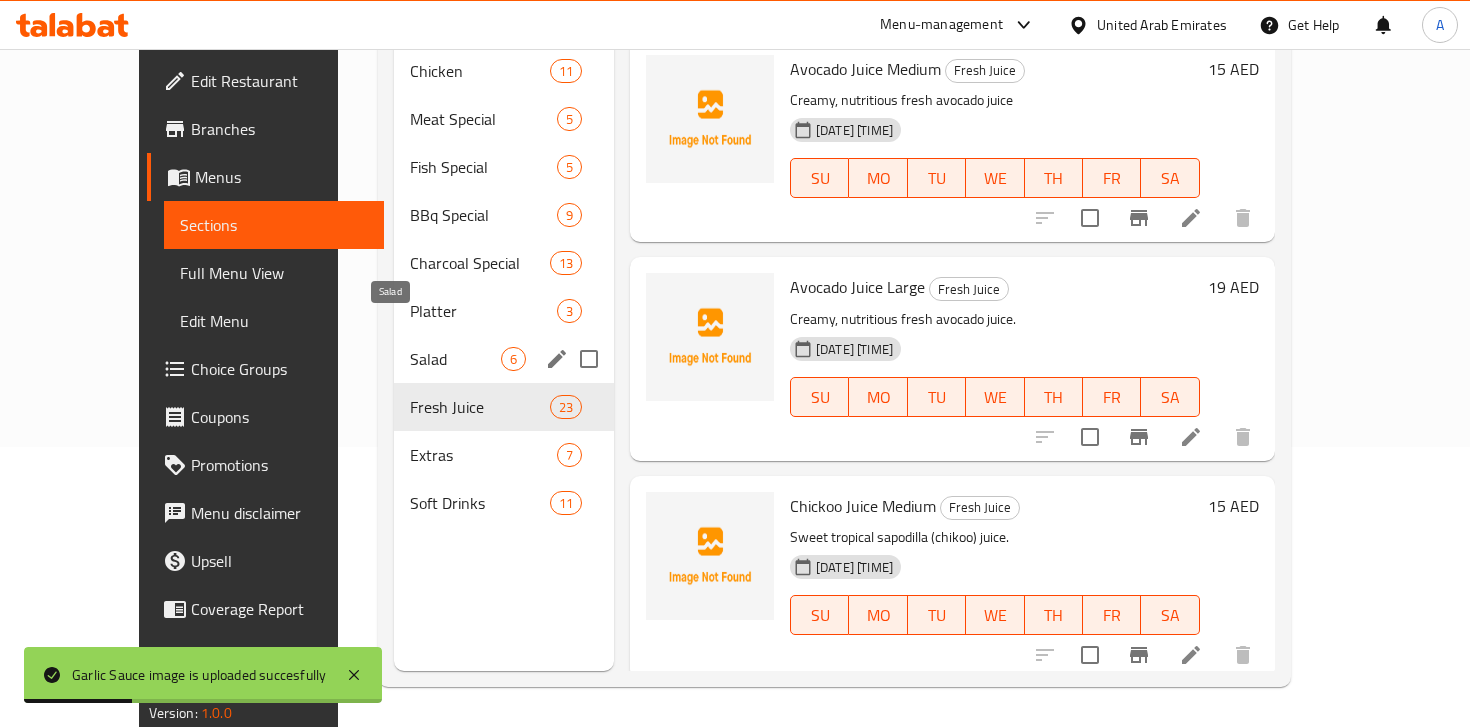 click on "Salad" at bounding box center [455, 359] 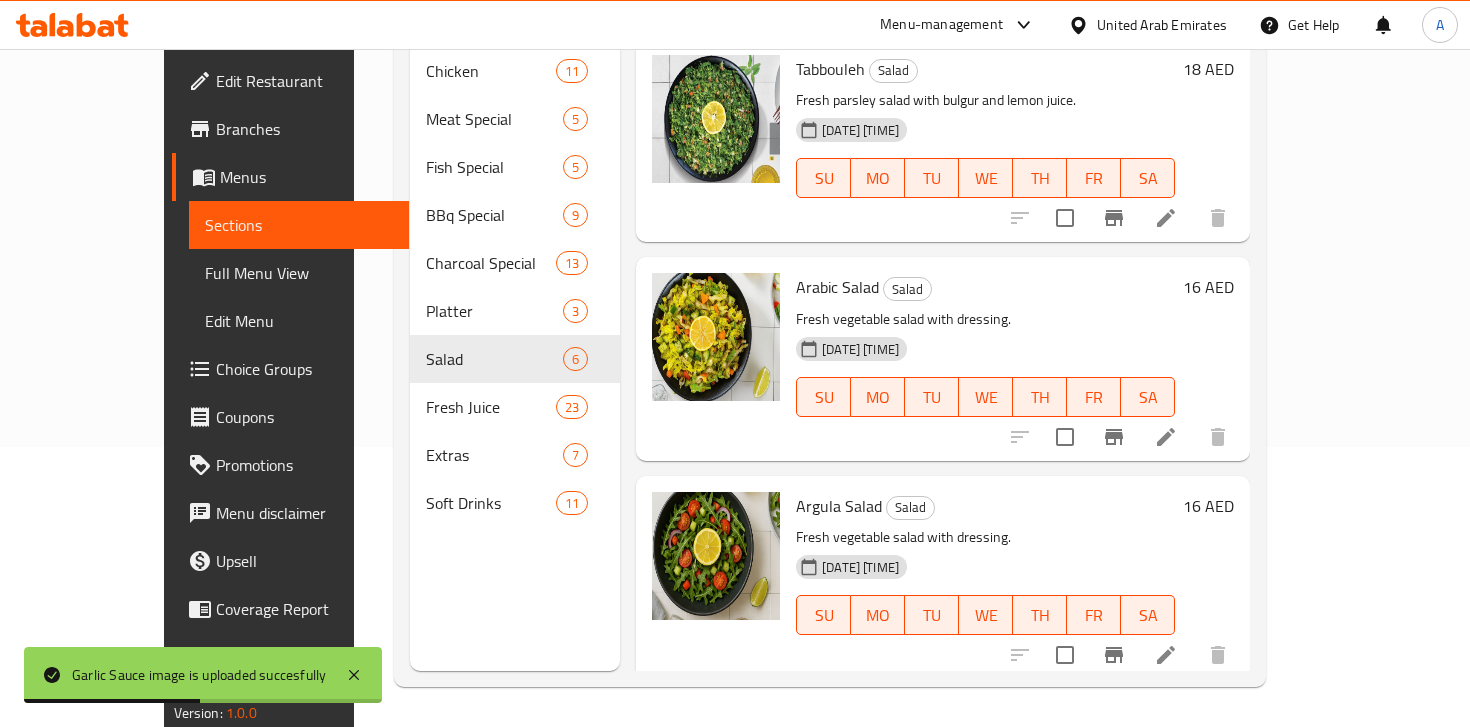 scroll, scrollTop: 0, scrollLeft: 0, axis: both 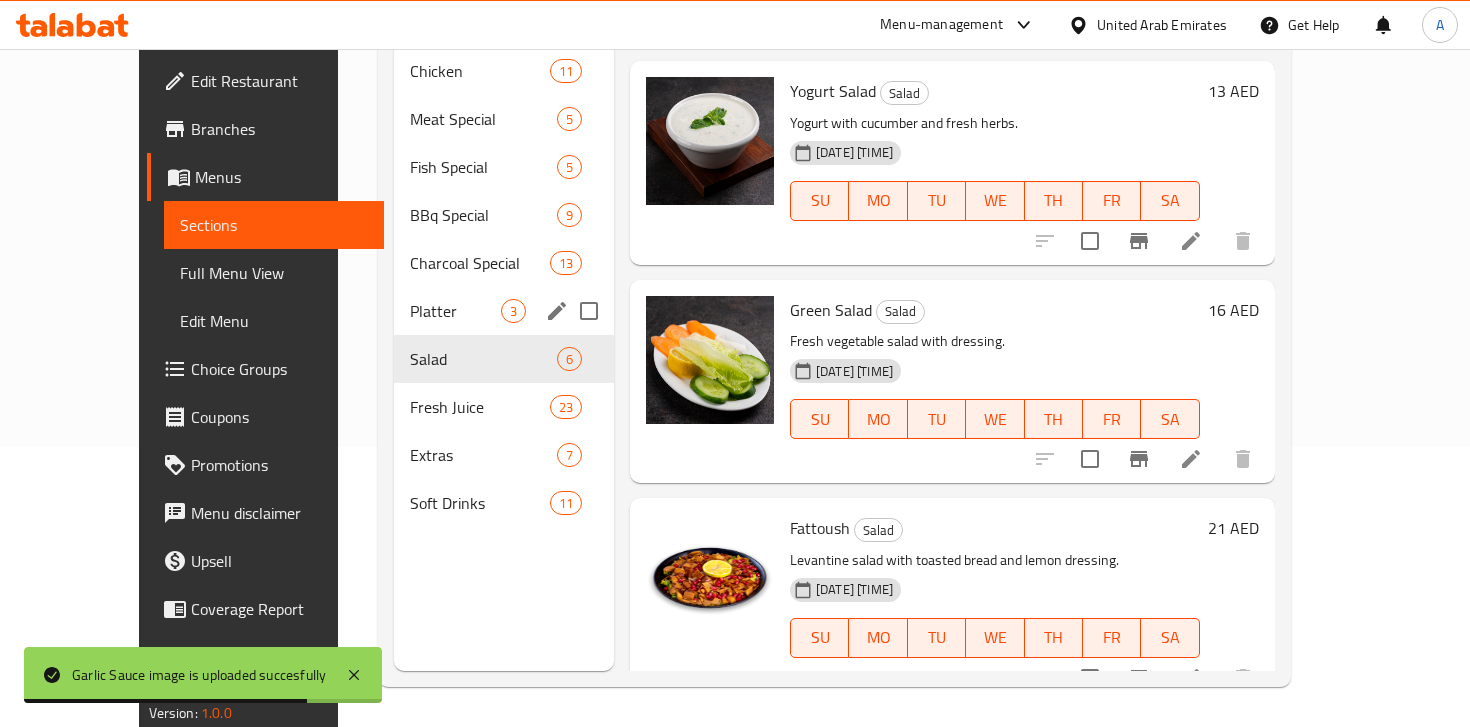 click on "Platter" at bounding box center [455, 311] 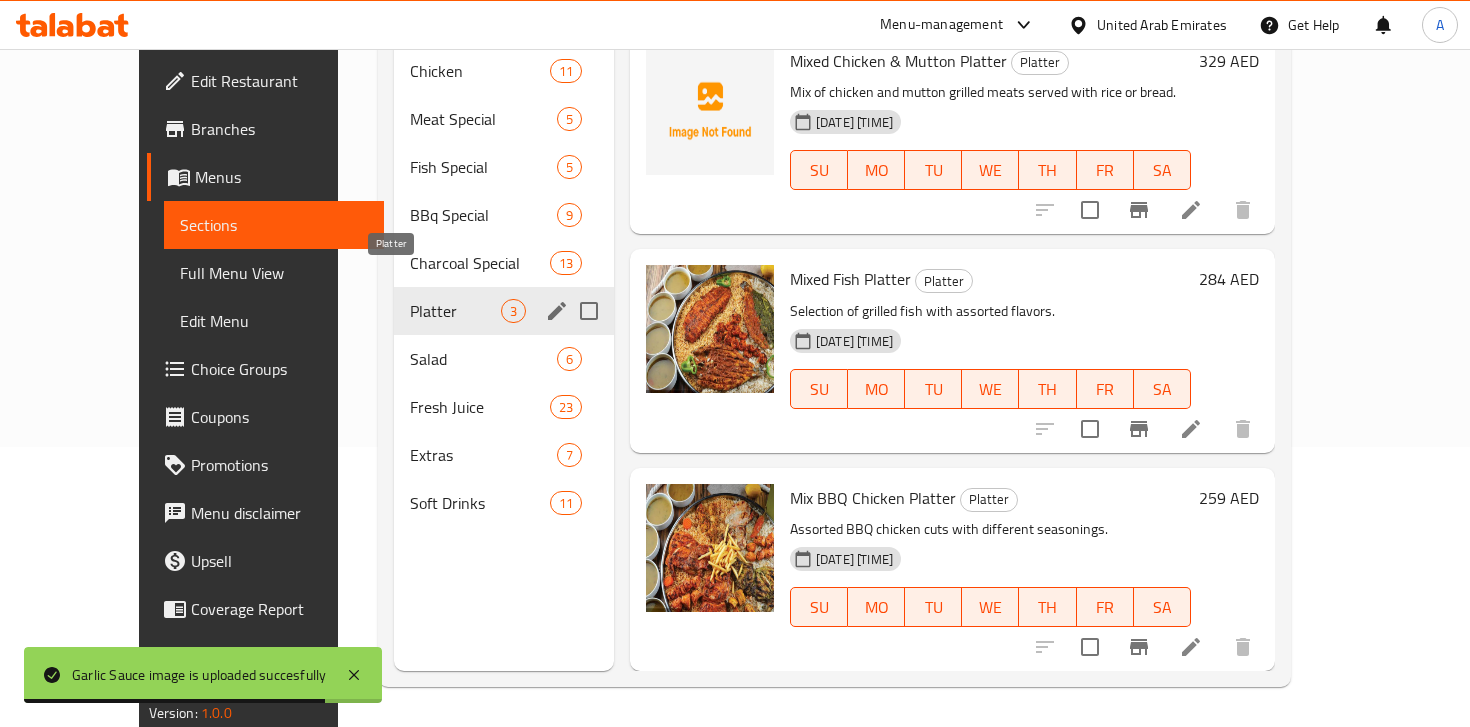 scroll, scrollTop: 0, scrollLeft: 0, axis: both 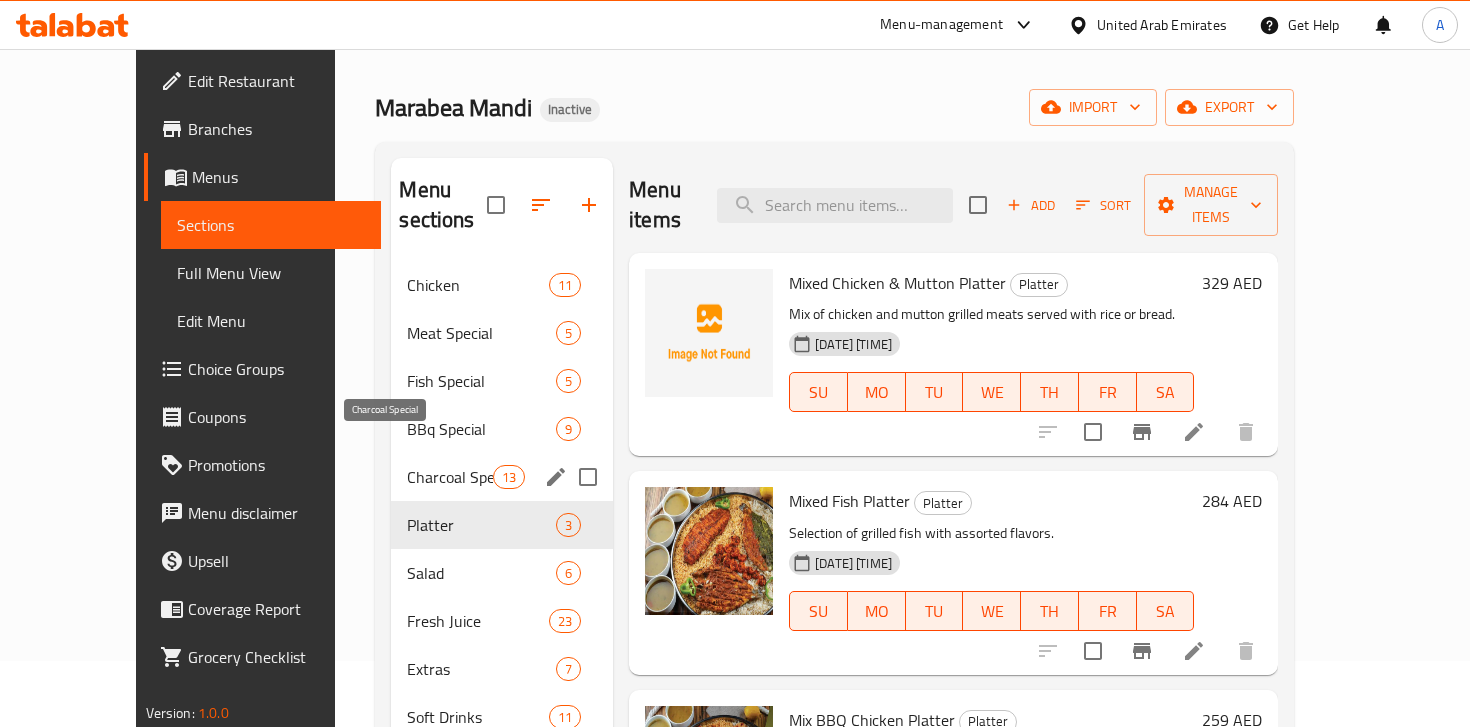 click on "Charcoal Special" at bounding box center [449, 477] 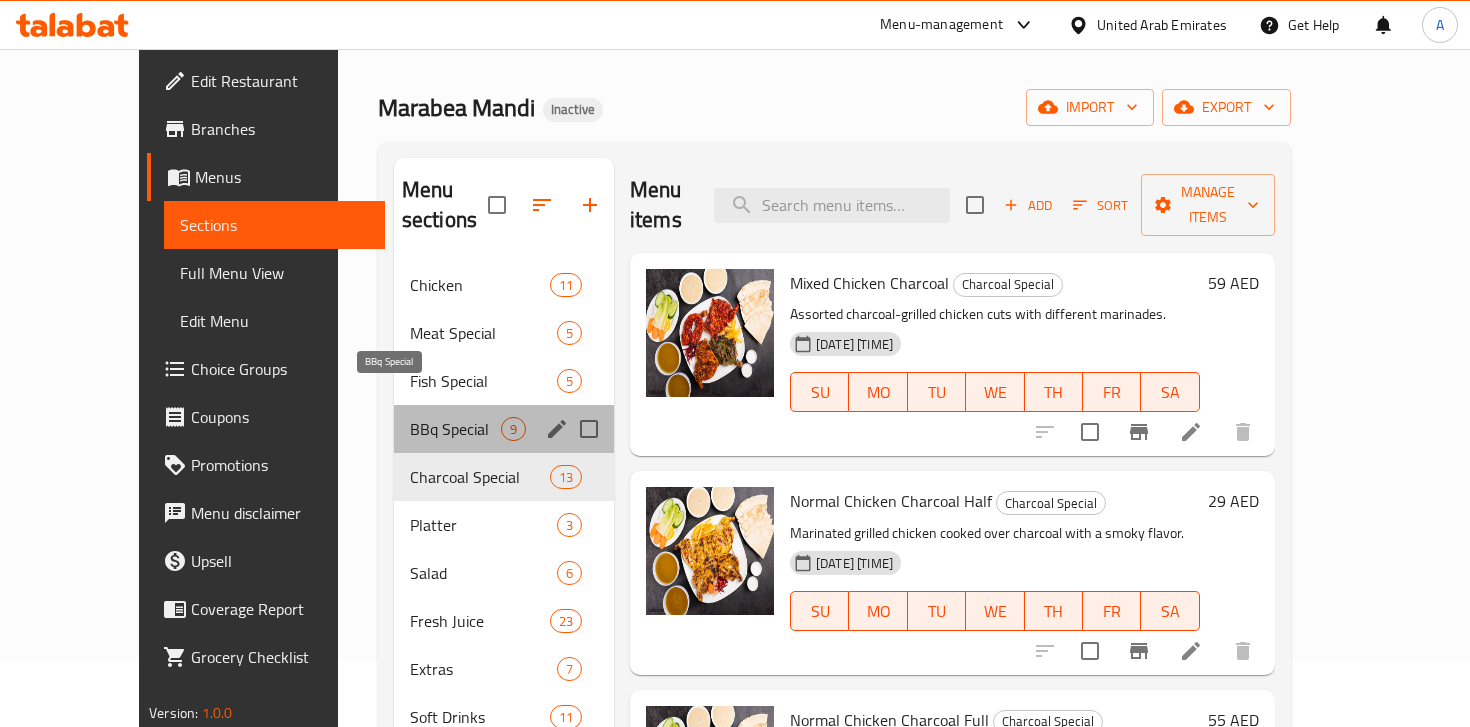 click on "BBq Special" at bounding box center (455, 429) 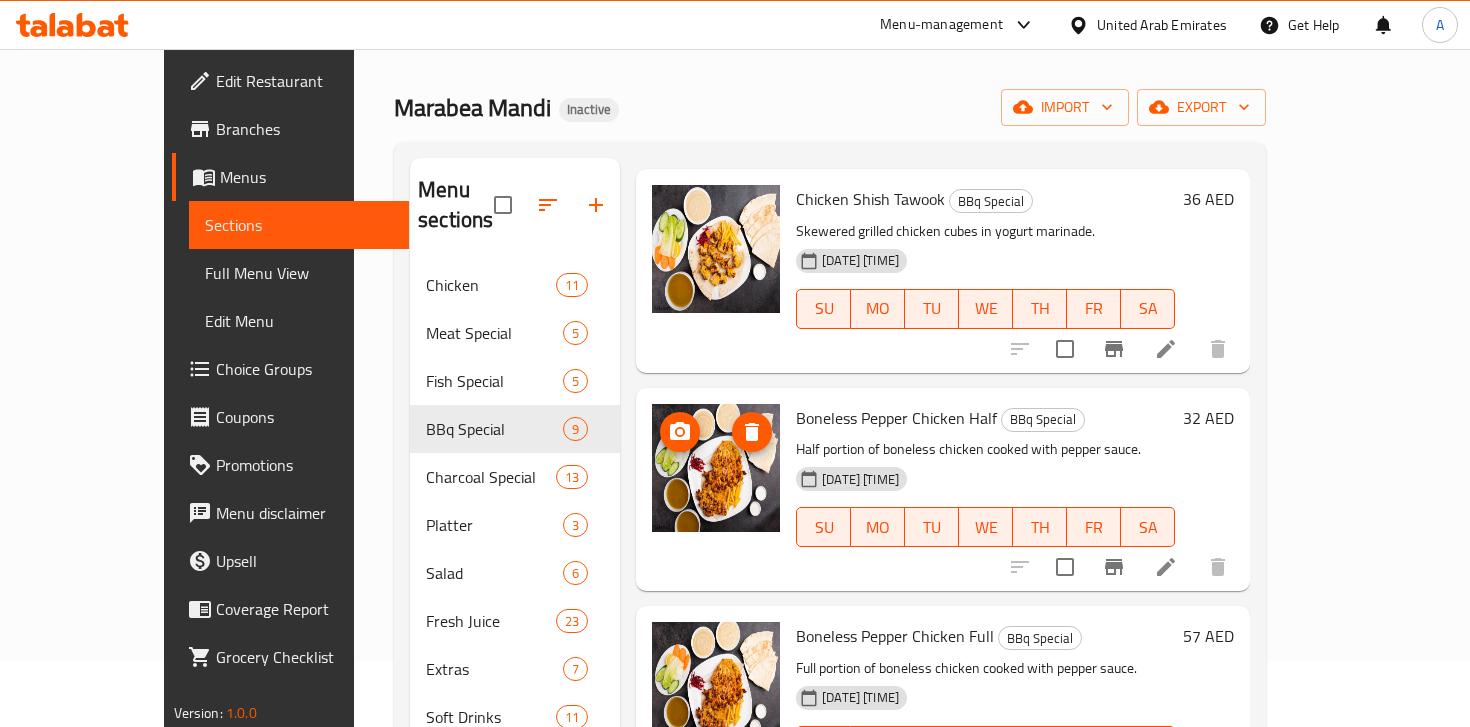 scroll, scrollTop: 1289, scrollLeft: 0, axis: vertical 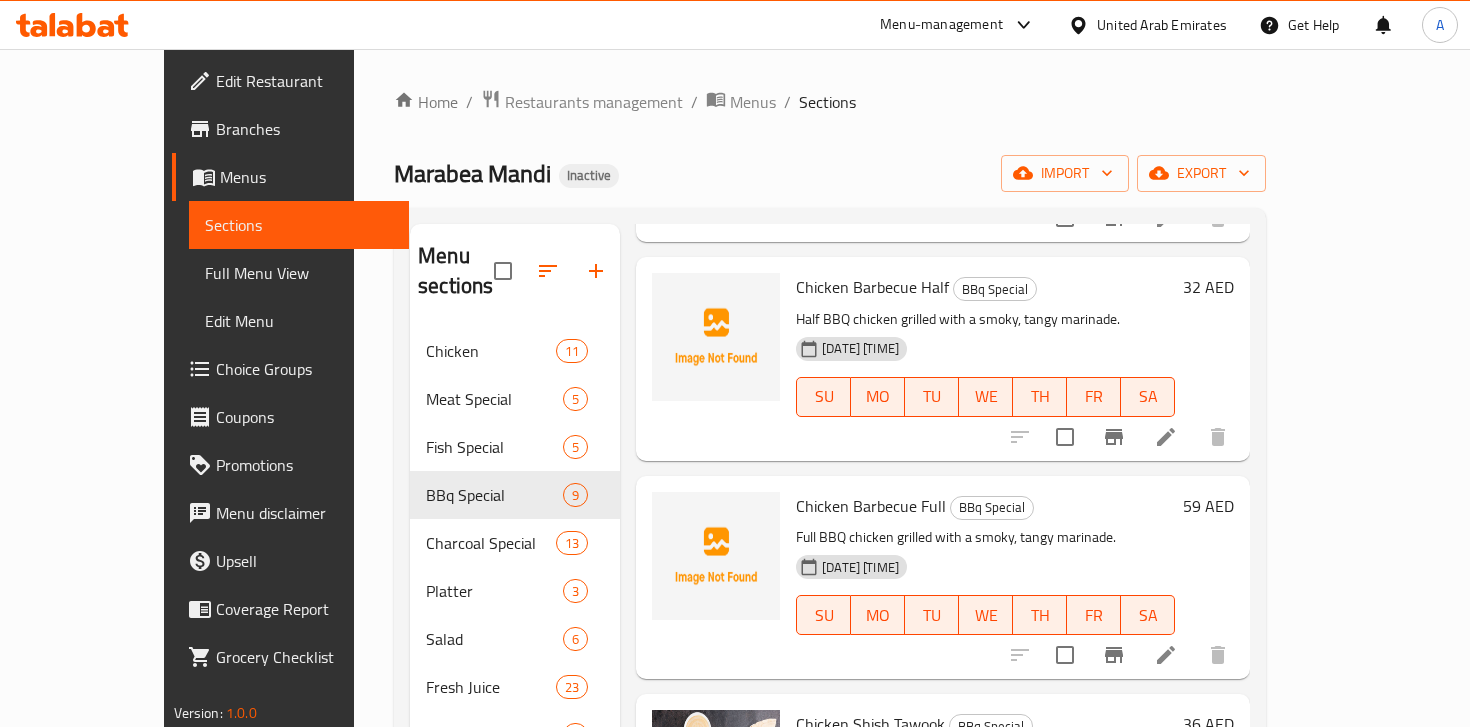 click on "Chicken Barbecue Full" at bounding box center [871, 506] 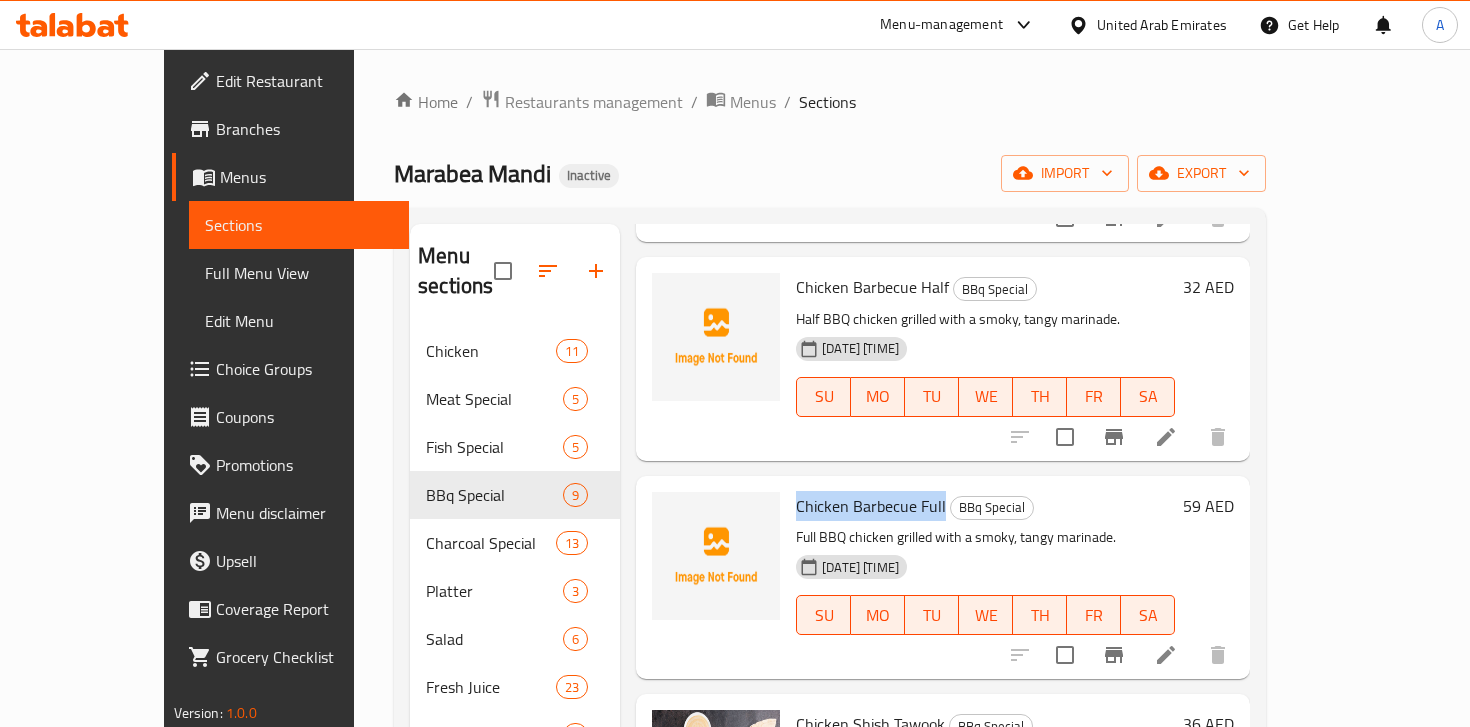 drag, startPoint x: 778, startPoint y: 476, endPoint x: 875, endPoint y: 473, distance: 97.04638 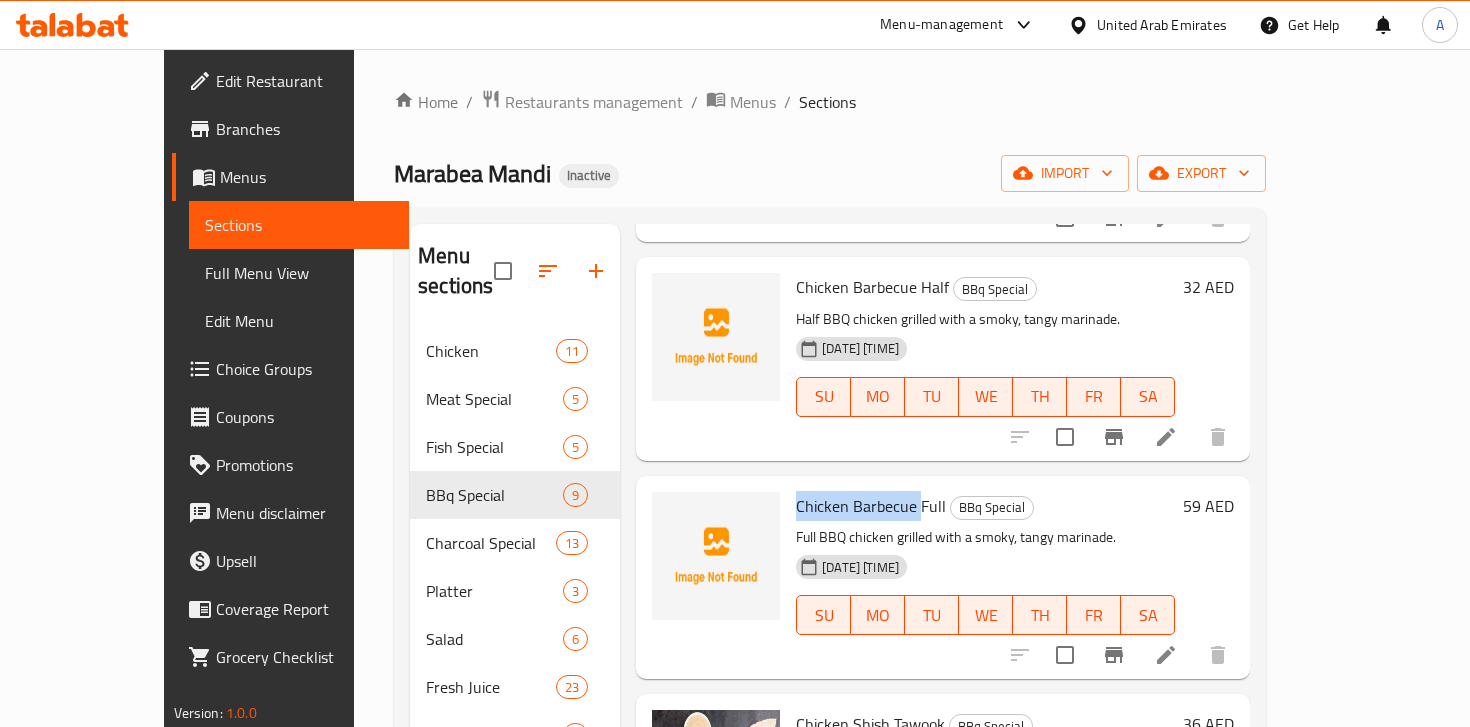 copy on "Chicken Barbecue" 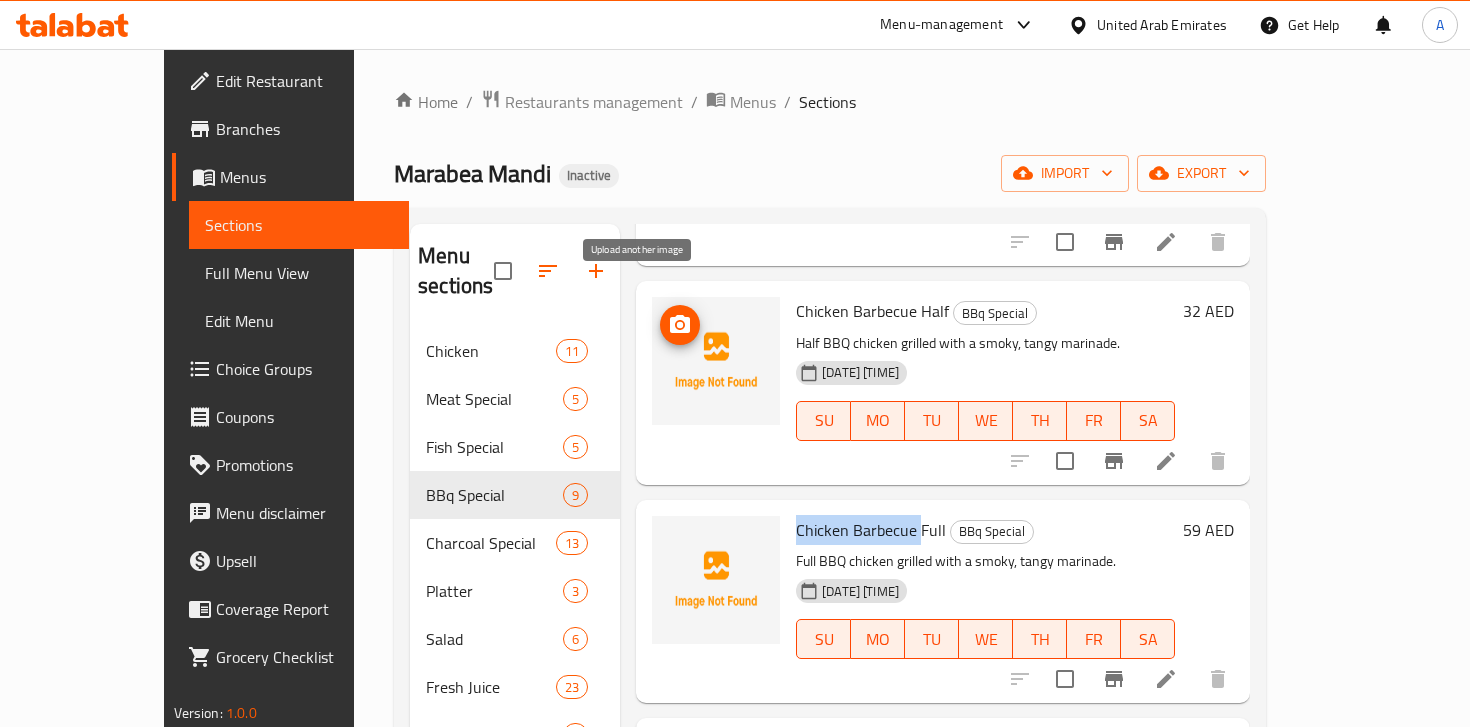 click at bounding box center (680, 325) 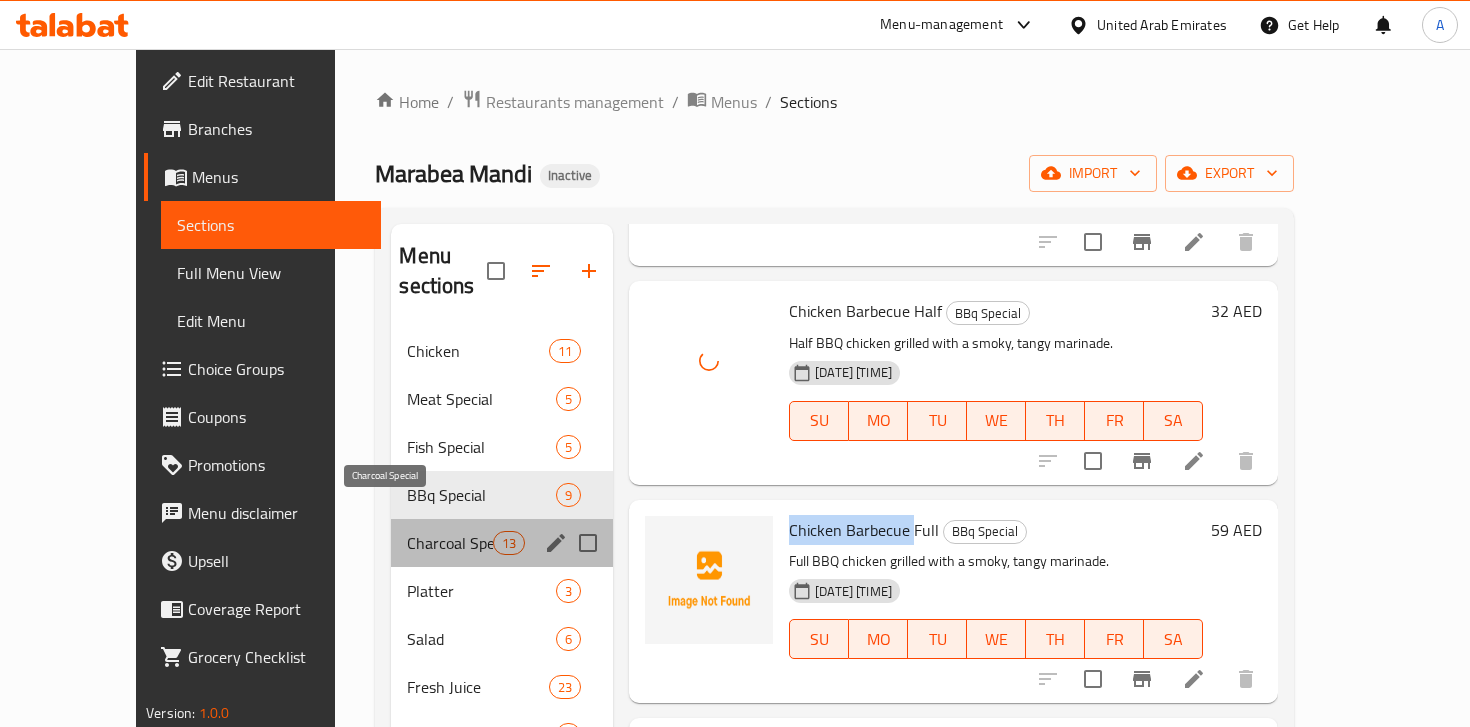 click on "Charcoal Special" at bounding box center (449, 543) 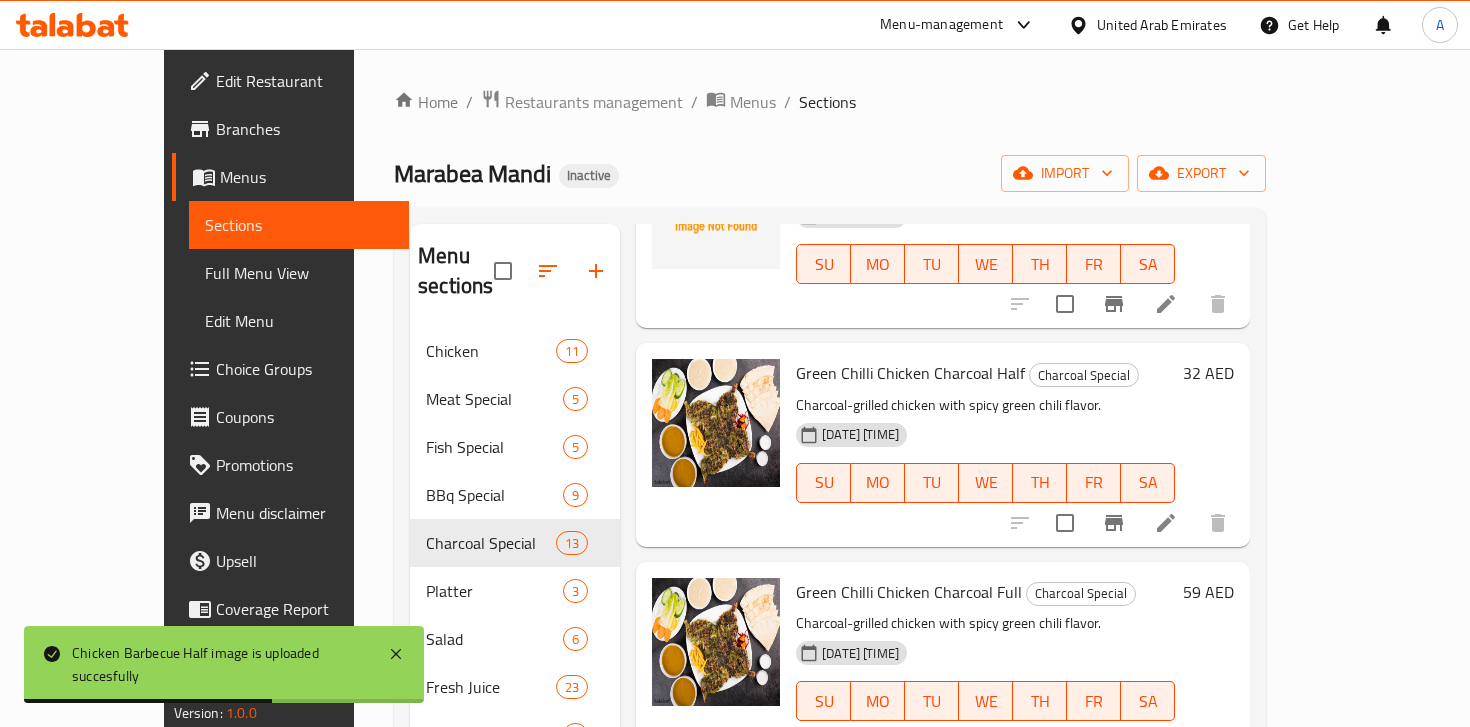 scroll, scrollTop: 1585, scrollLeft: 0, axis: vertical 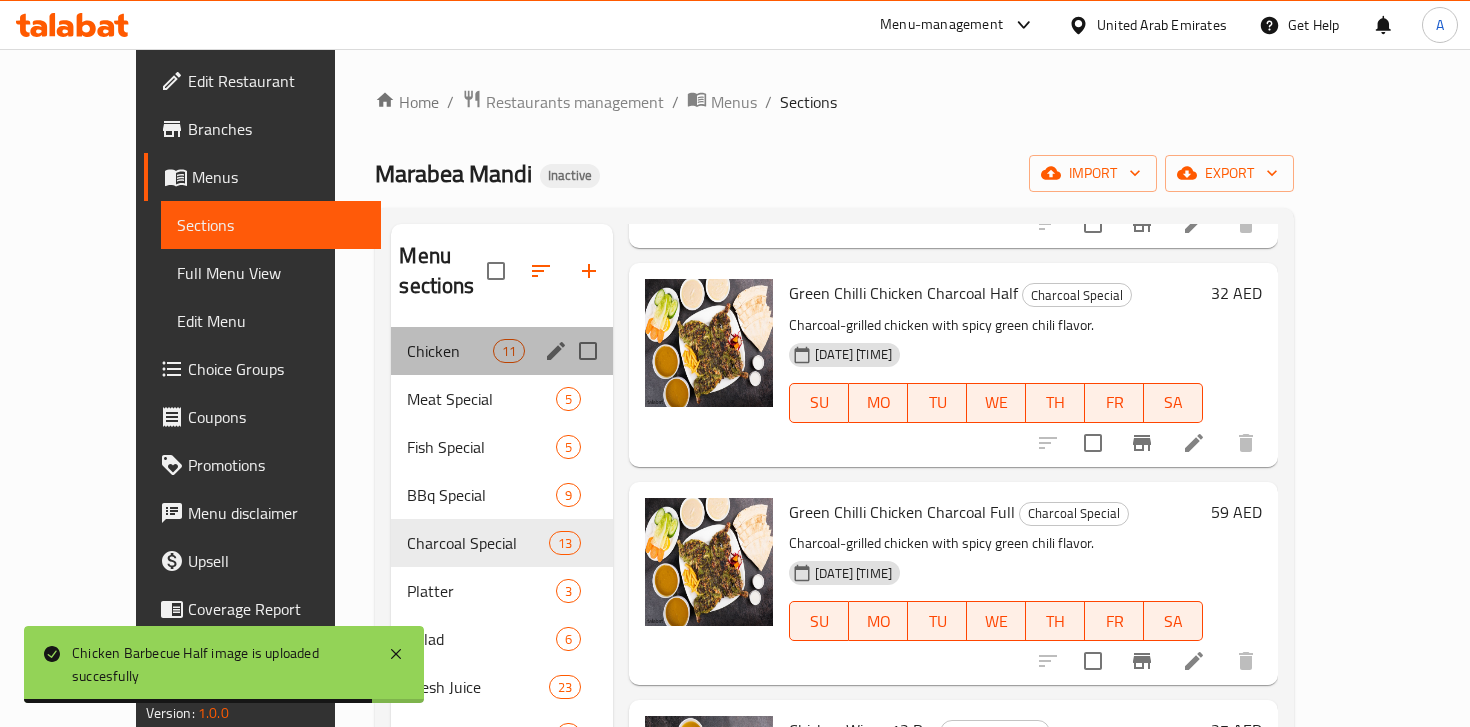 click on "Chicken 11" at bounding box center (502, 351) 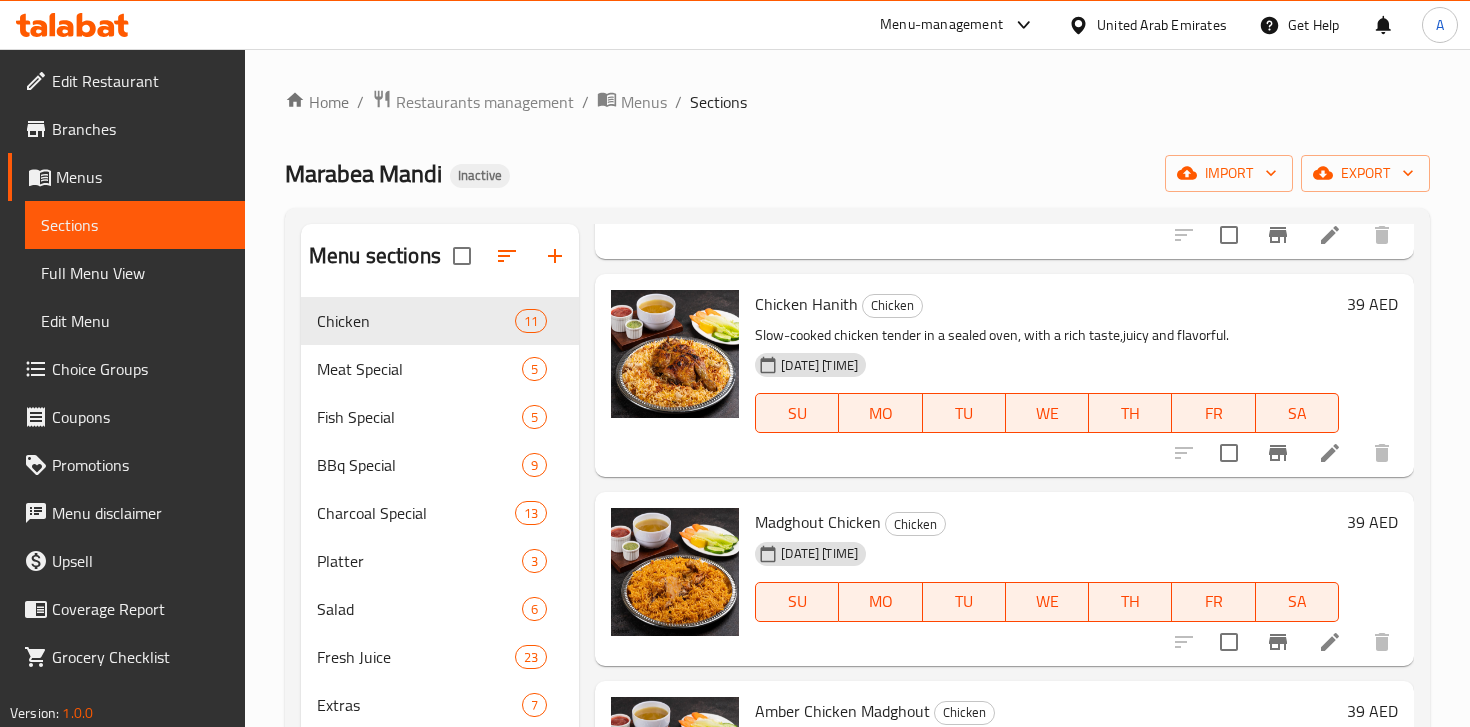 scroll, scrollTop: 1771, scrollLeft: 0, axis: vertical 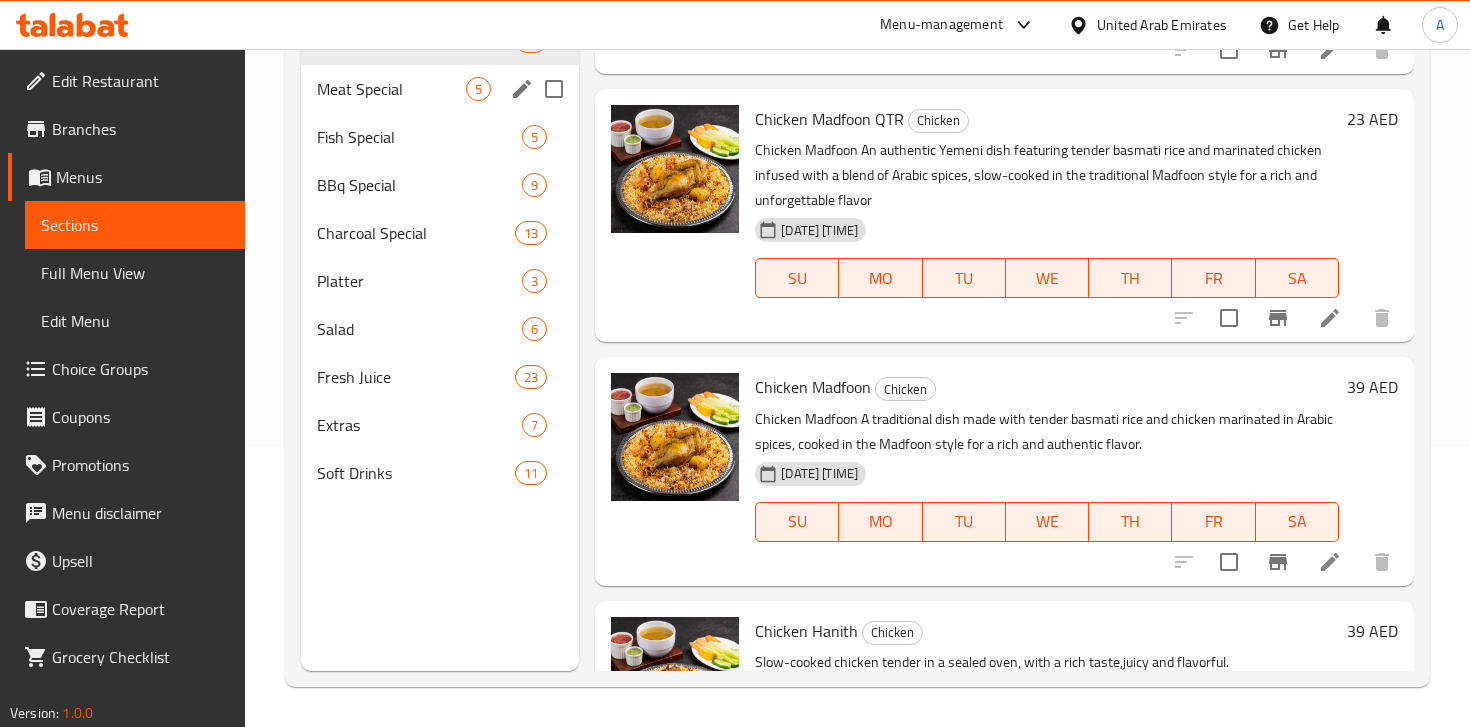 click on "Meat Special 5" at bounding box center [440, 89] 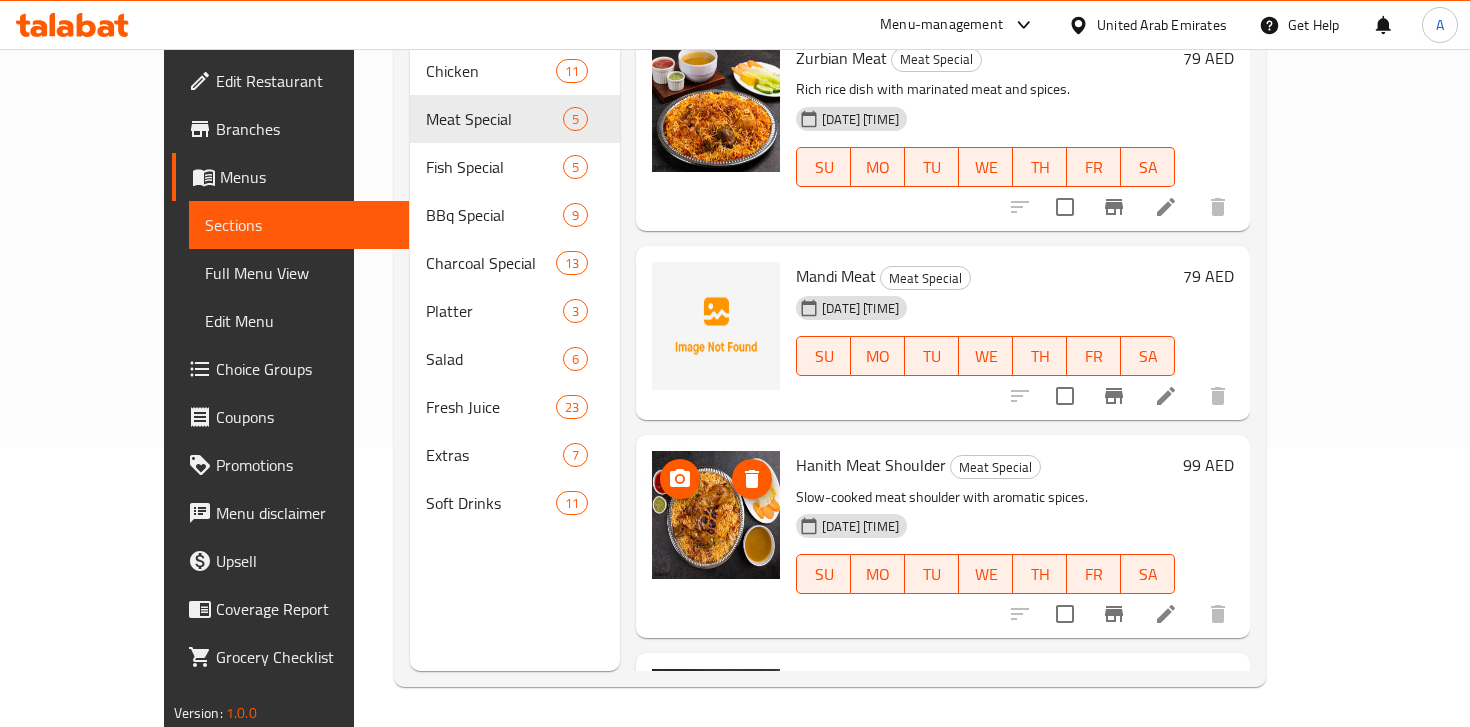 scroll, scrollTop: 0, scrollLeft: 0, axis: both 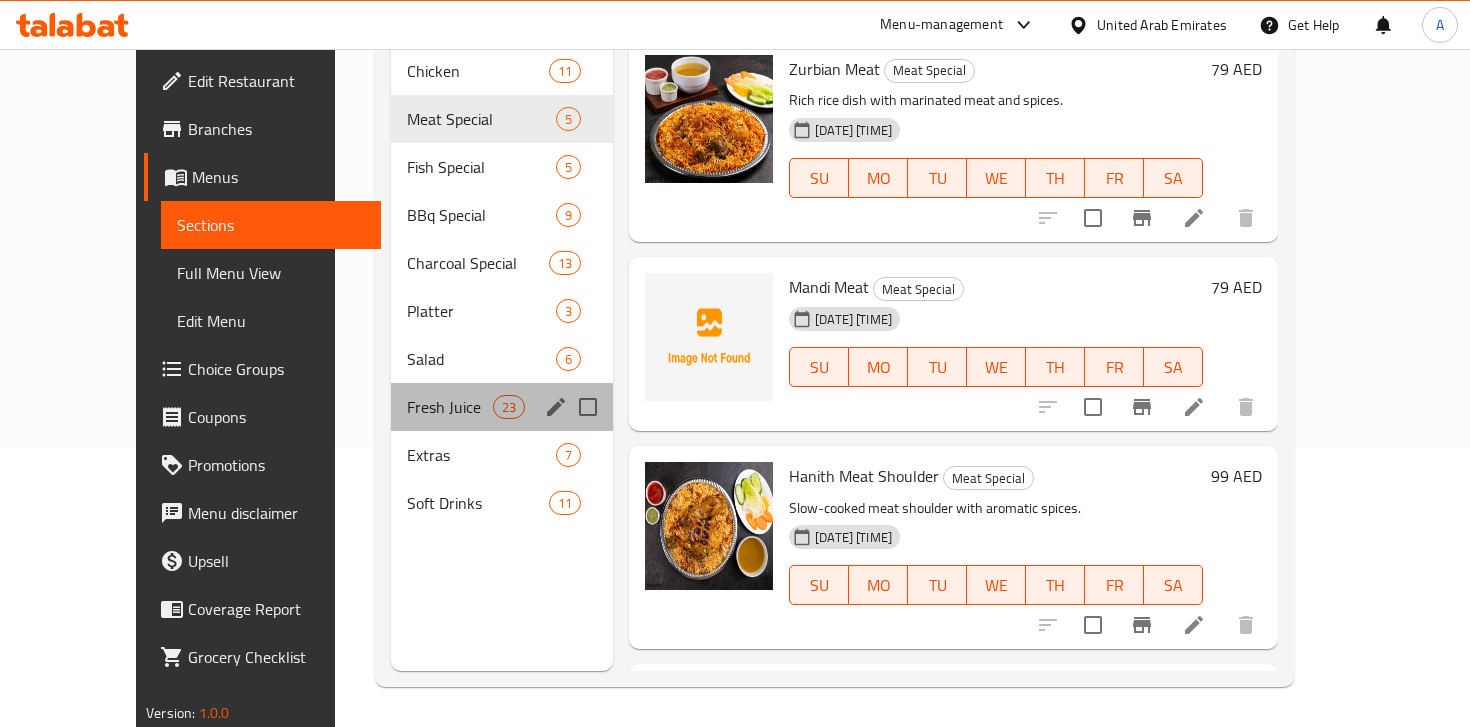 click on "Fresh Juice 23" at bounding box center [502, 407] 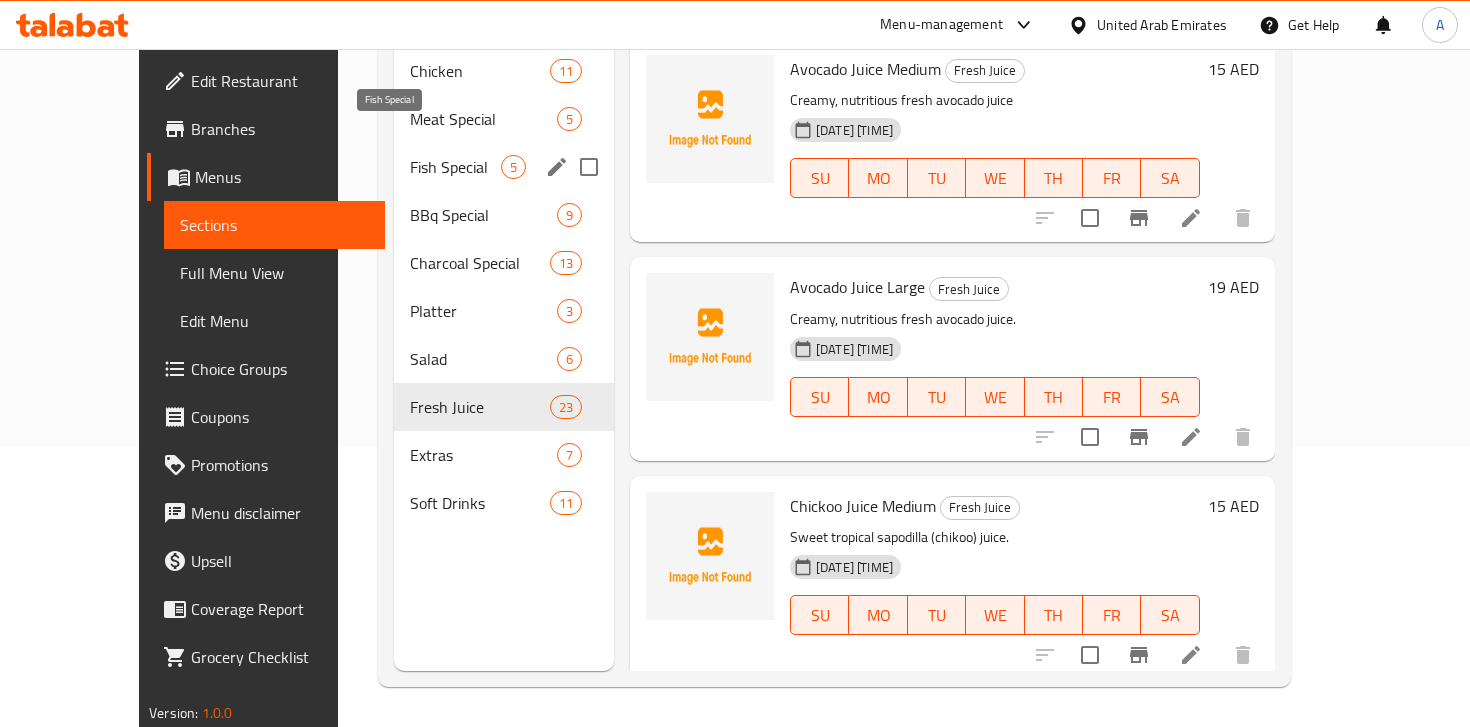 scroll, scrollTop: 0, scrollLeft: 0, axis: both 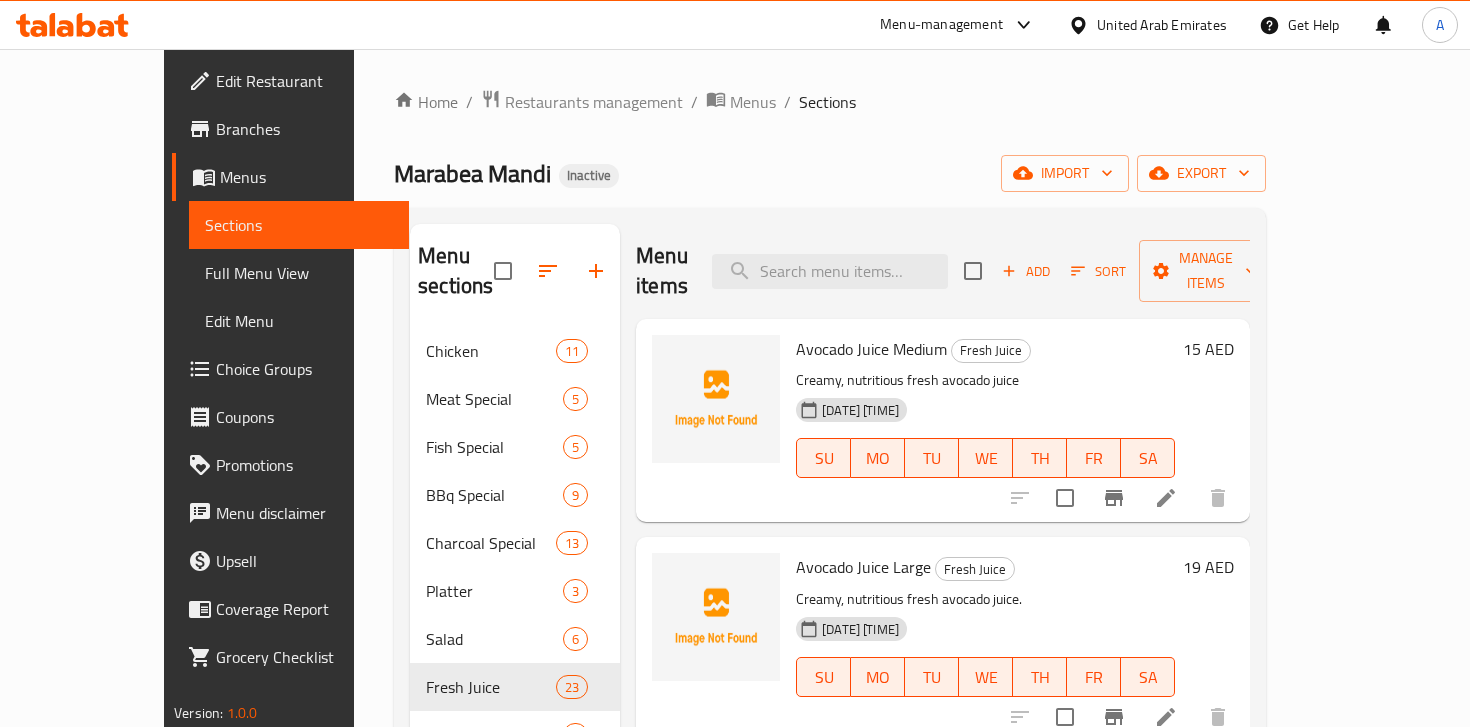 click on "Chicken 11 Meat Special 5 Fish Special 5 BBq Special 9 Charcoal Special 13 Platter 3 Salad 6 Fresh Juice 23 Extras 7 Soft Drinks 11" at bounding box center (515, 567) 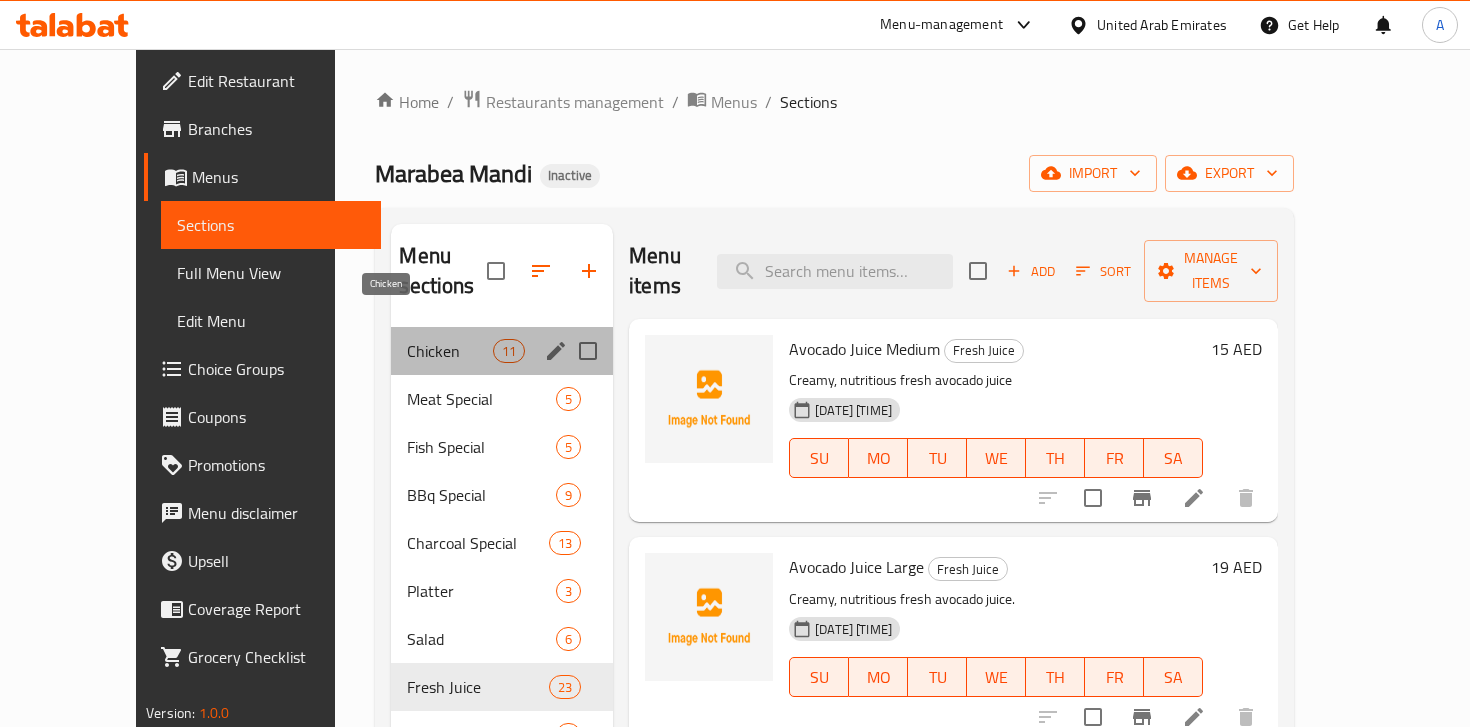 click on "Chicken" at bounding box center (449, 351) 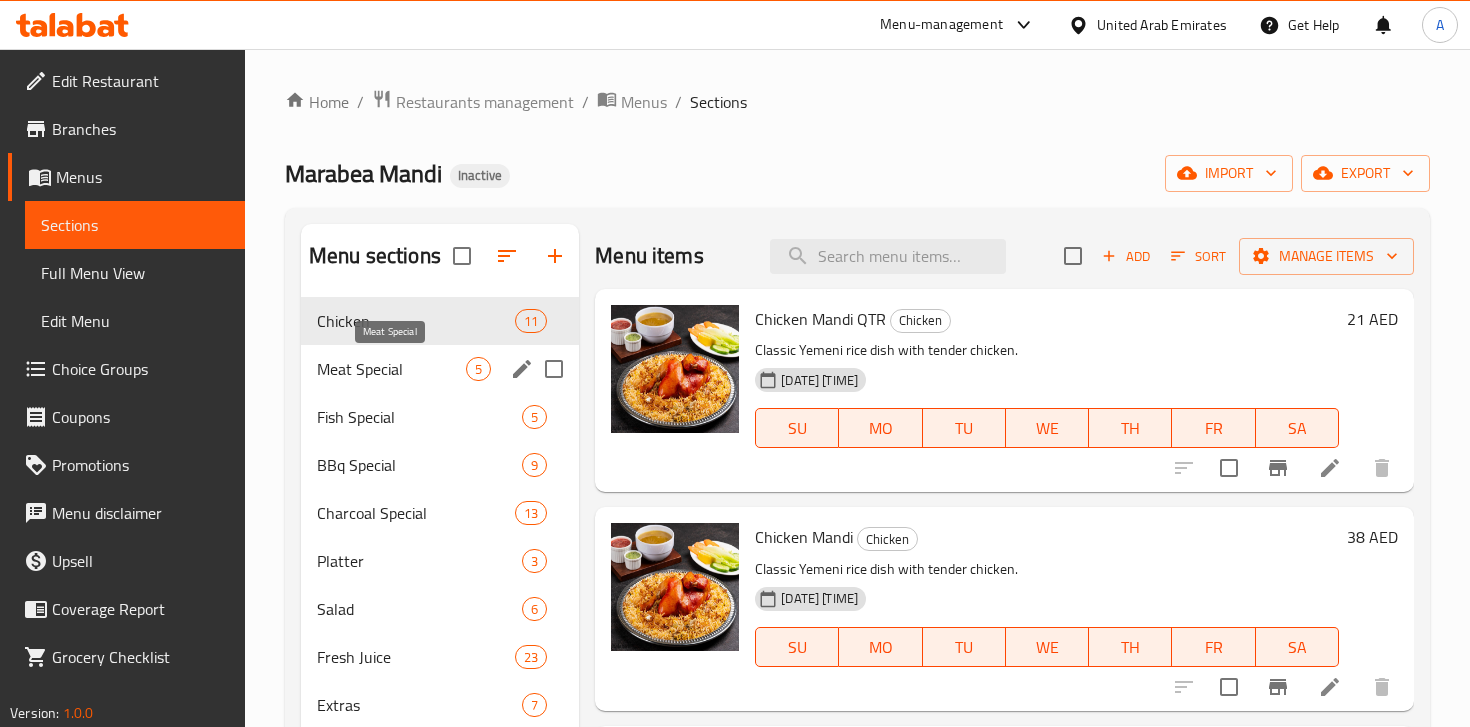 click on "Meat Special" at bounding box center [391, 369] 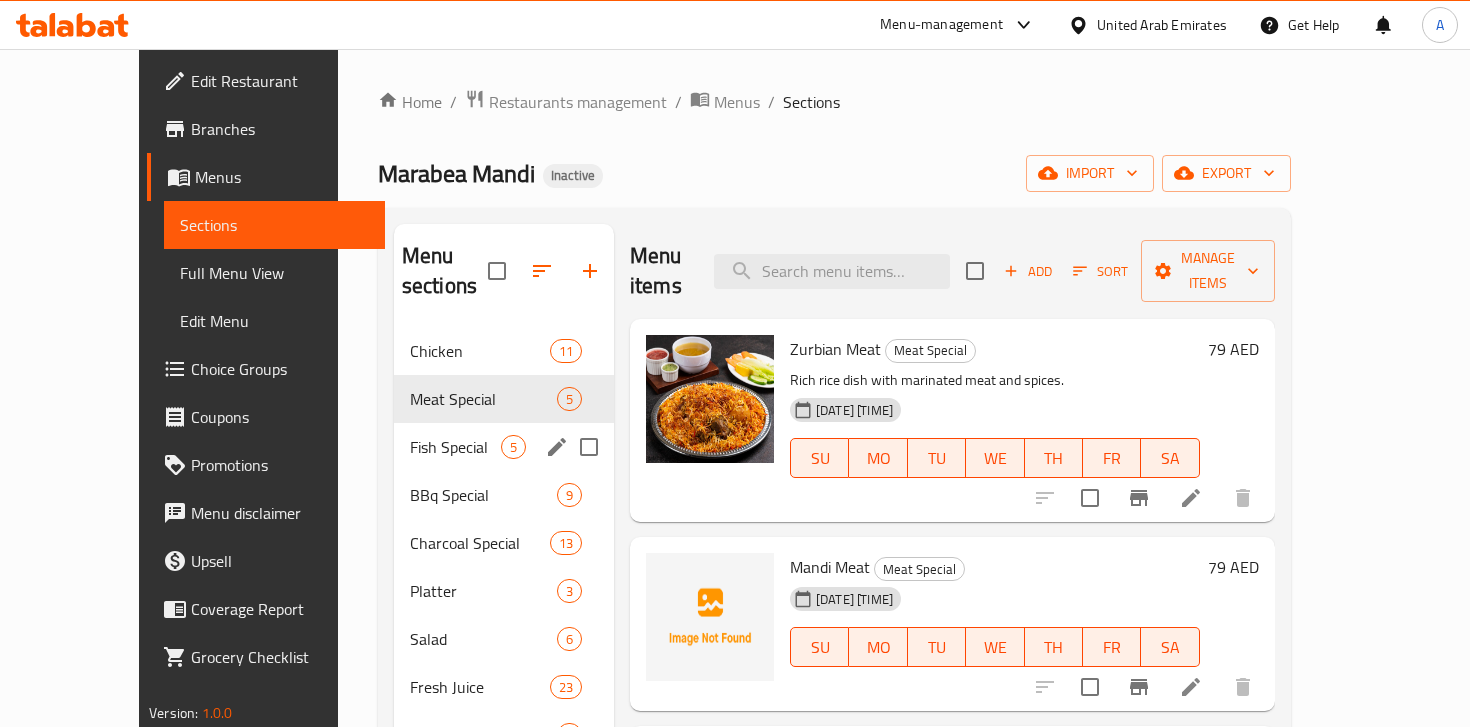 click on "Fish Special 5" at bounding box center [504, 447] 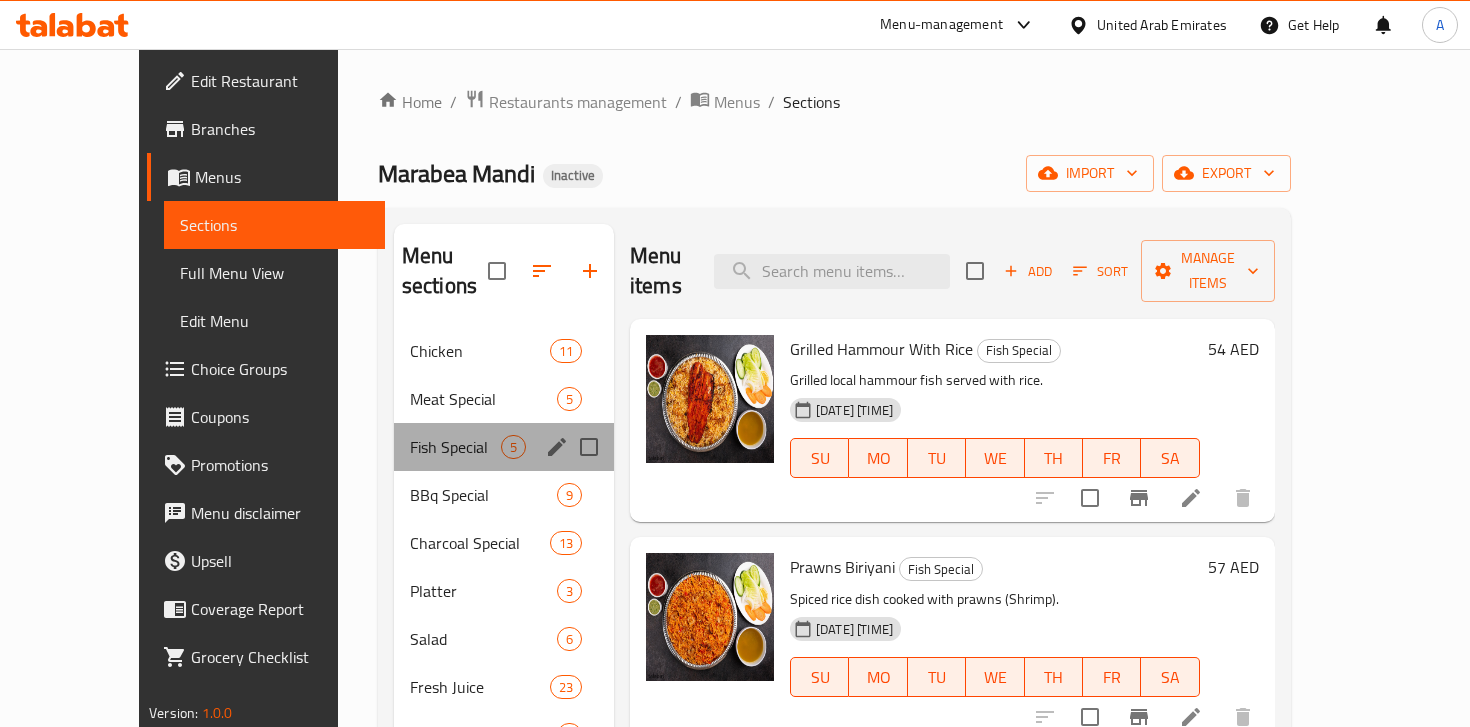 click on "Fish Special 5" at bounding box center [504, 447] 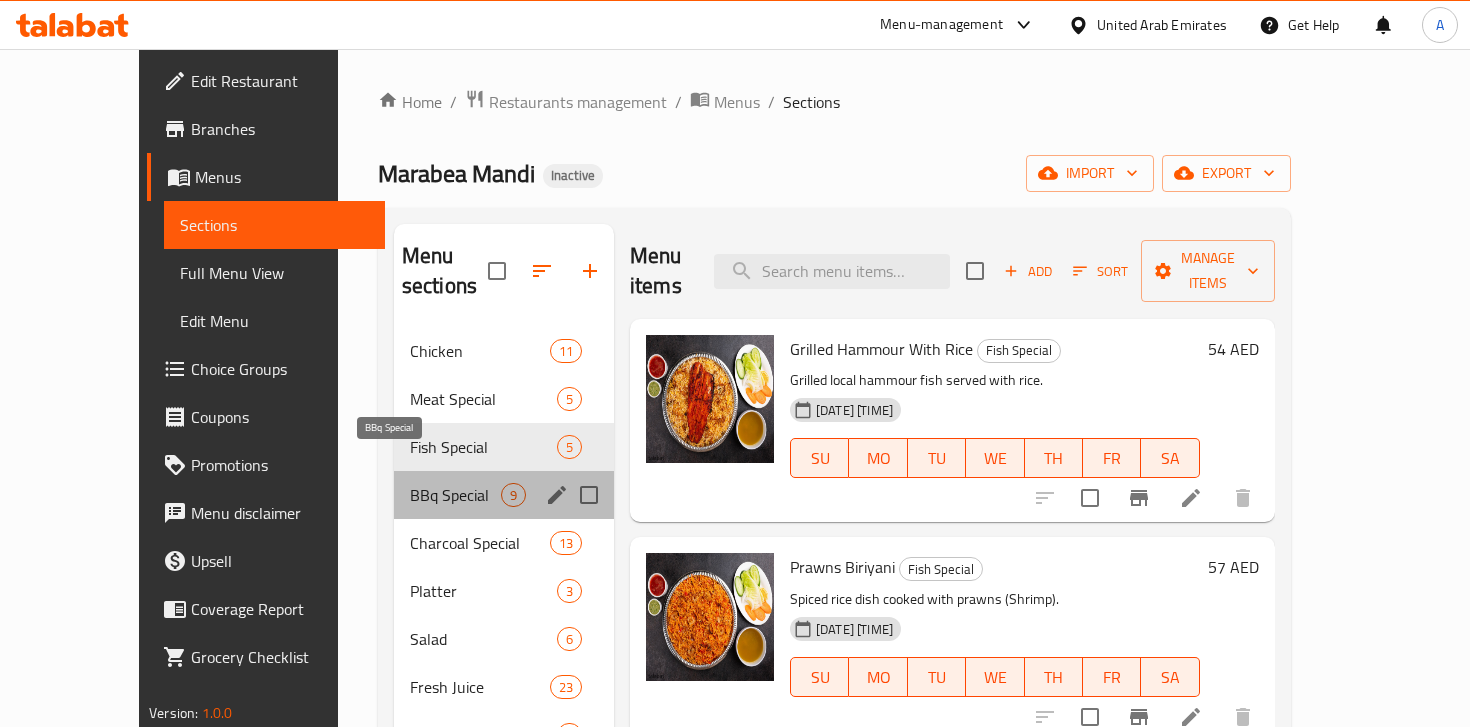 click on "BBq Special" at bounding box center (455, 495) 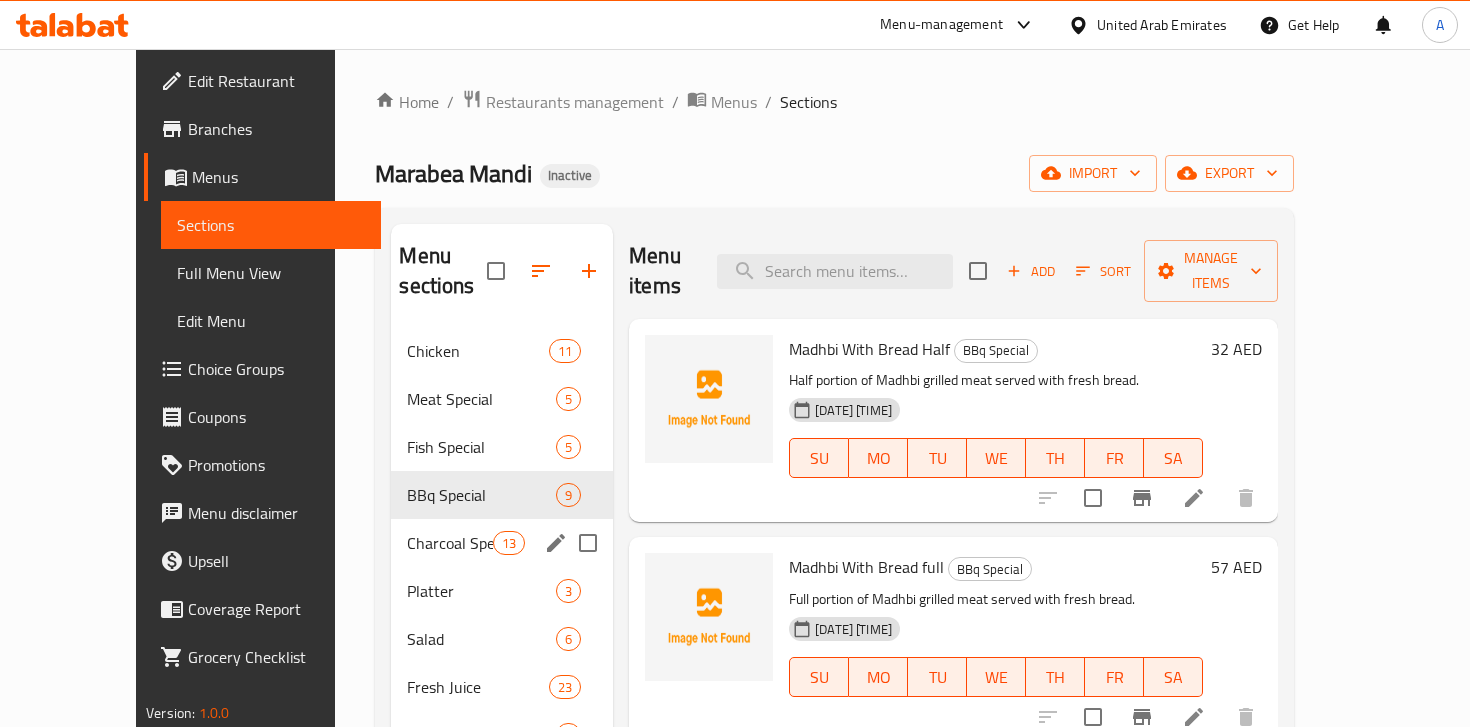 click on "Charcoal Special 13" at bounding box center (502, 543) 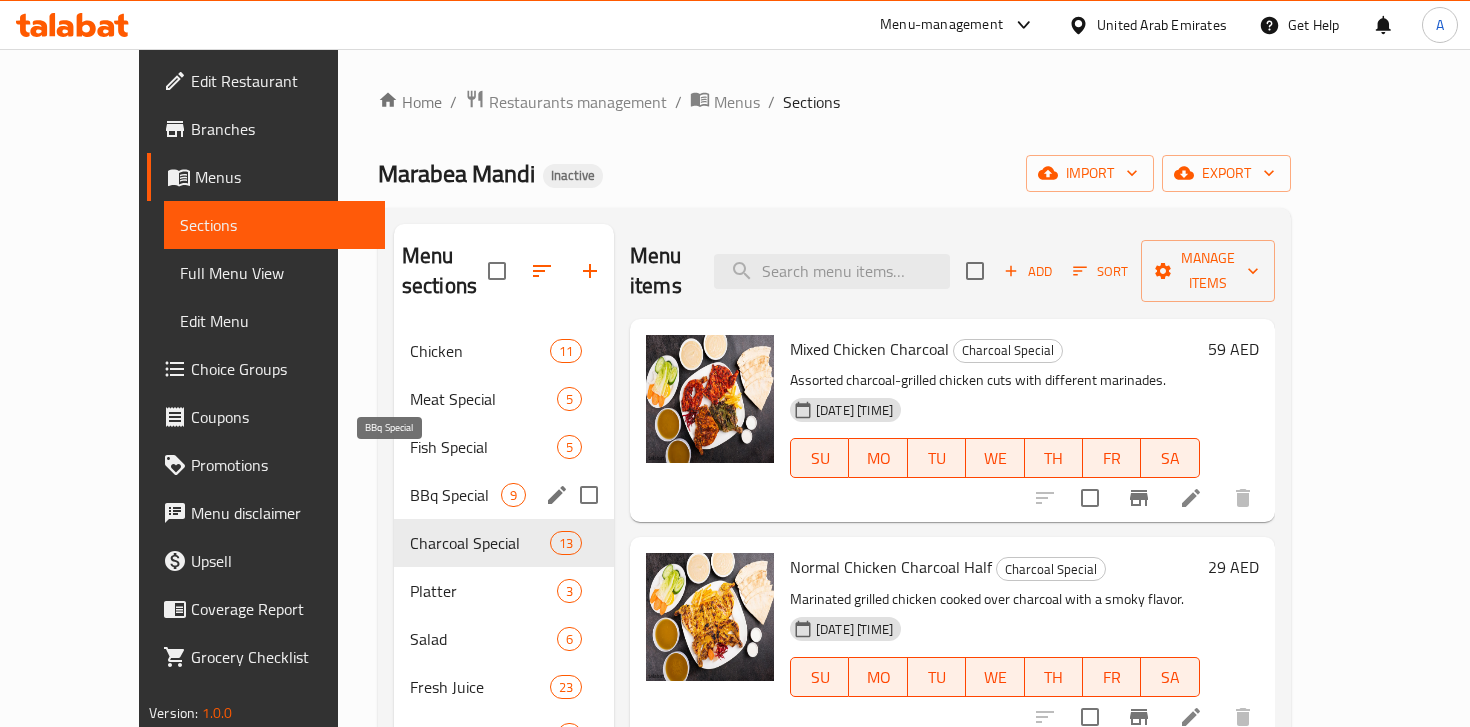 click on "BBq Special" at bounding box center (455, 495) 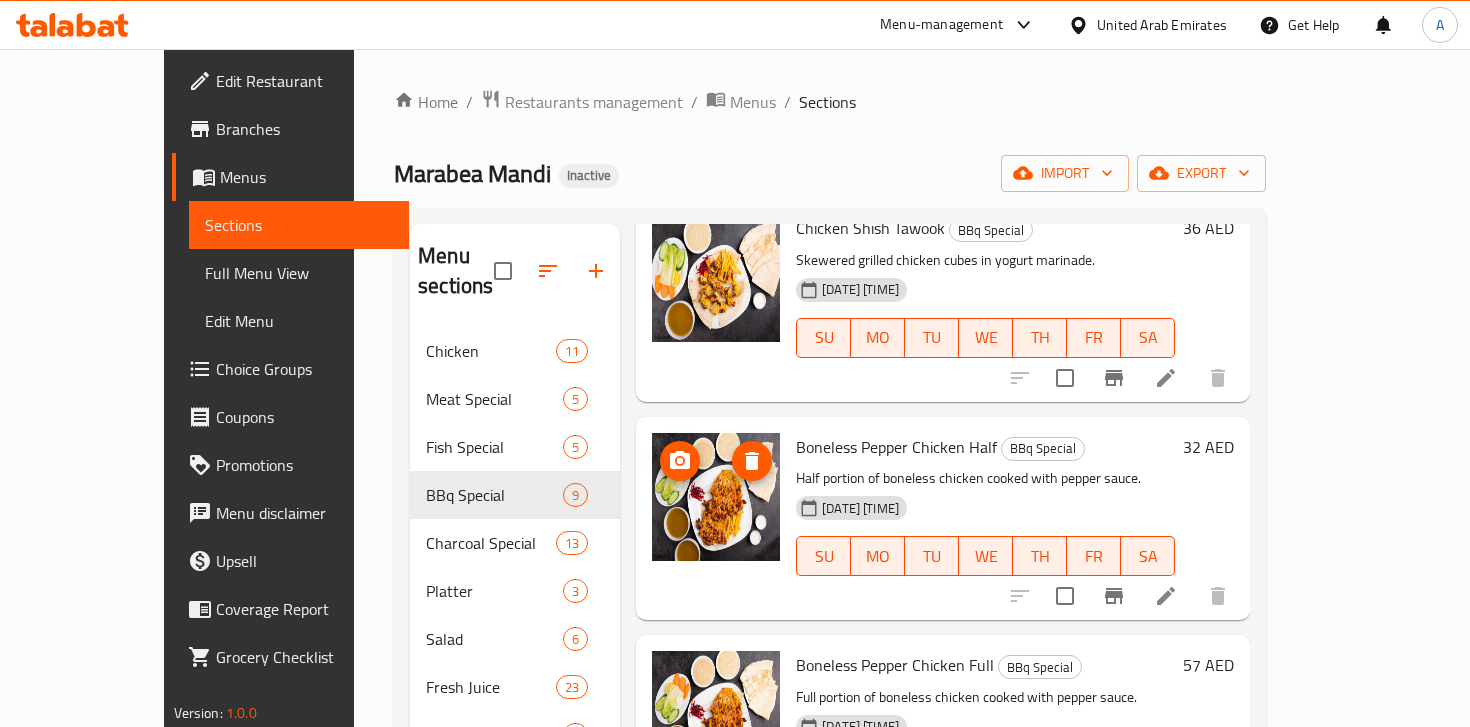 scroll, scrollTop: 1289, scrollLeft: 0, axis: vertical 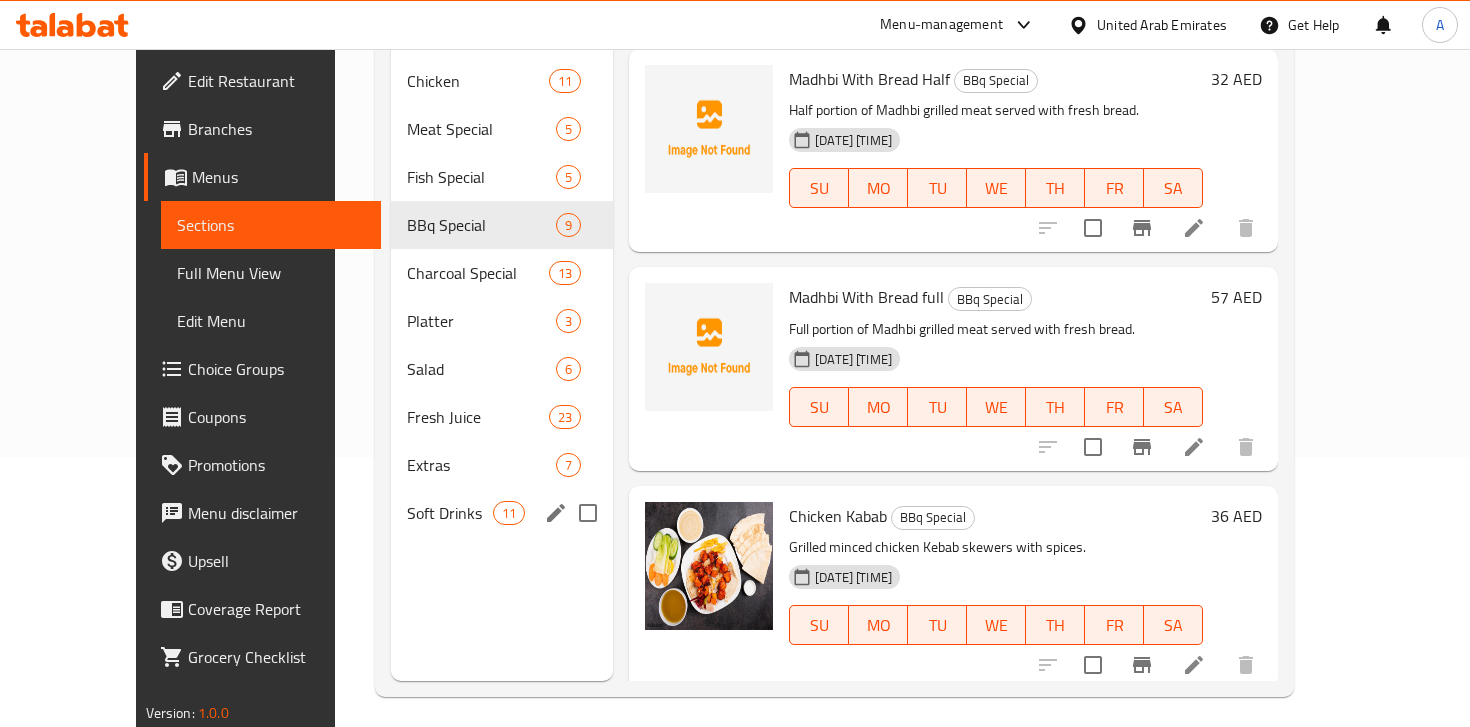 click on "Soft Drinks" at bounding box center (449, 513) 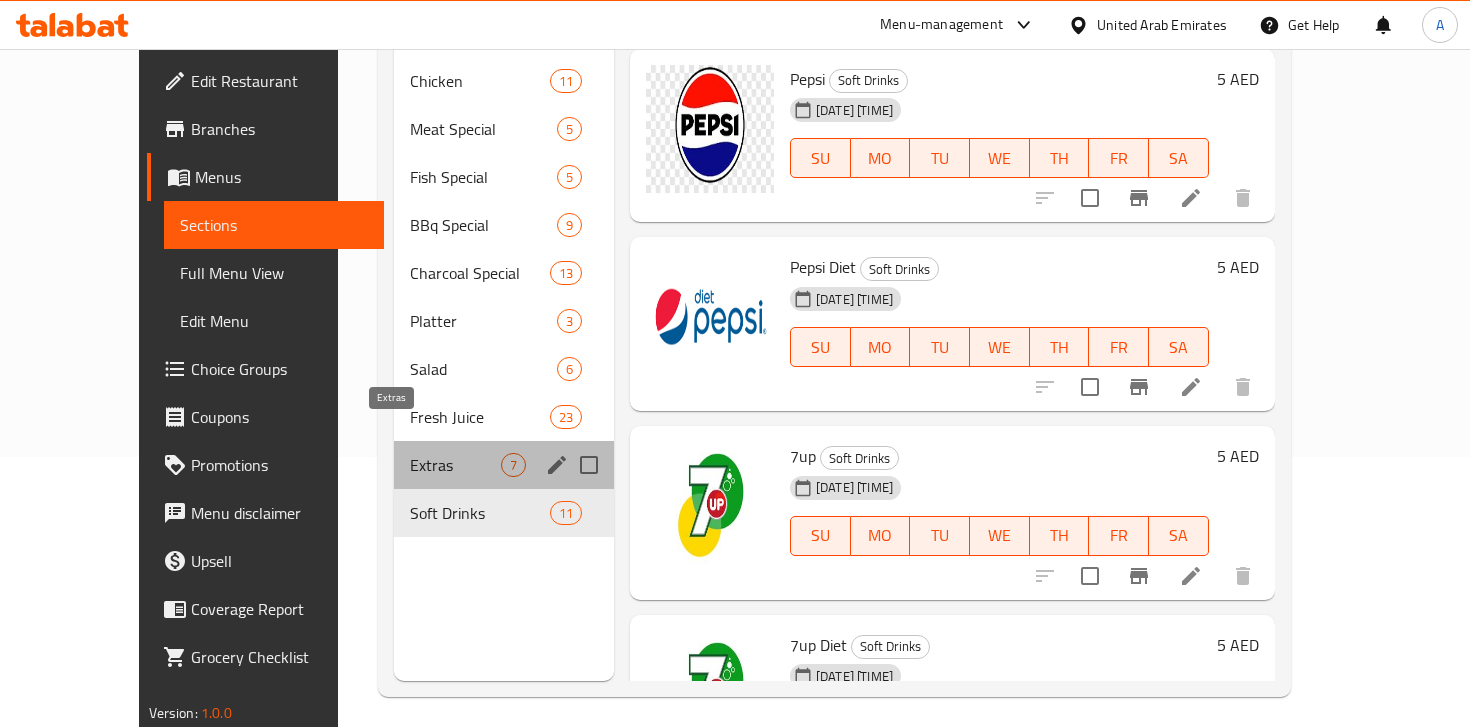 click on "Extras" at bounding box center [455, 465] 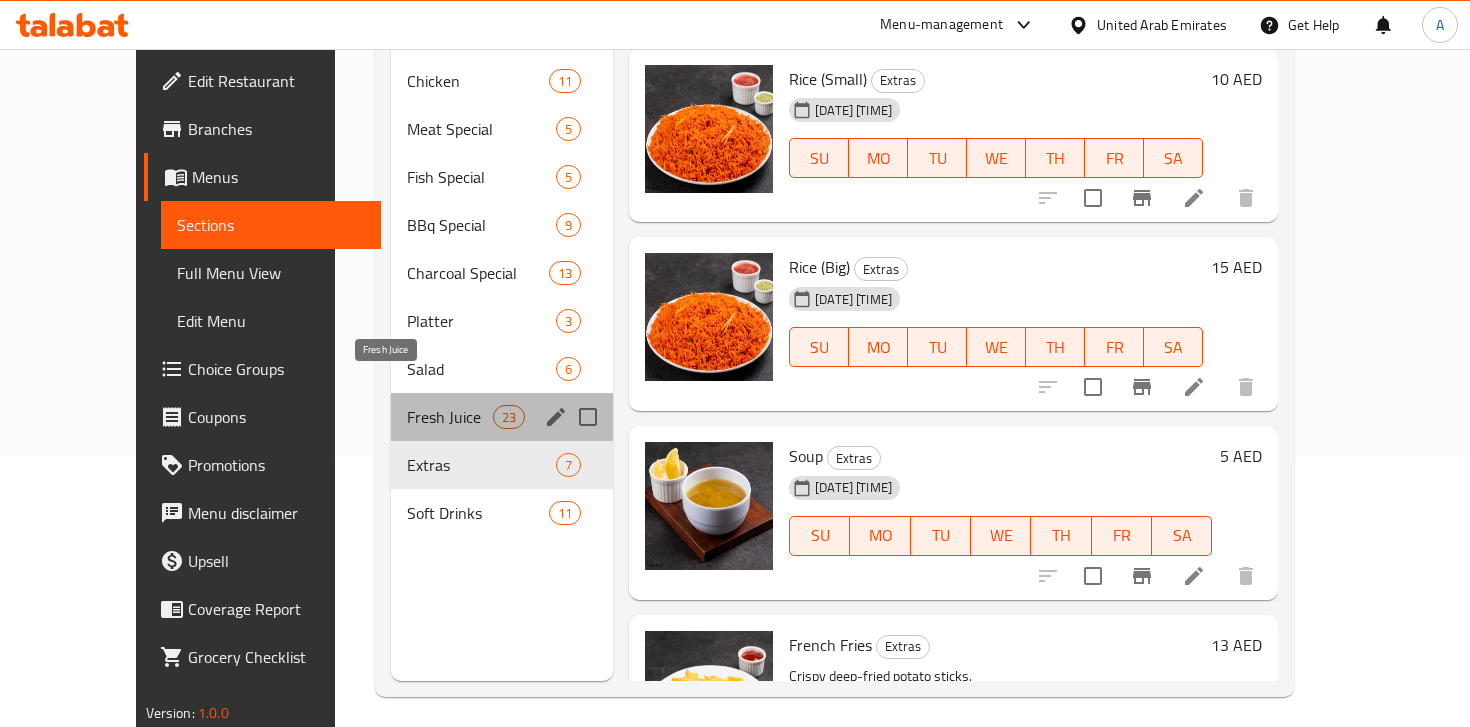 click on "Fresh Juice" at bounding box center [449, 417] 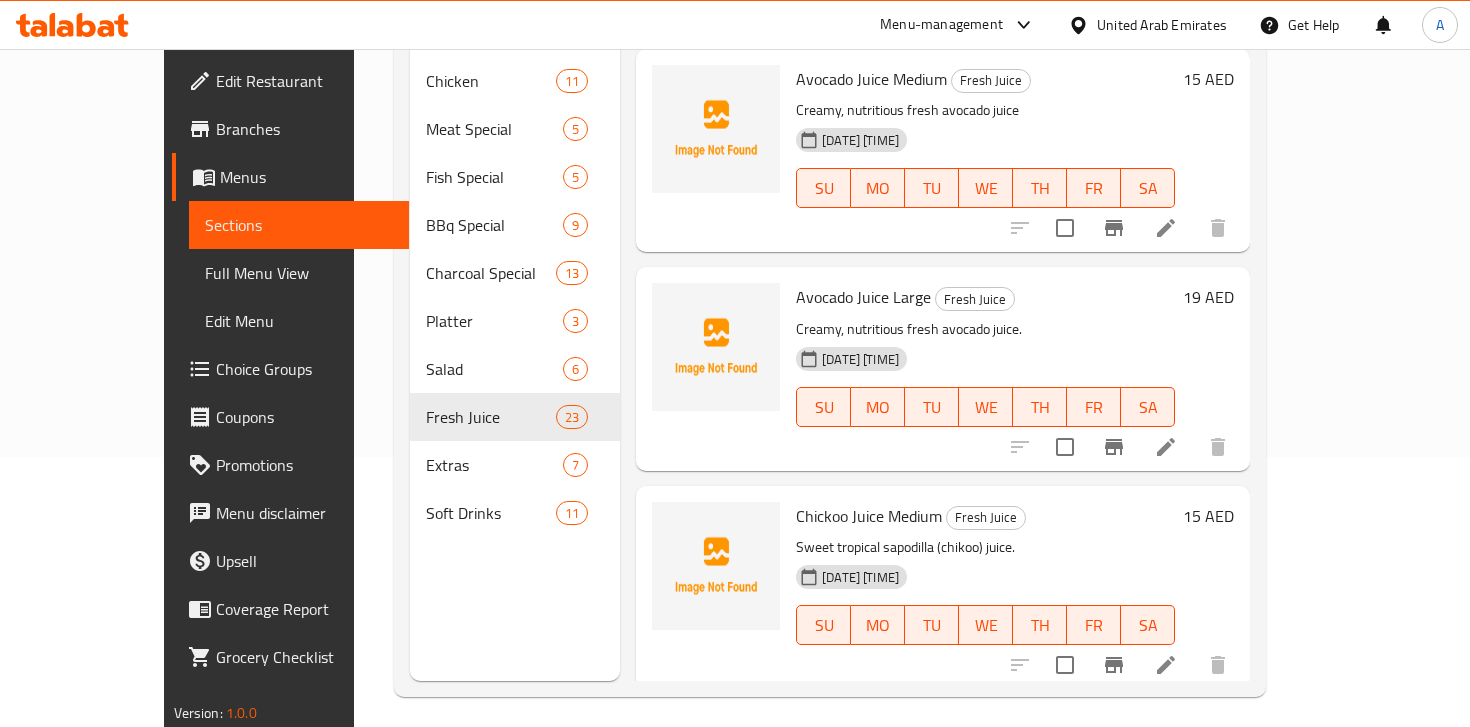 scroll, scrollTop: 0, scrollLeft: 0, axis: both 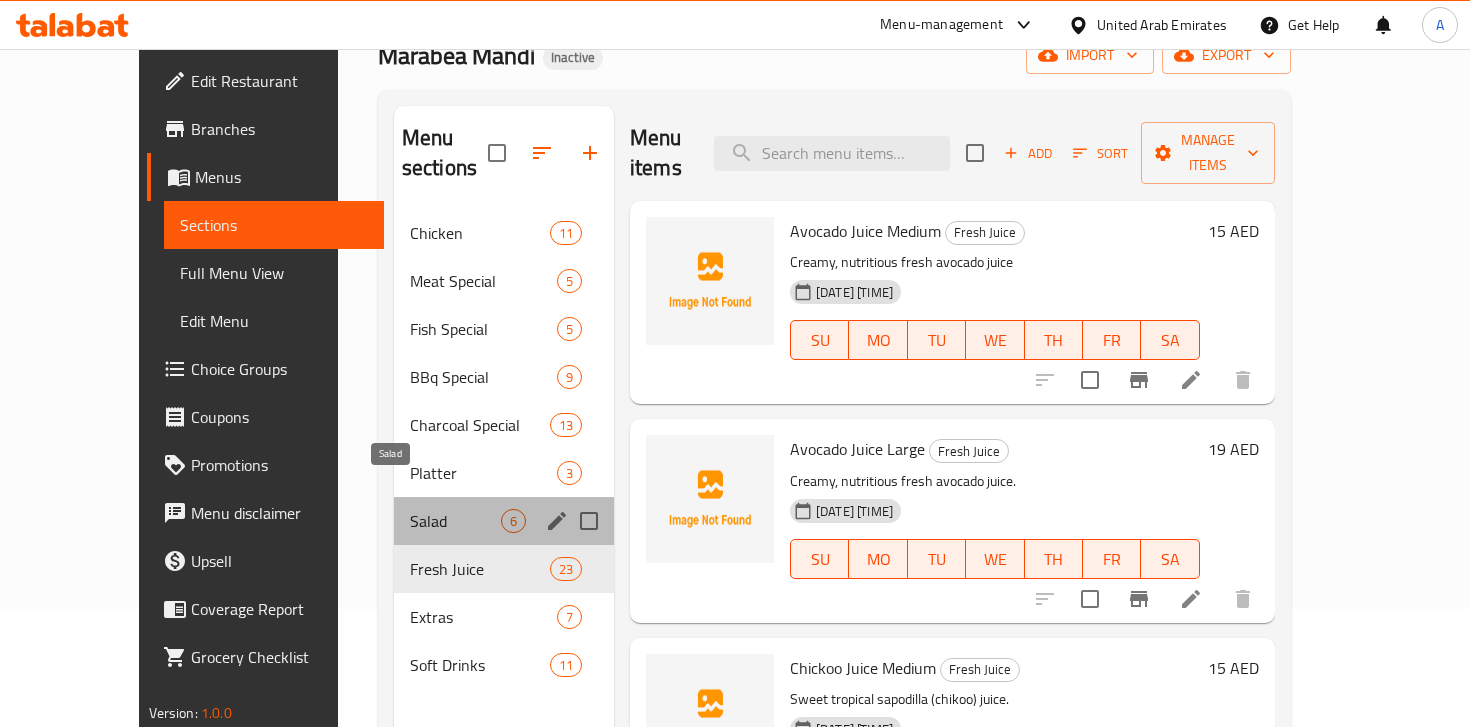click on "Salad" at bounding box center [455, 521] 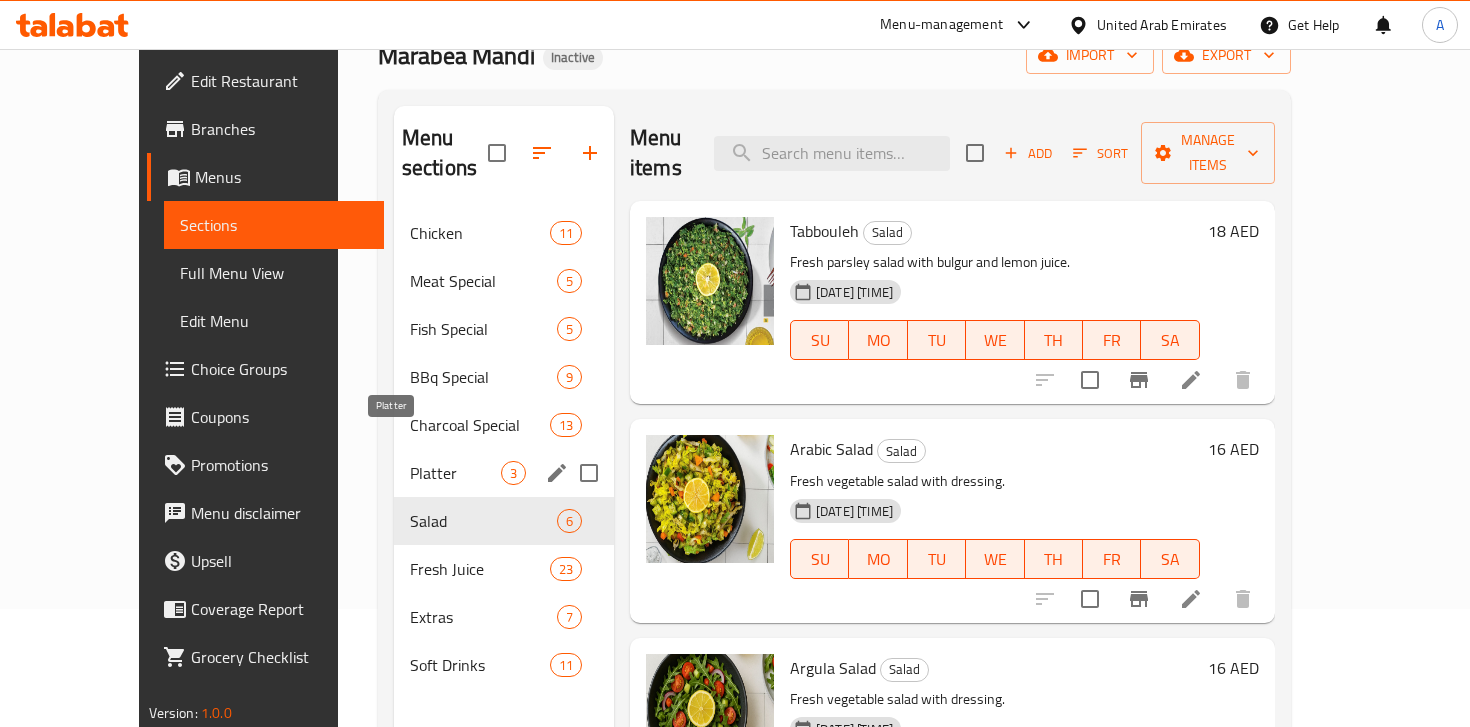 click on "Platter" at bounding box center (455, 473) 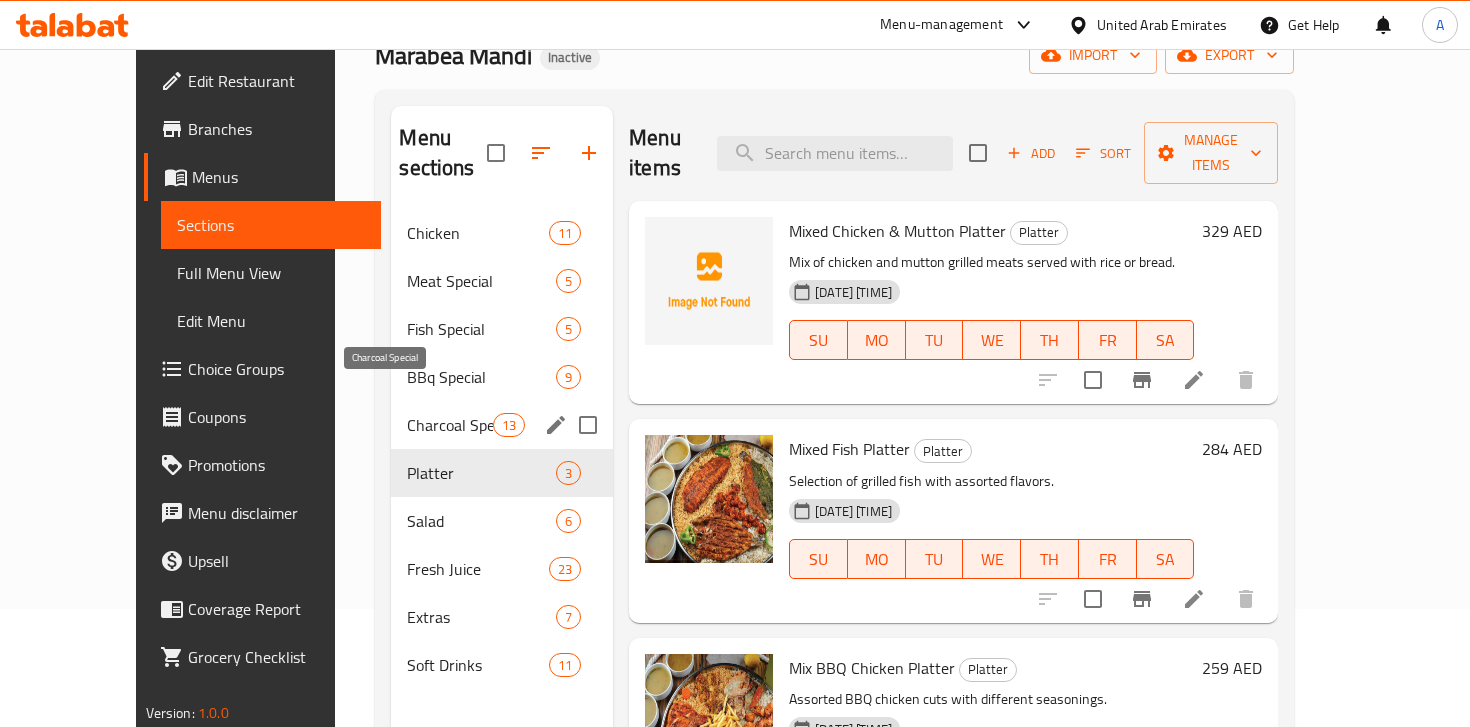click on "Charcoal Special" at bounding box center [449, 425] 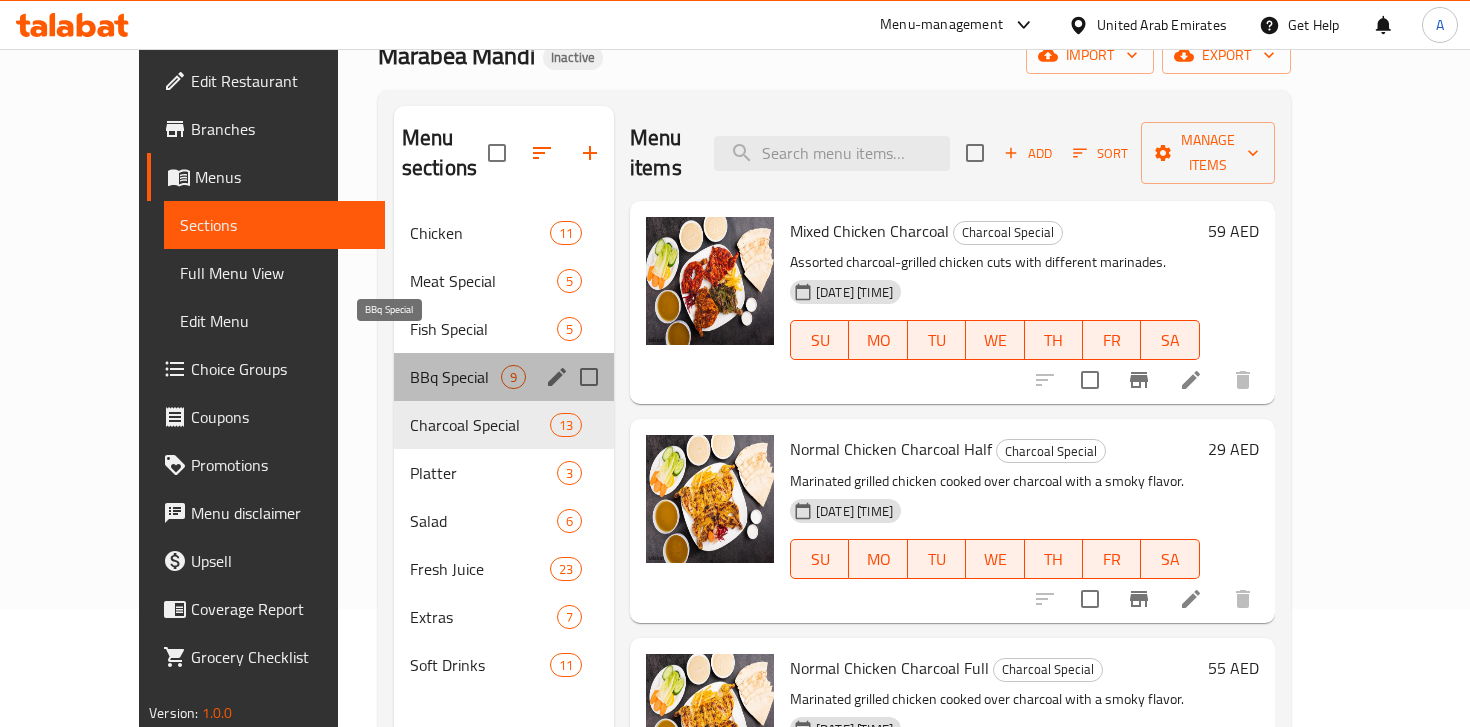 click on "BBq Special" at bounding box center [455, 377] 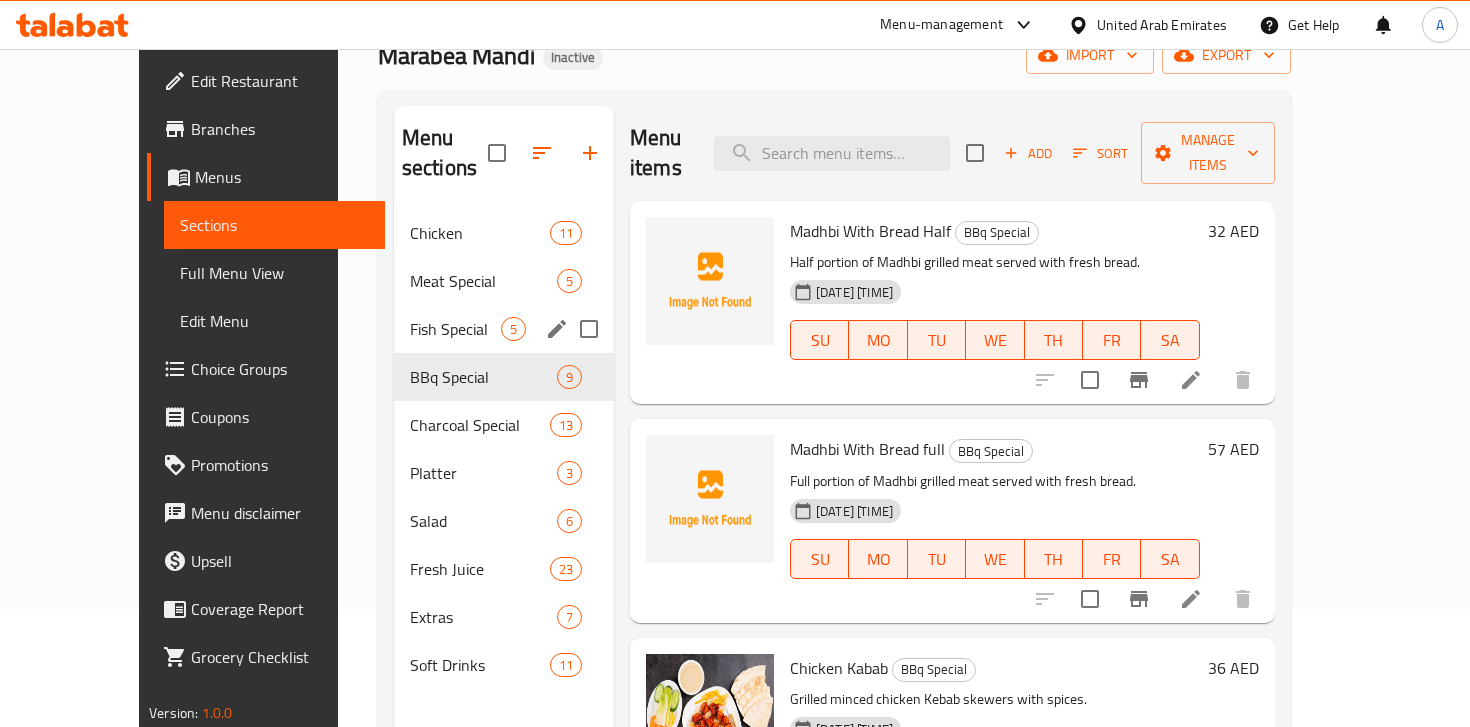 click on "Fish Special 5" at bounding box center [504, 329] 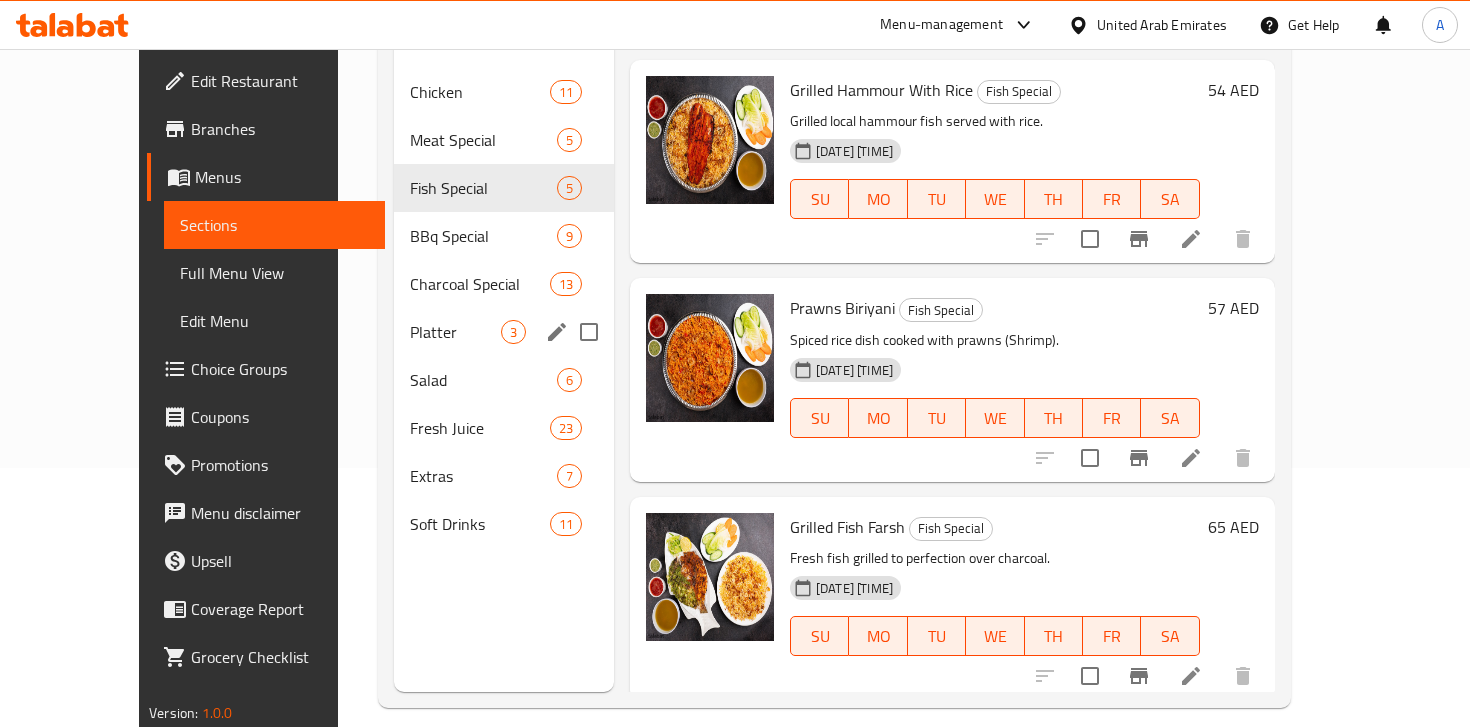 scroll, scrollTop: 280, scrollLeft: 0, axis: vertical 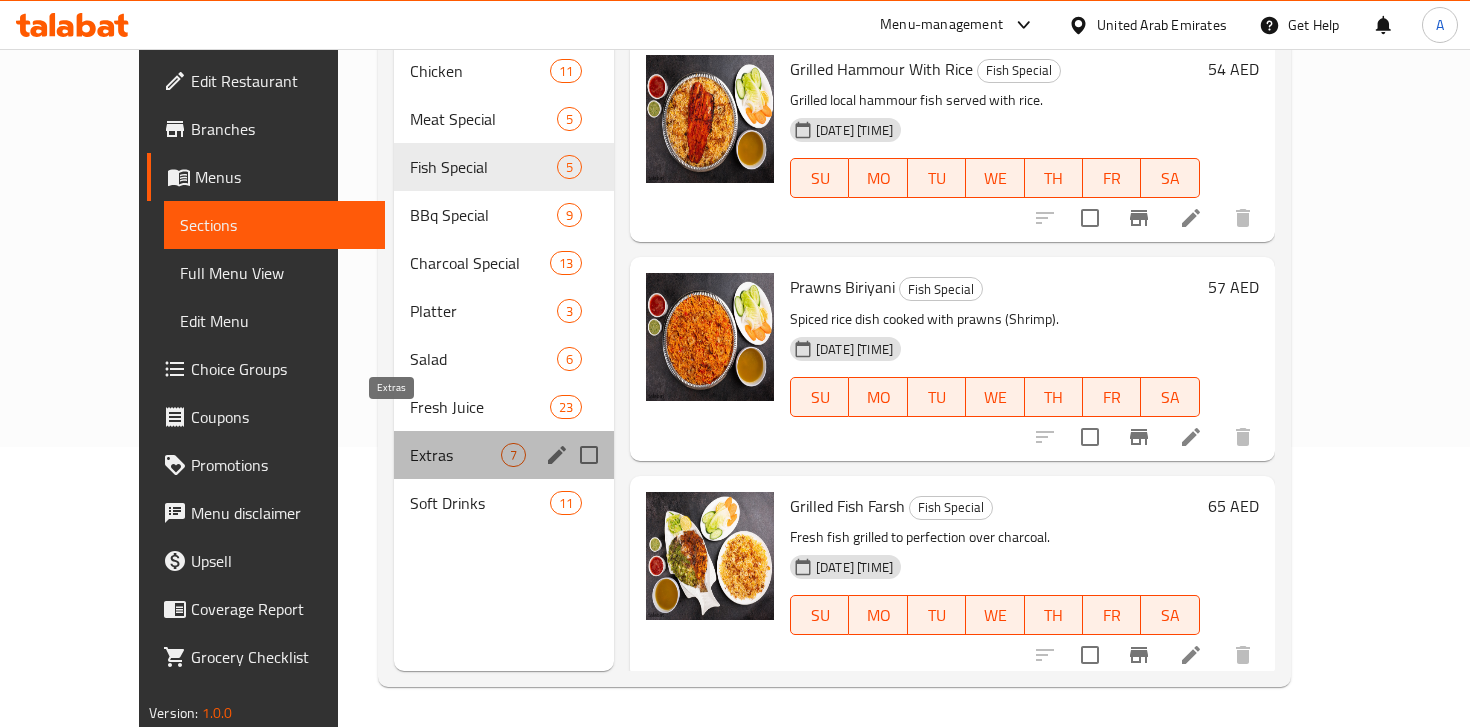 click on "Extras" at bounding box center [455, 455] 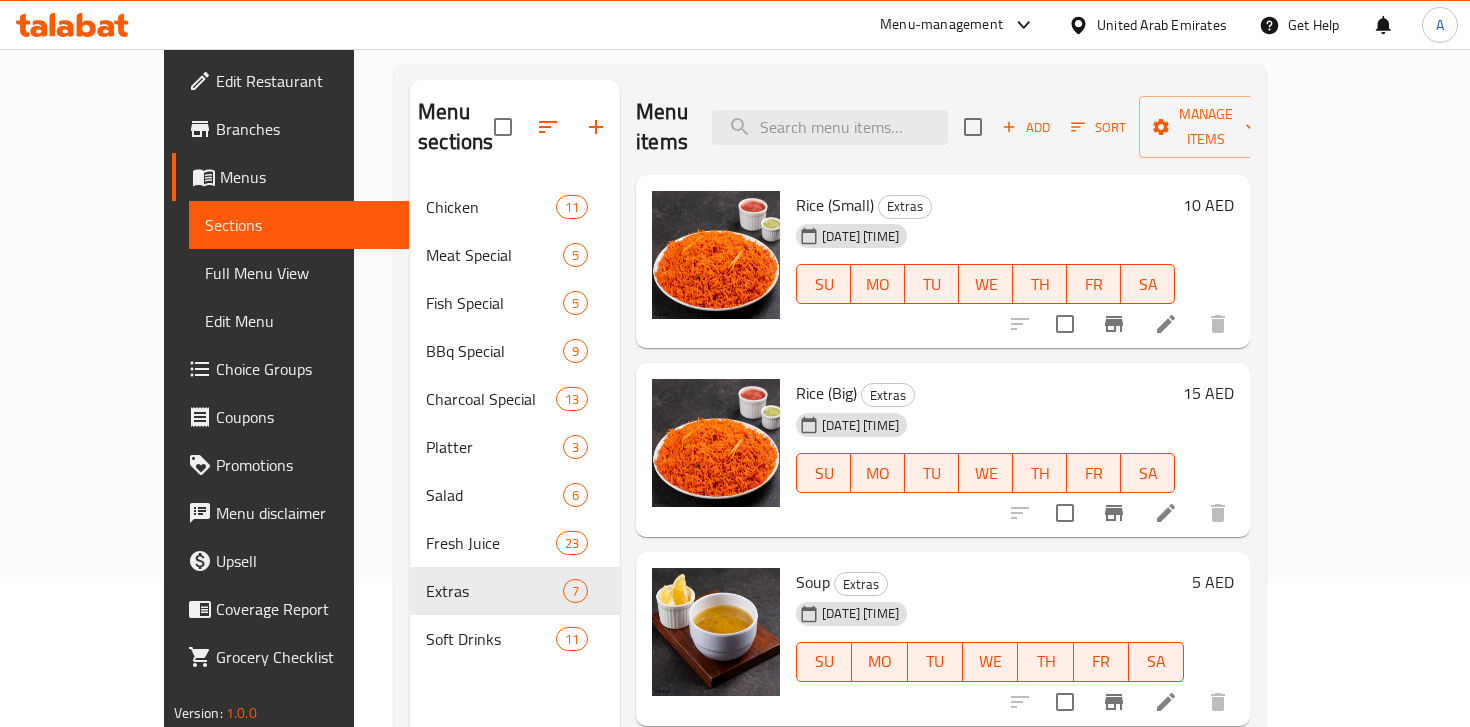 scroll, scrollTop: 71, scrollLeft: 0, axis: vertical 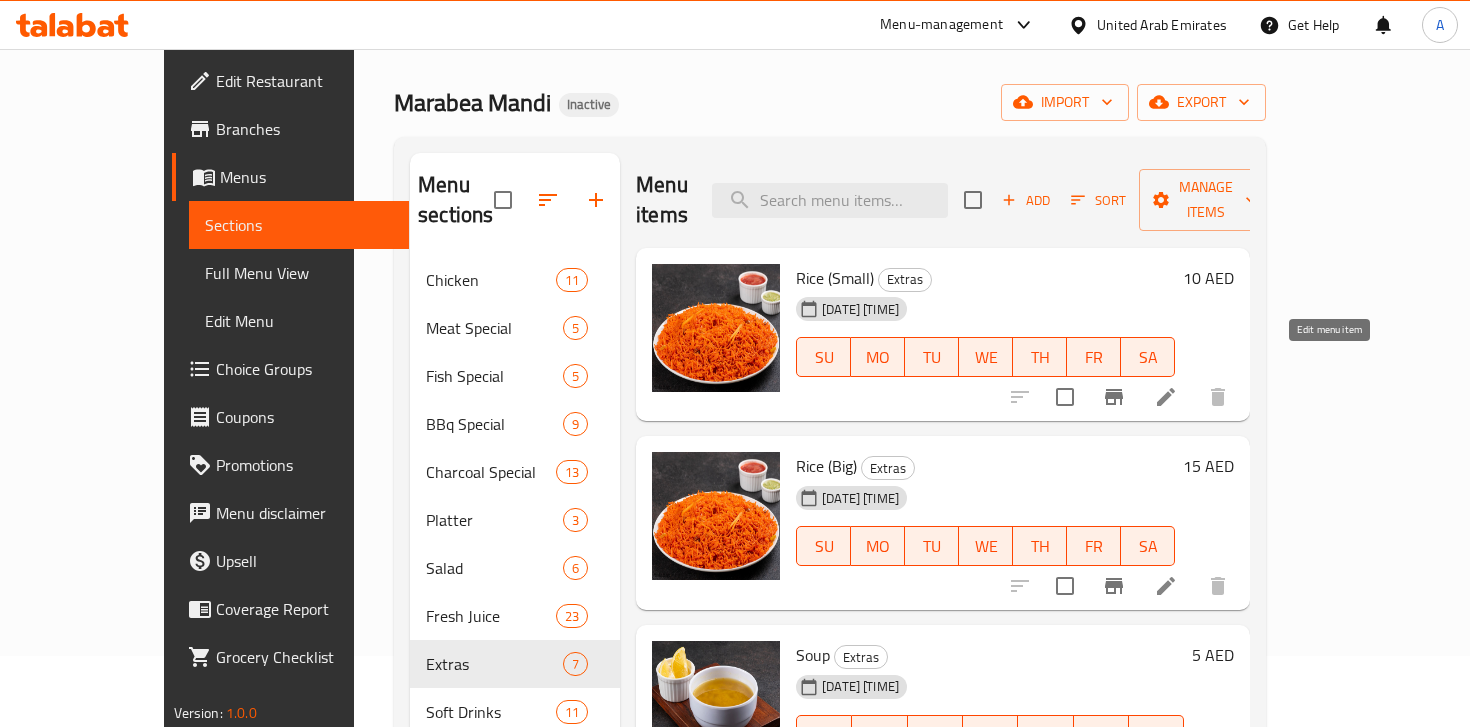 click 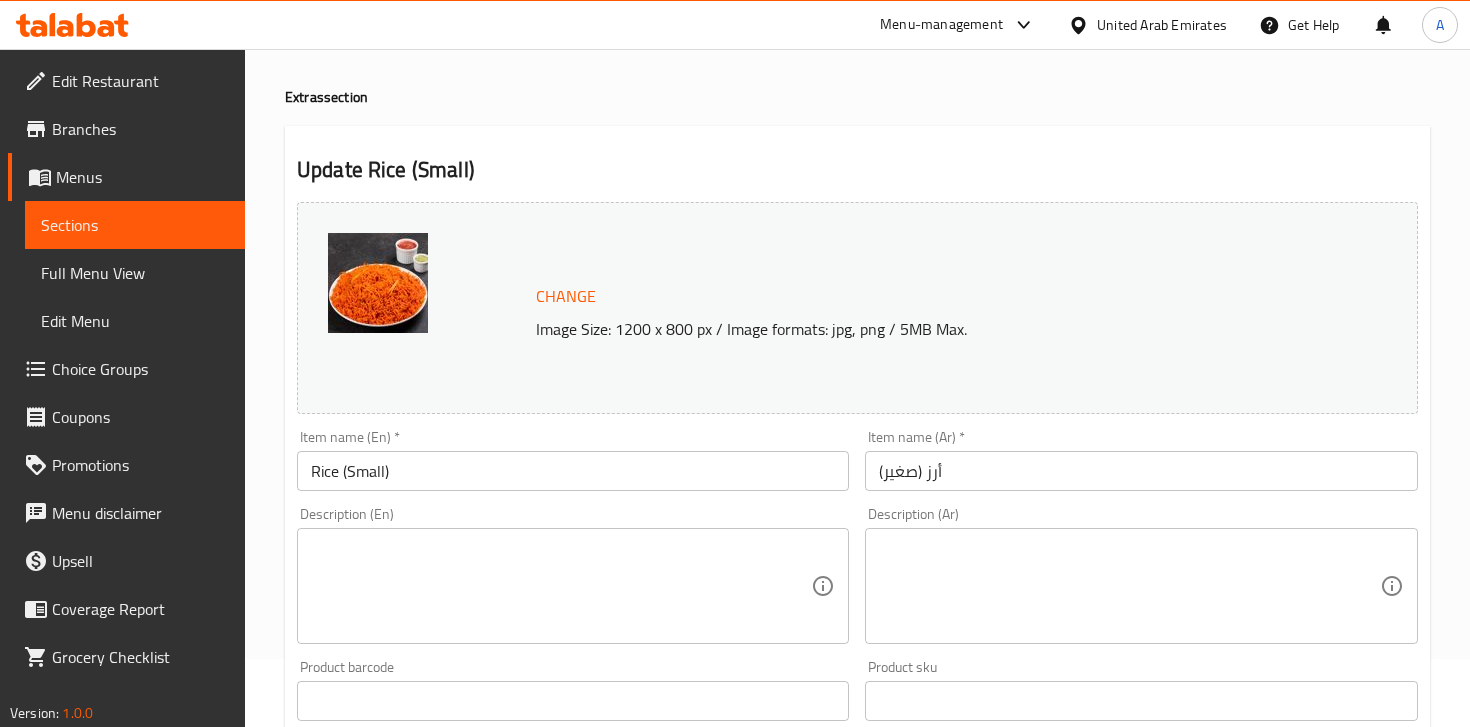 scroll, scrollTop: 157, scrollLeft: 0, axis: vertical 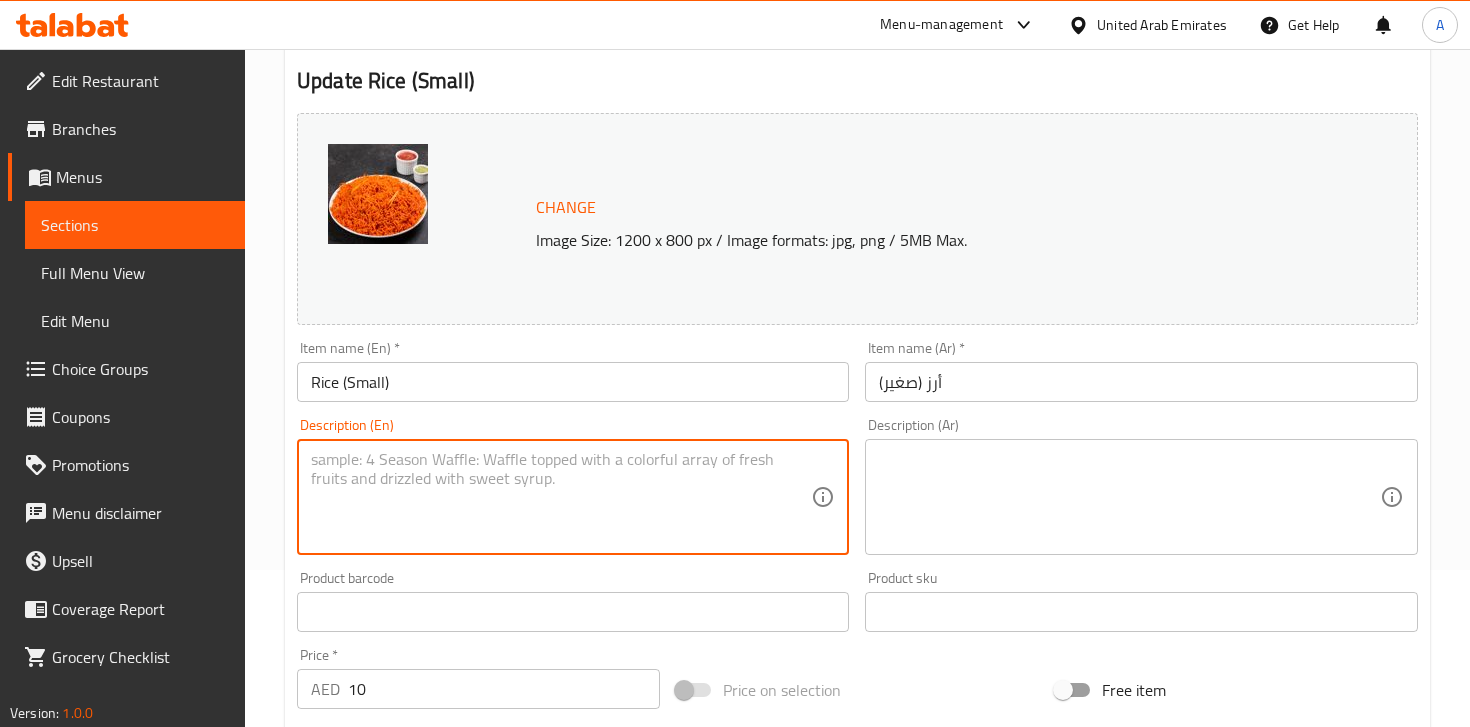 click at bounding box center (561, 497) 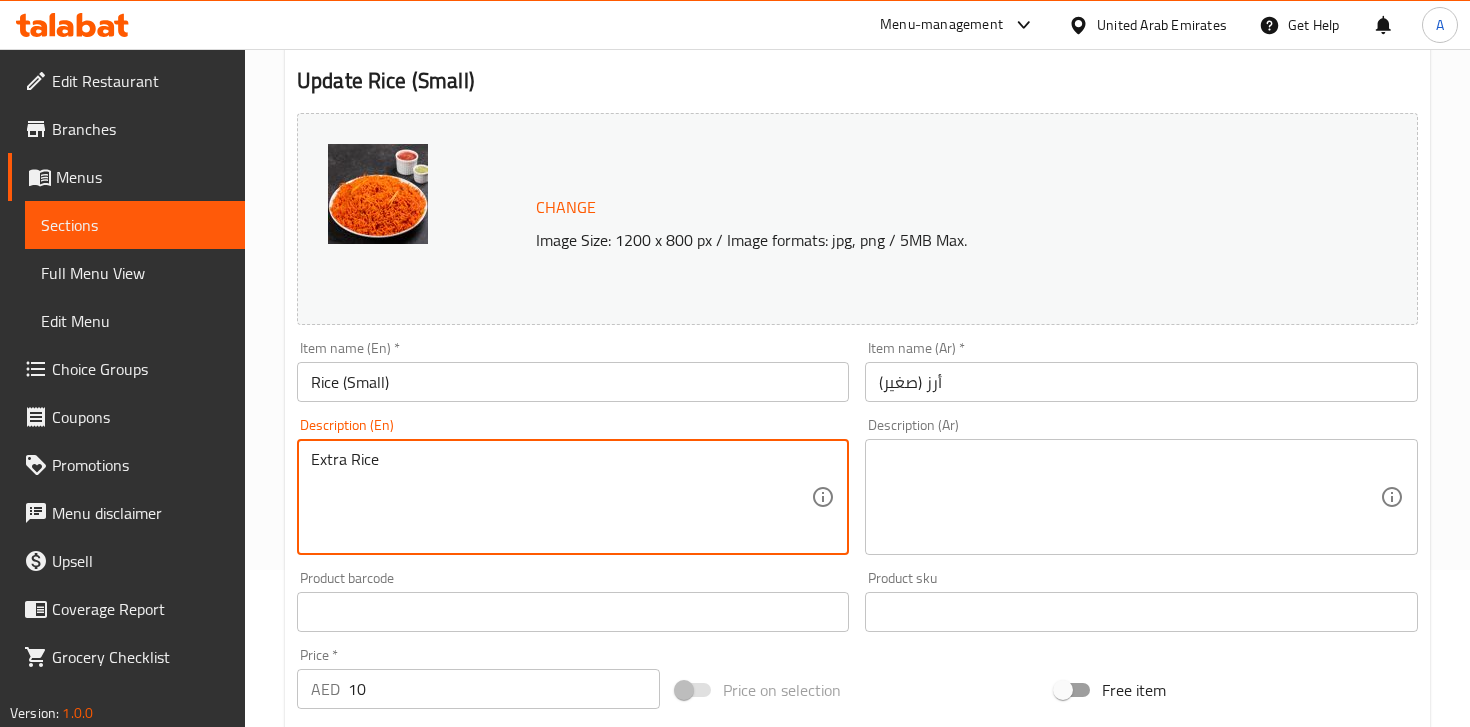 type on "Extra Rice" 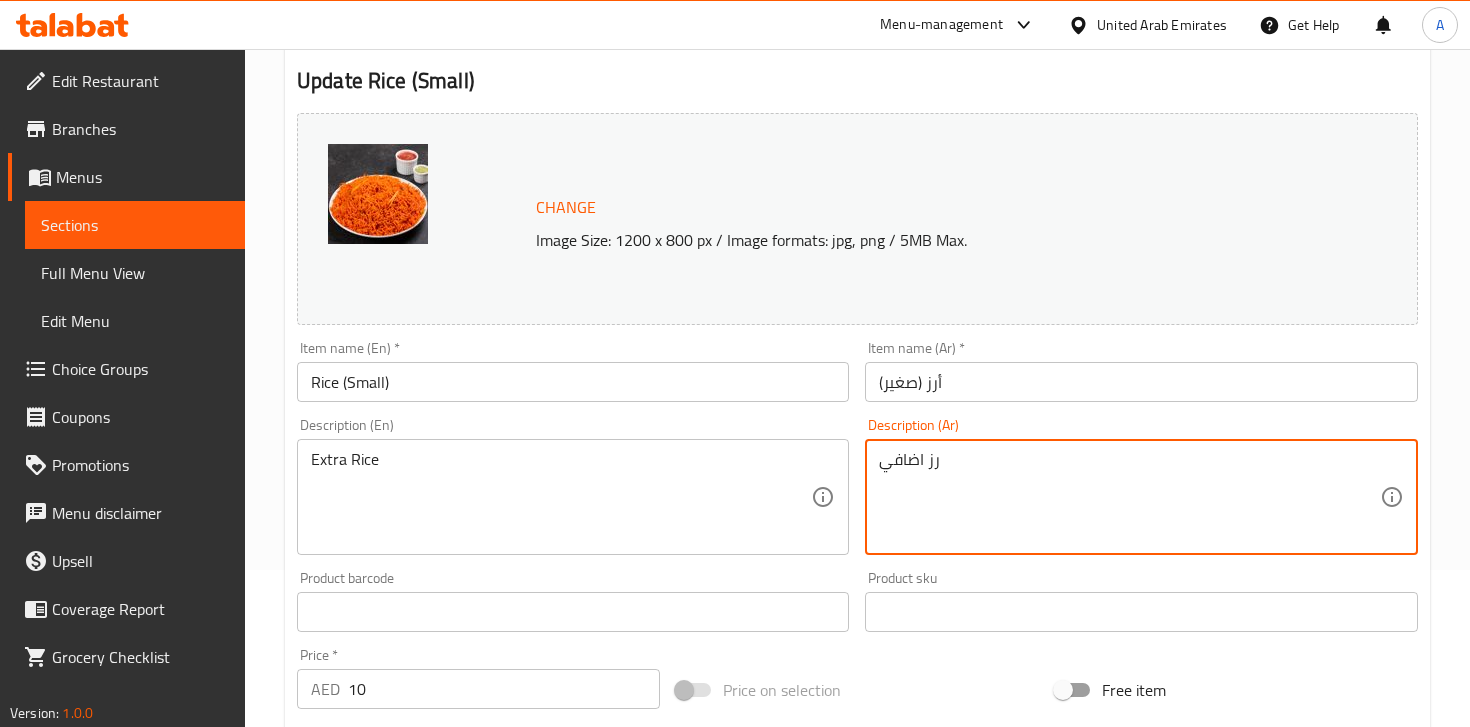 scroll, scrollTop: 715, scrollLeft: 0, axis: vertical 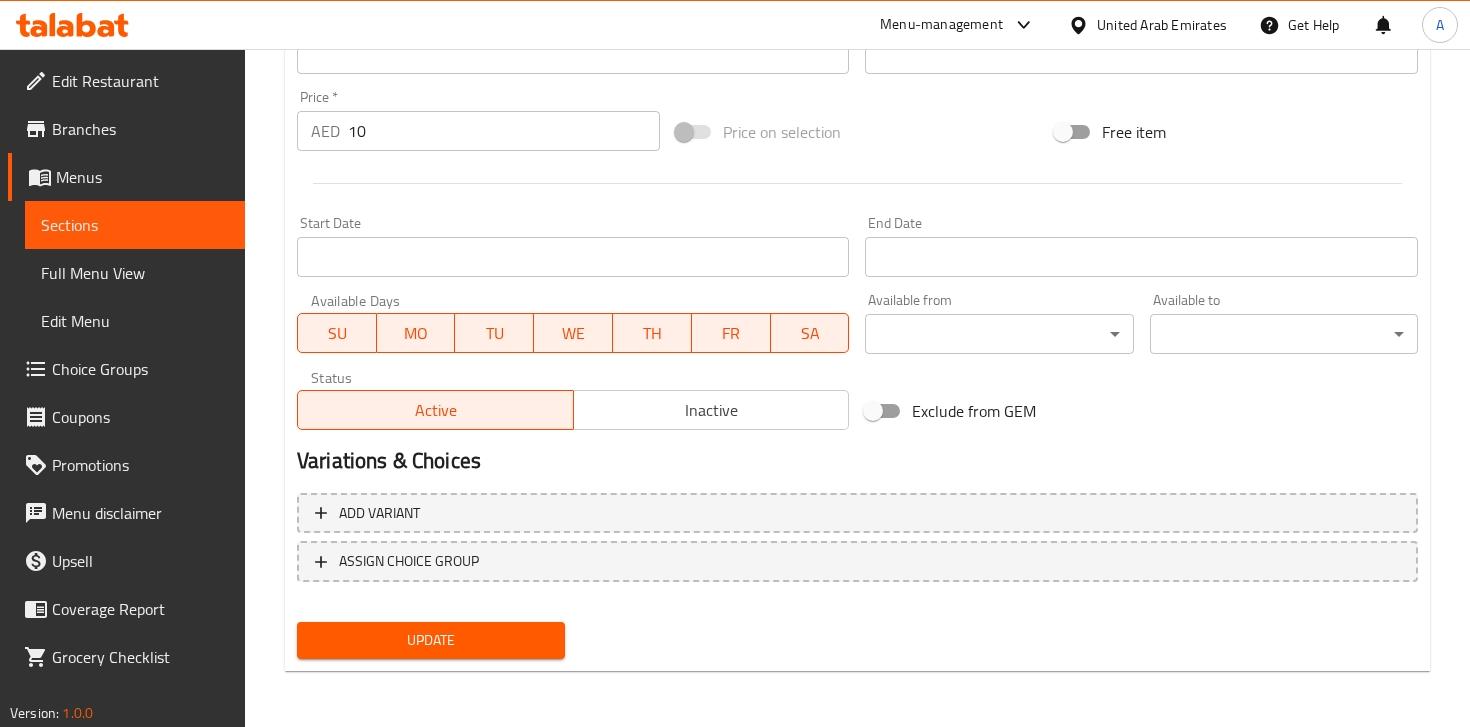 type on "رز اضافي" 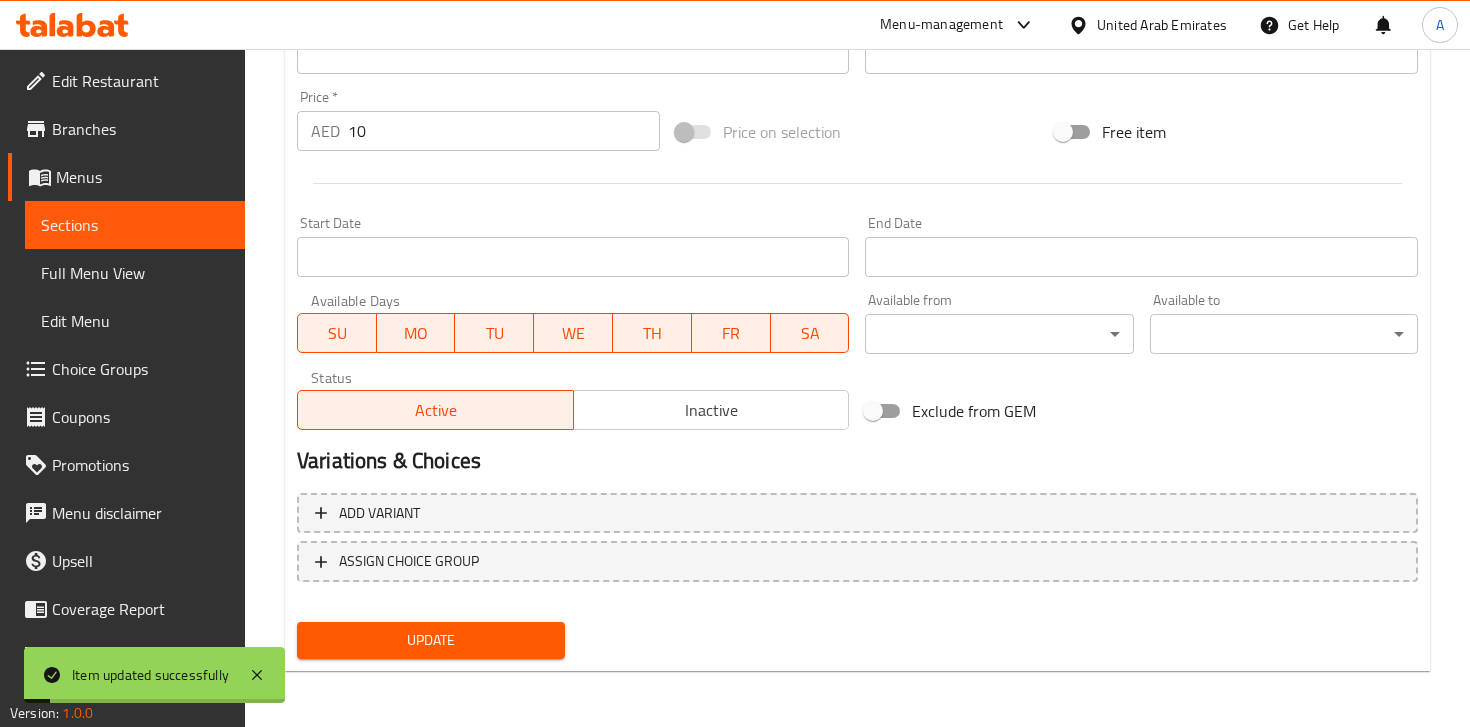 scroll, scrollTop: 0, scrollLeft: 0, axis: both 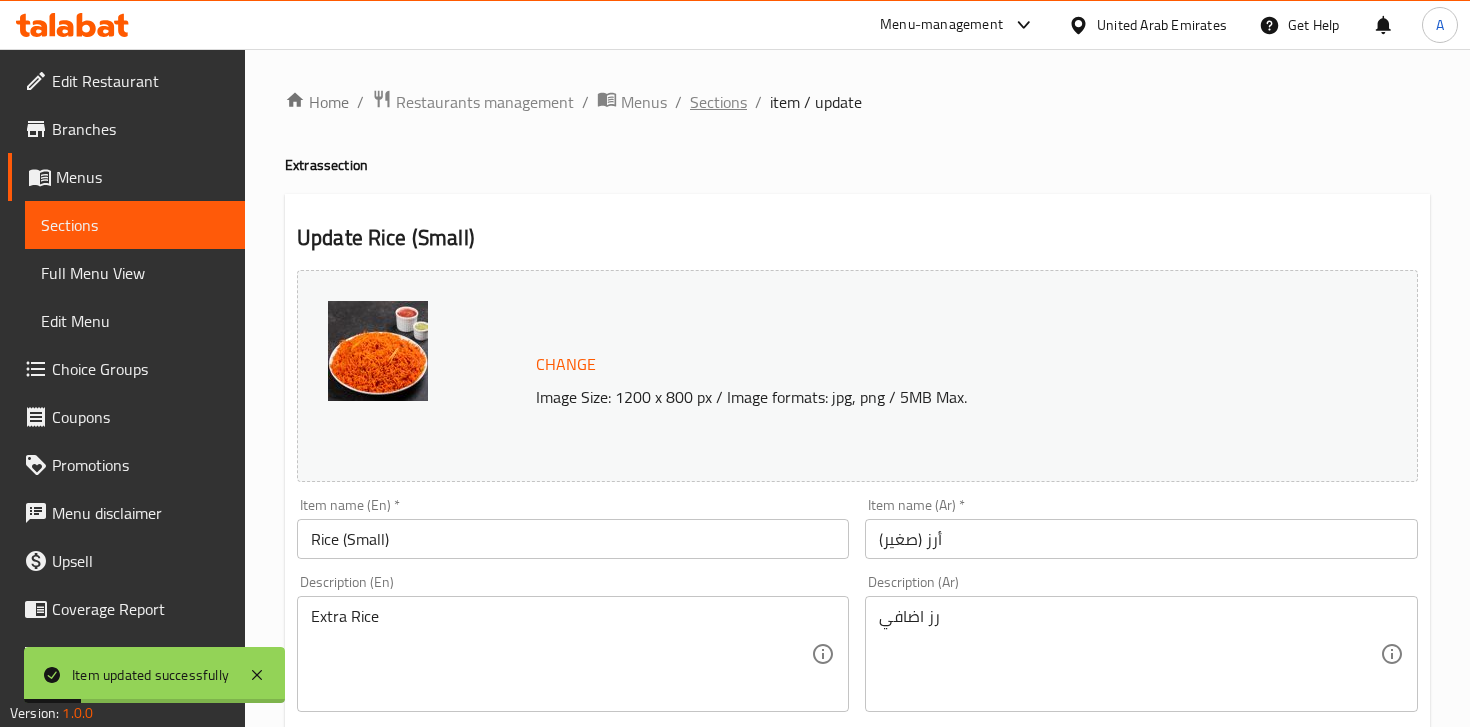 click on "Sections" at bounding box center [718, 102] 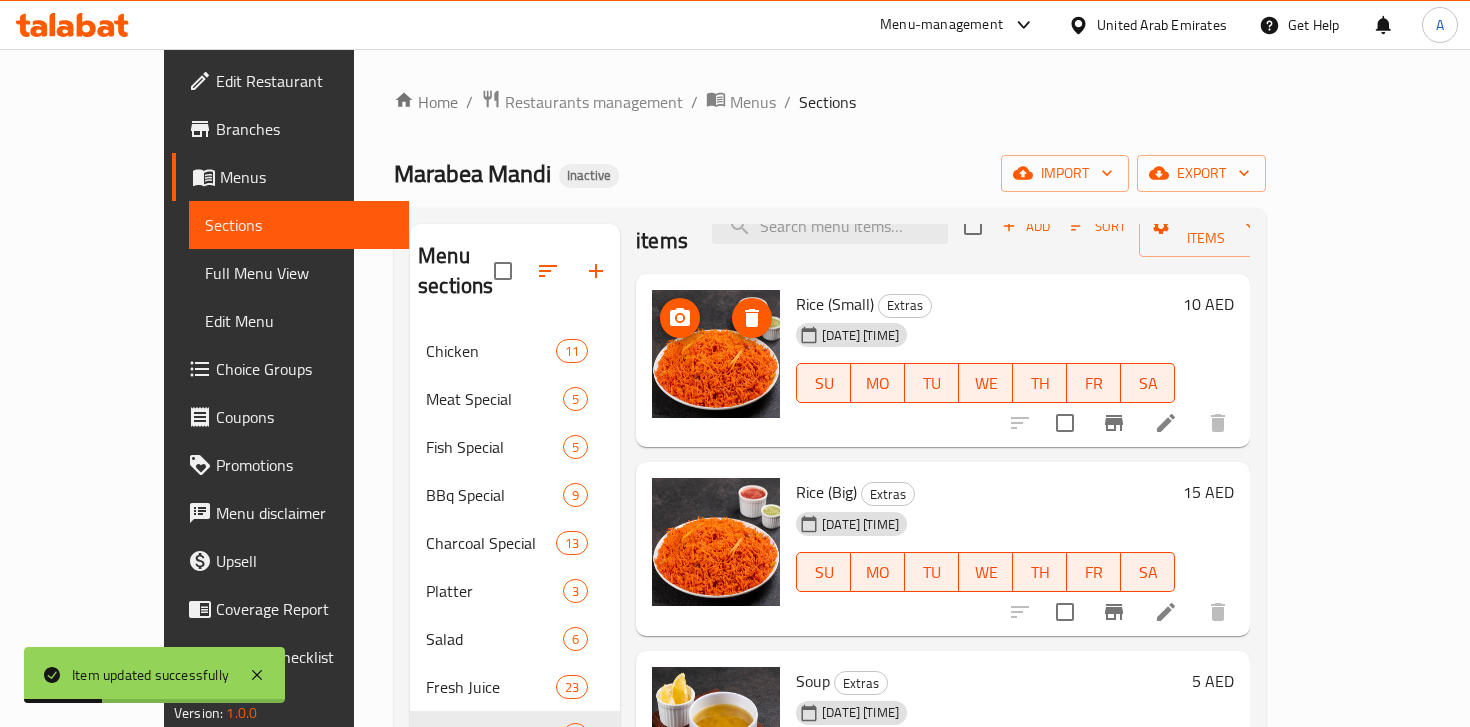 scroll, scrollTop: 73, scrollLeft: 0, axis: vertical 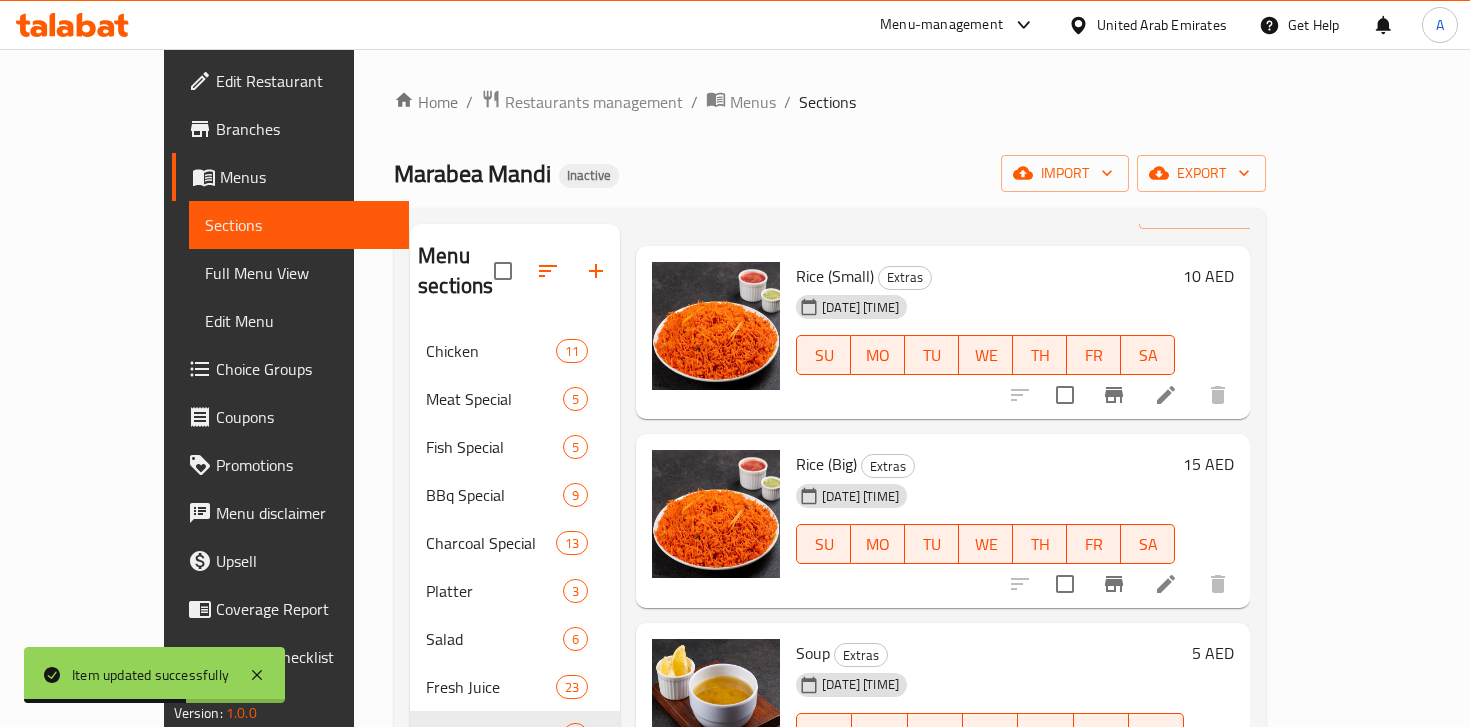 click 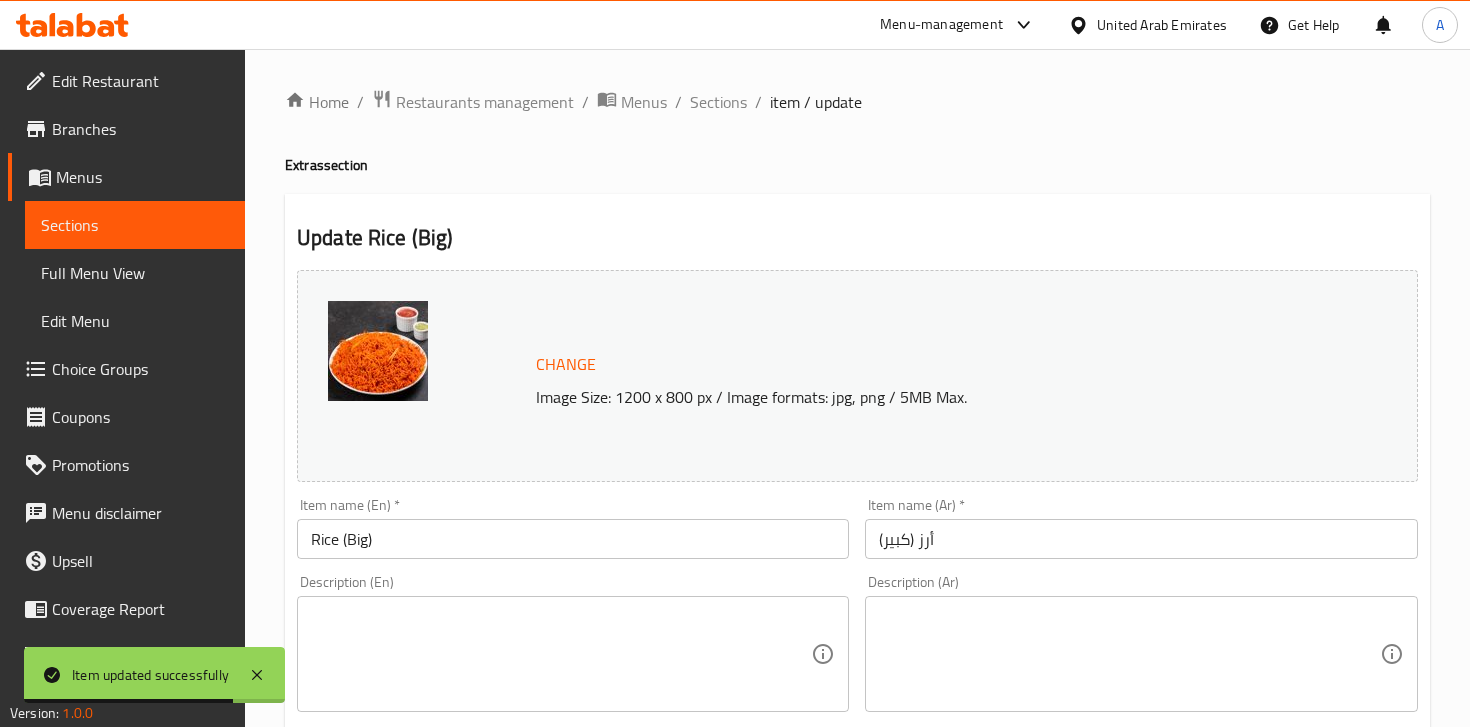 click at bounding box center (1129, 654) 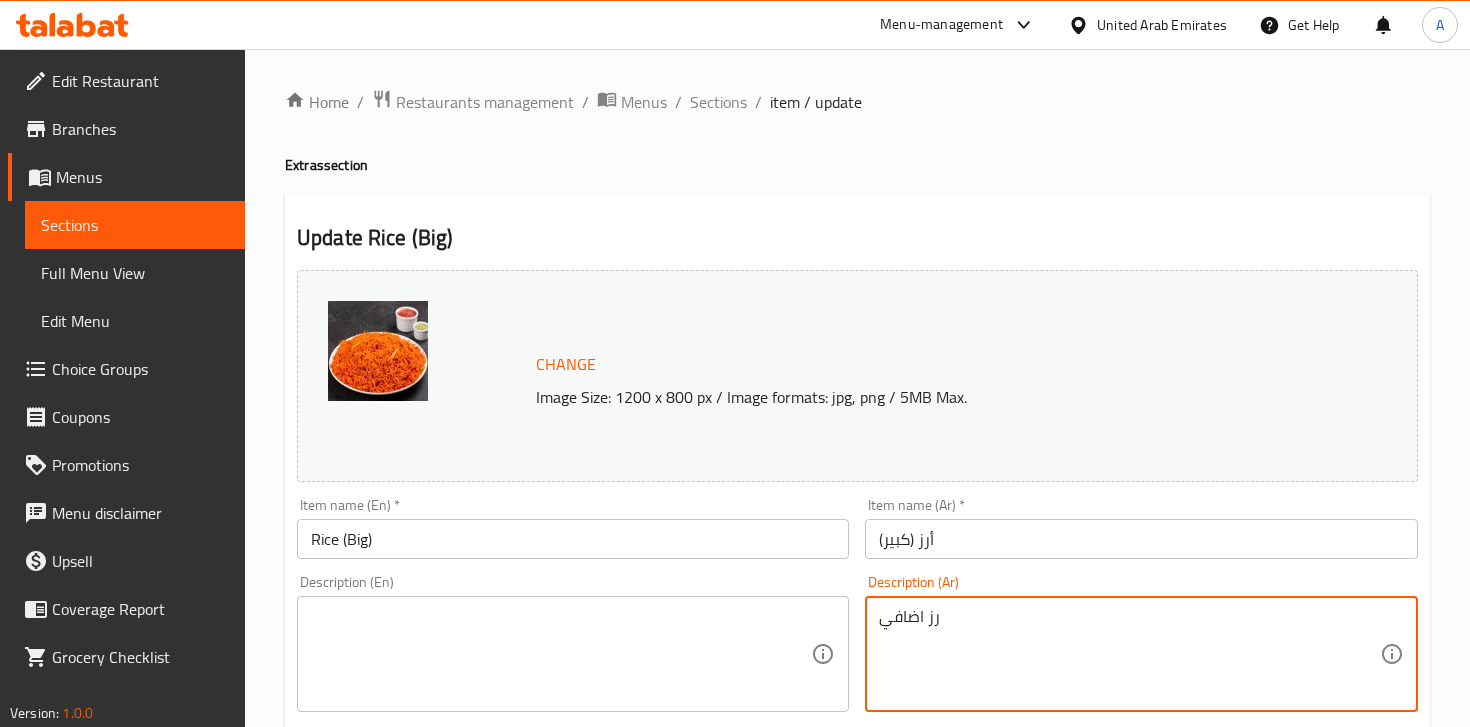 type on "رز اضافي" 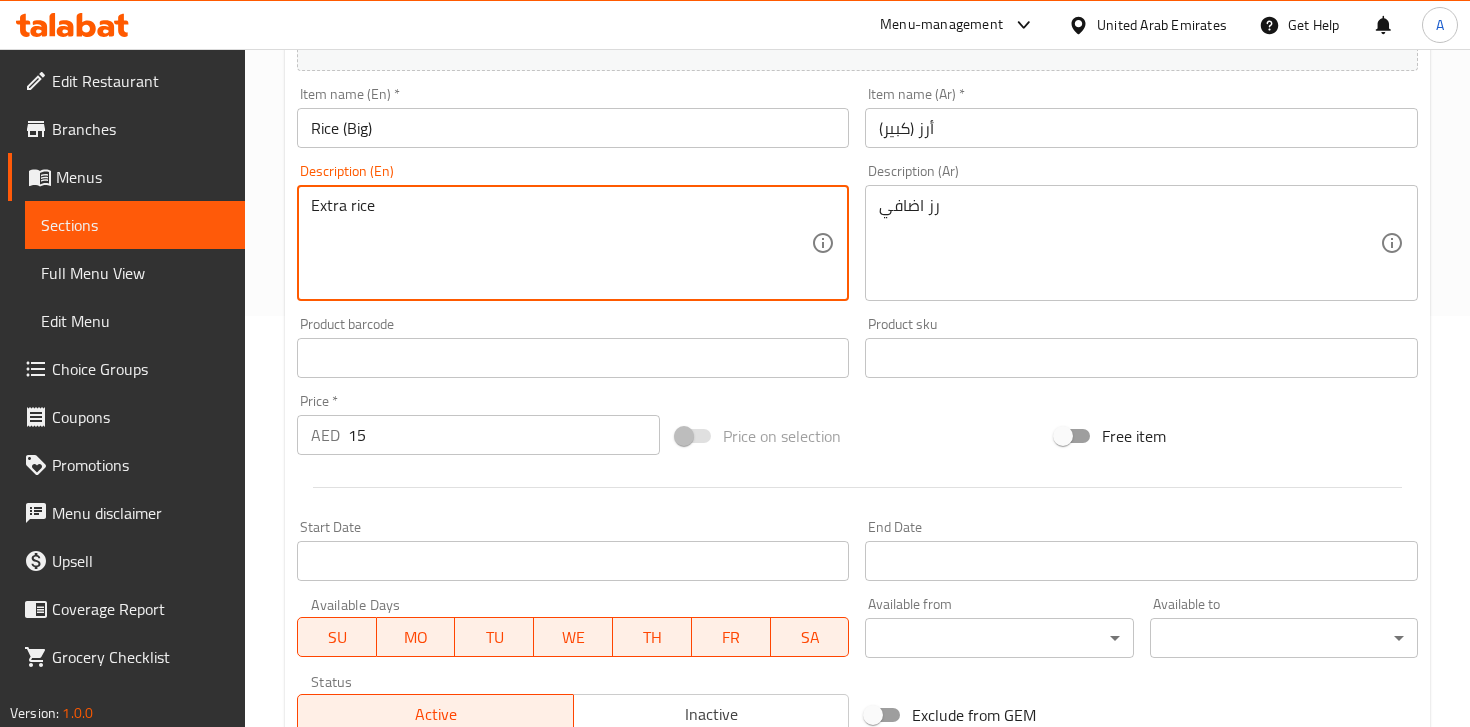 scroll, scrollTop: 715, scrollLeft: 0, axis: vertical 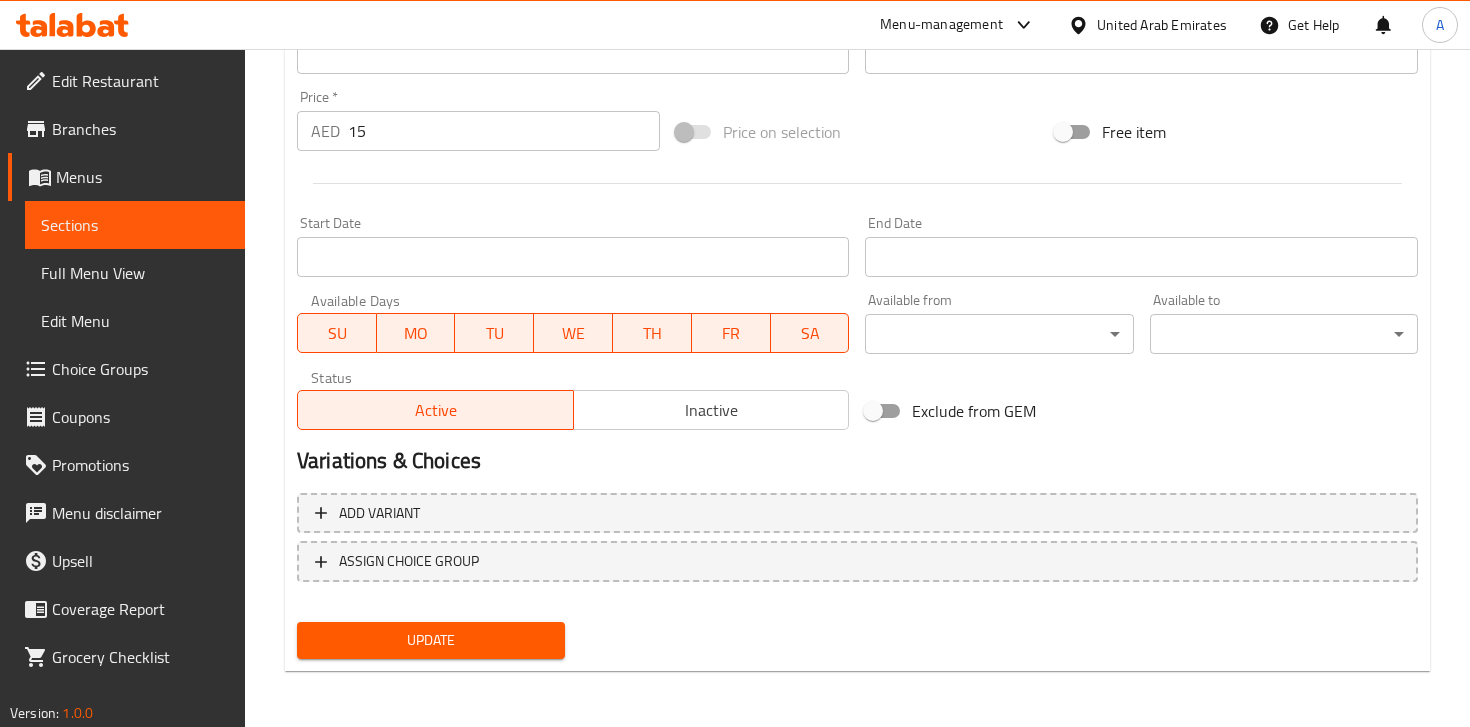 type on "Extra rice" 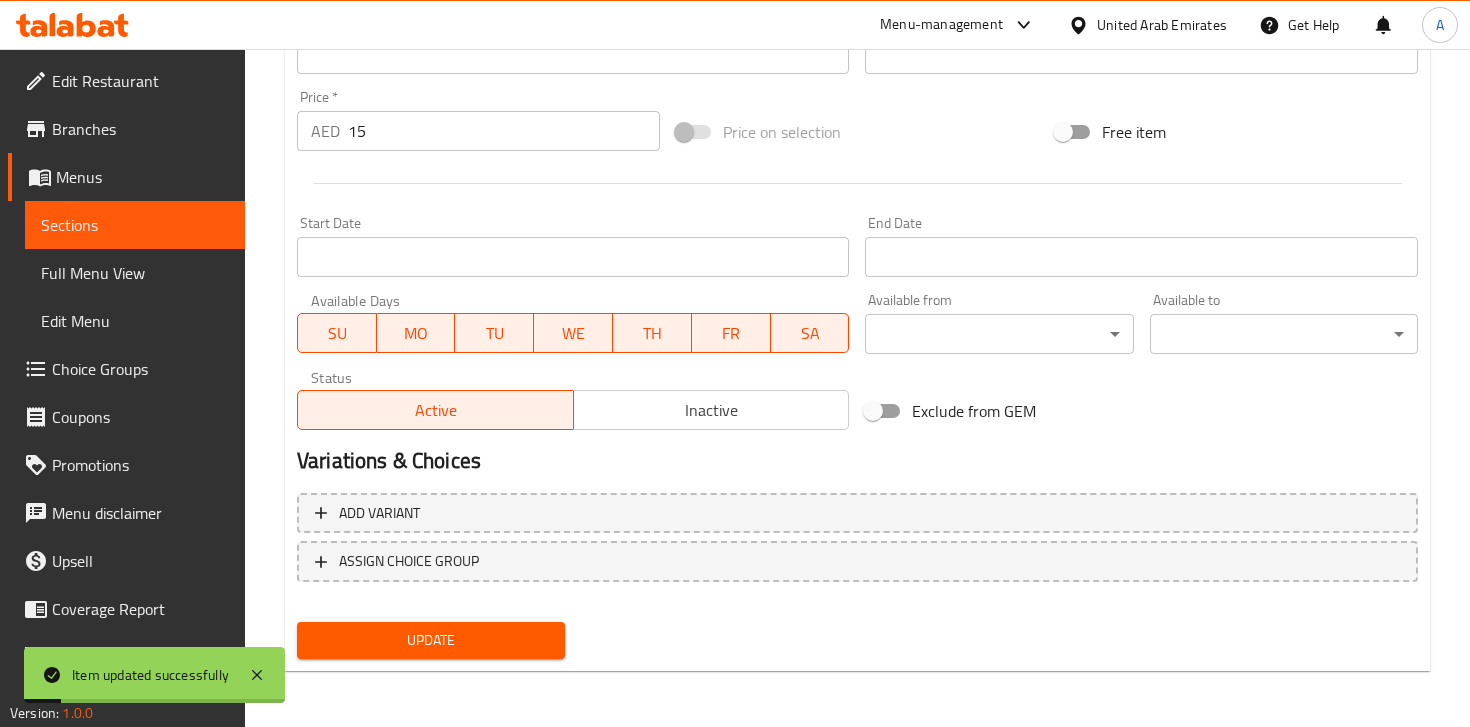 scroll, scrollTop: 0, scrollLeft: 0, axis: both 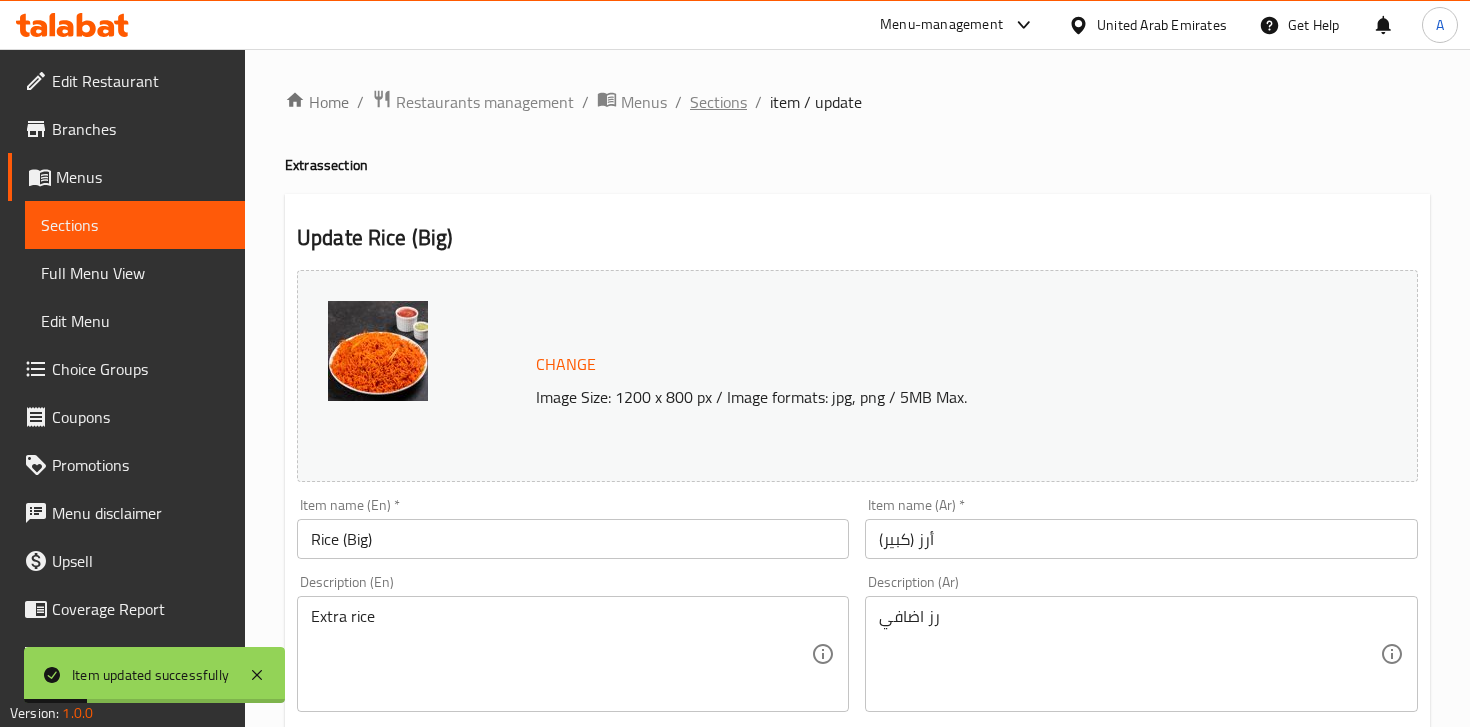 click on "Sections" at bounding box center (718, 102) 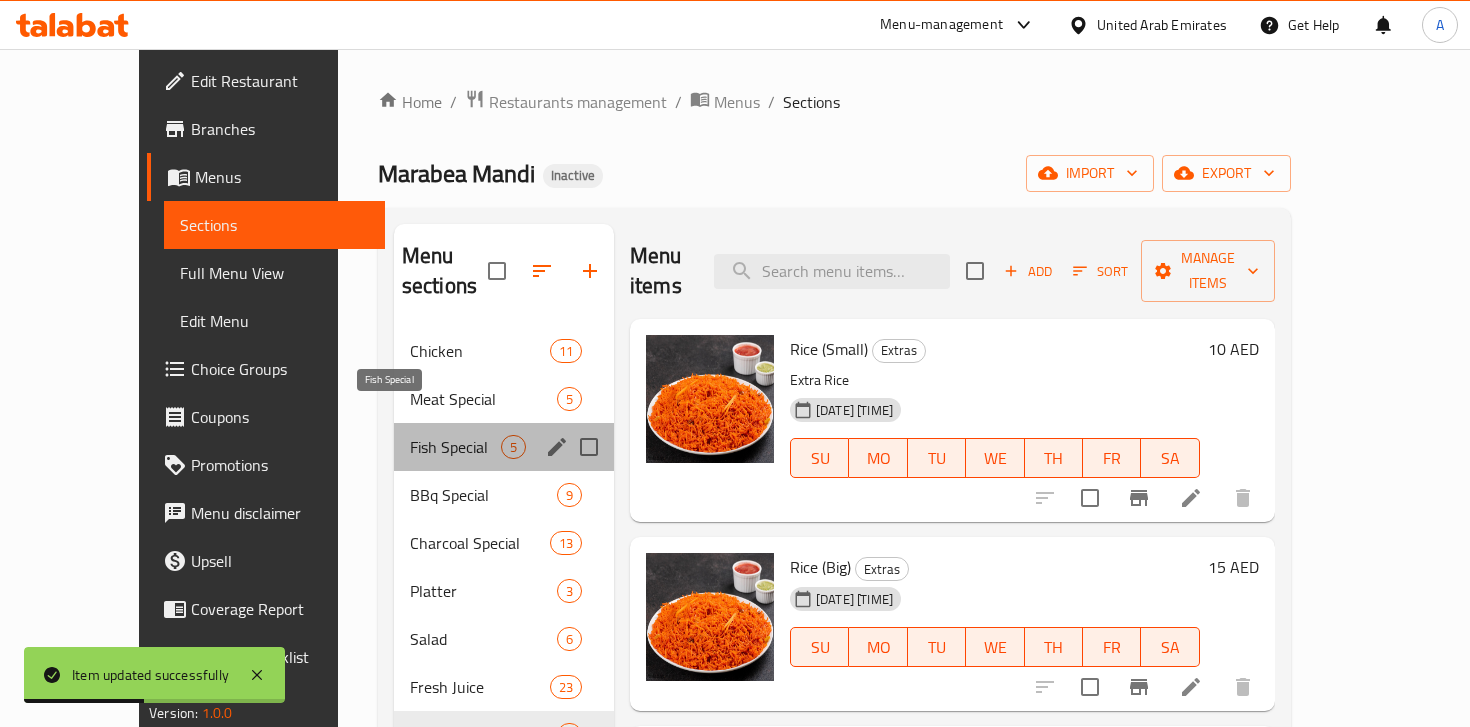 click on "Fish Special" at bounding box center [455, 447] 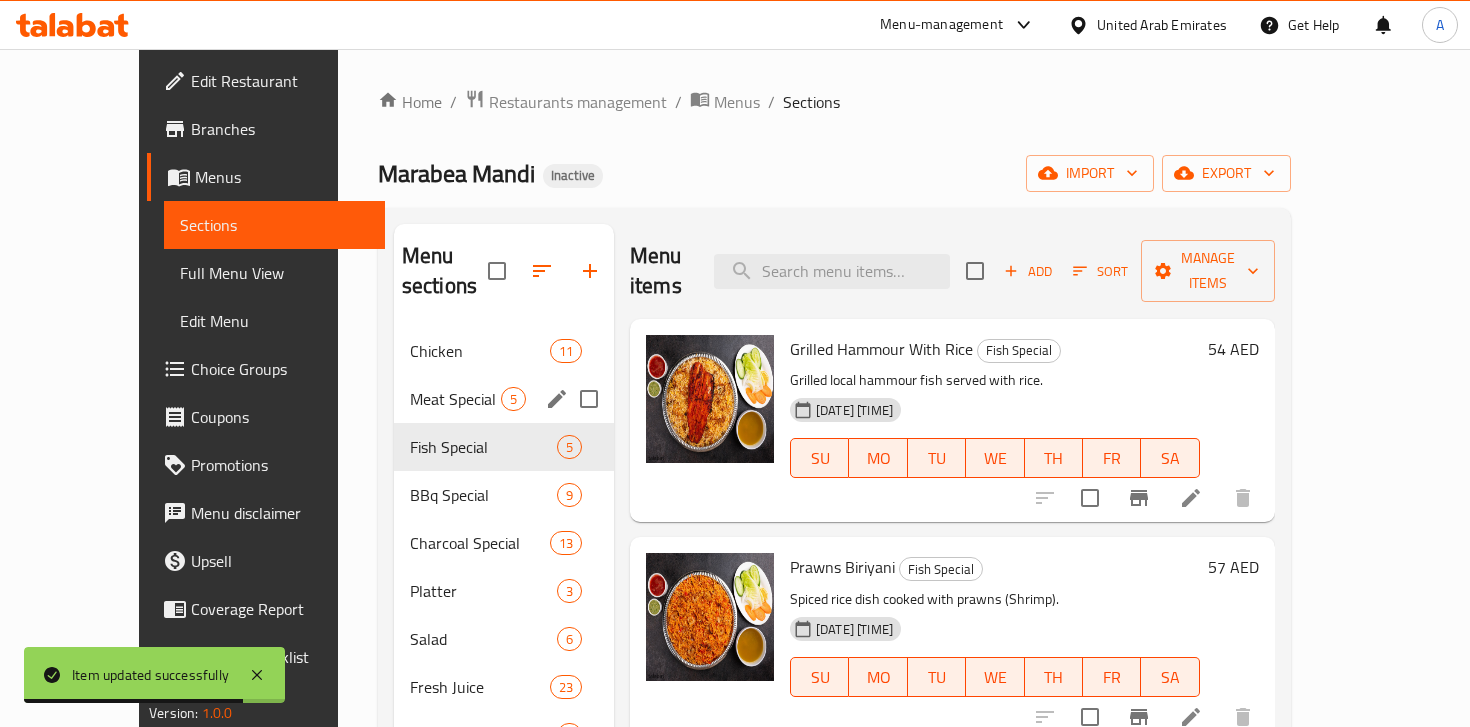 click on "Meat Special" at bounding box center (455, 399) 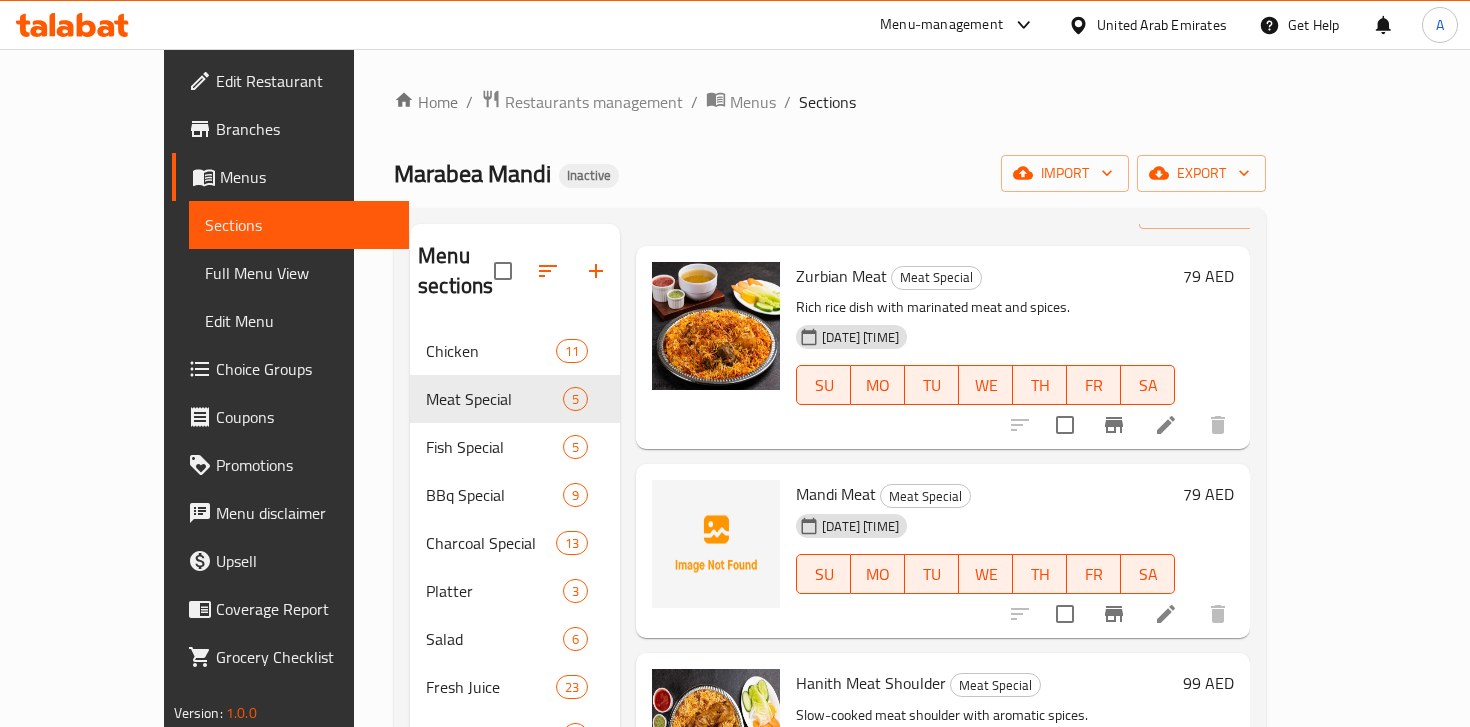 scroll, scrollTop: 0, scrollLeft: 0, axis: both 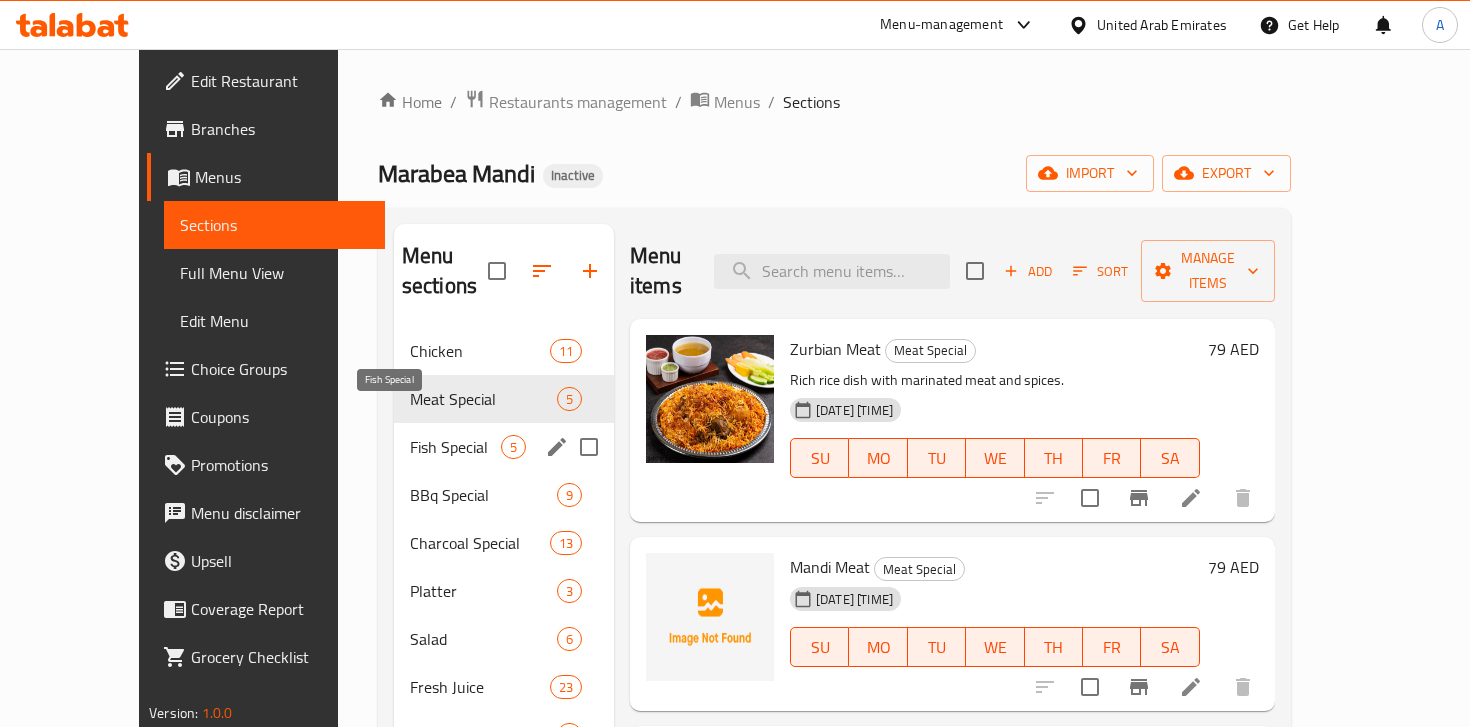 click on "Fish Special" at bounding box center (455, 447) 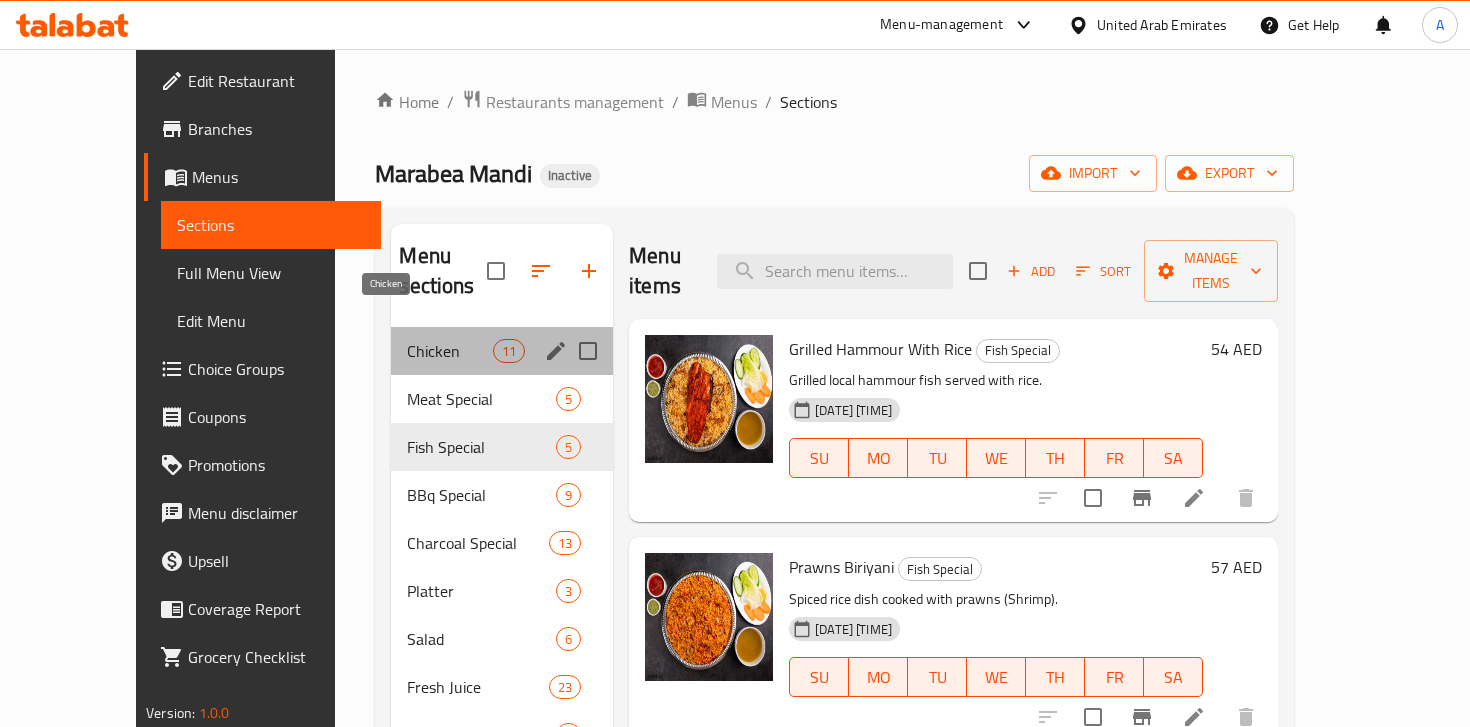 click on "Chicken" at bounding box center (449, 351) 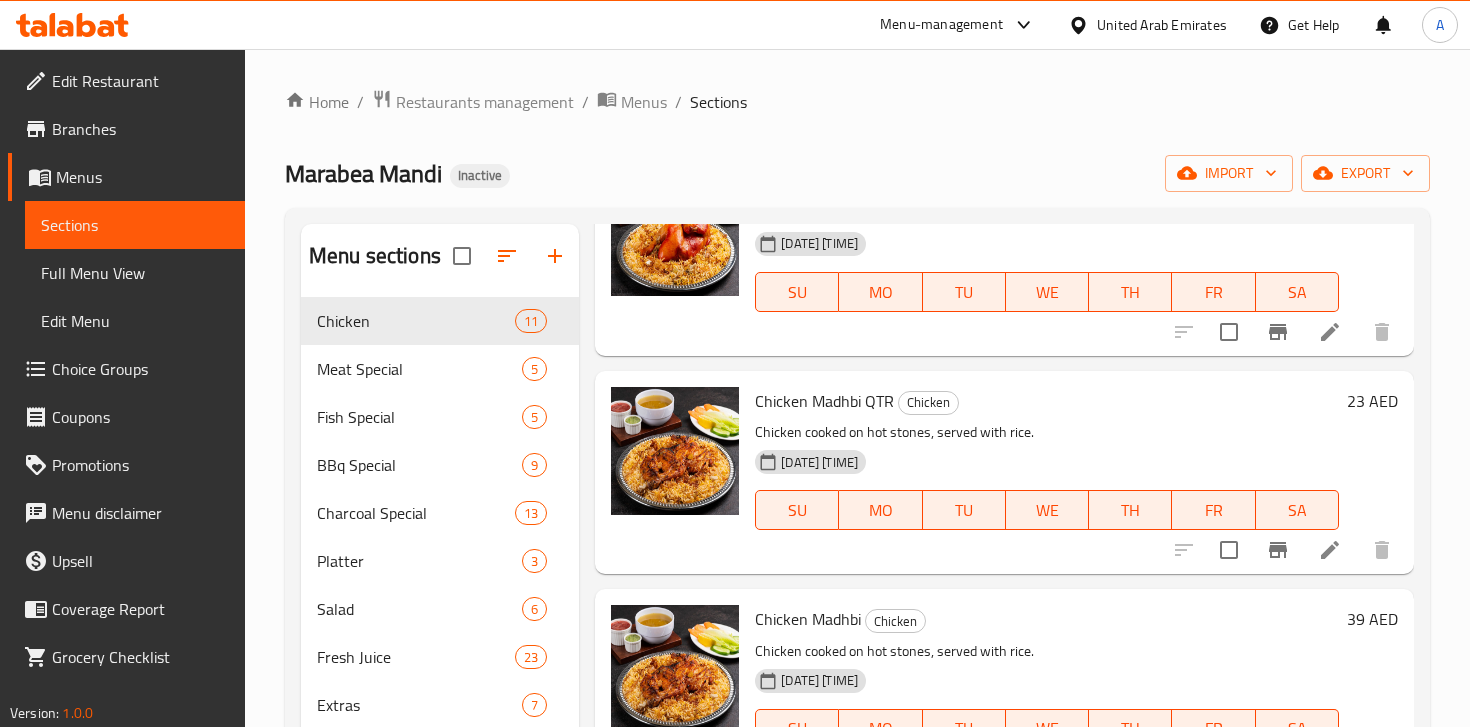 scroll, scrollTop: 598, scrollLeft: 0, axis: vertical 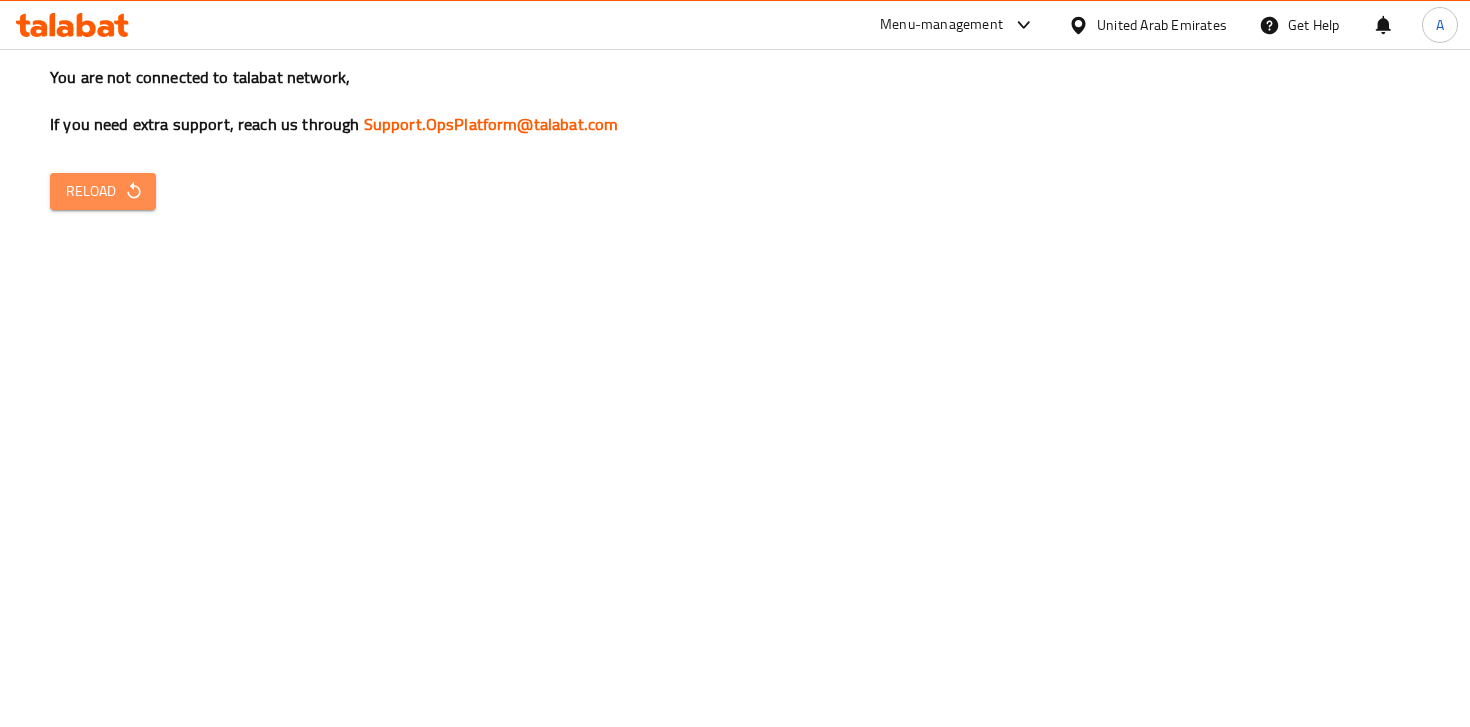 click 